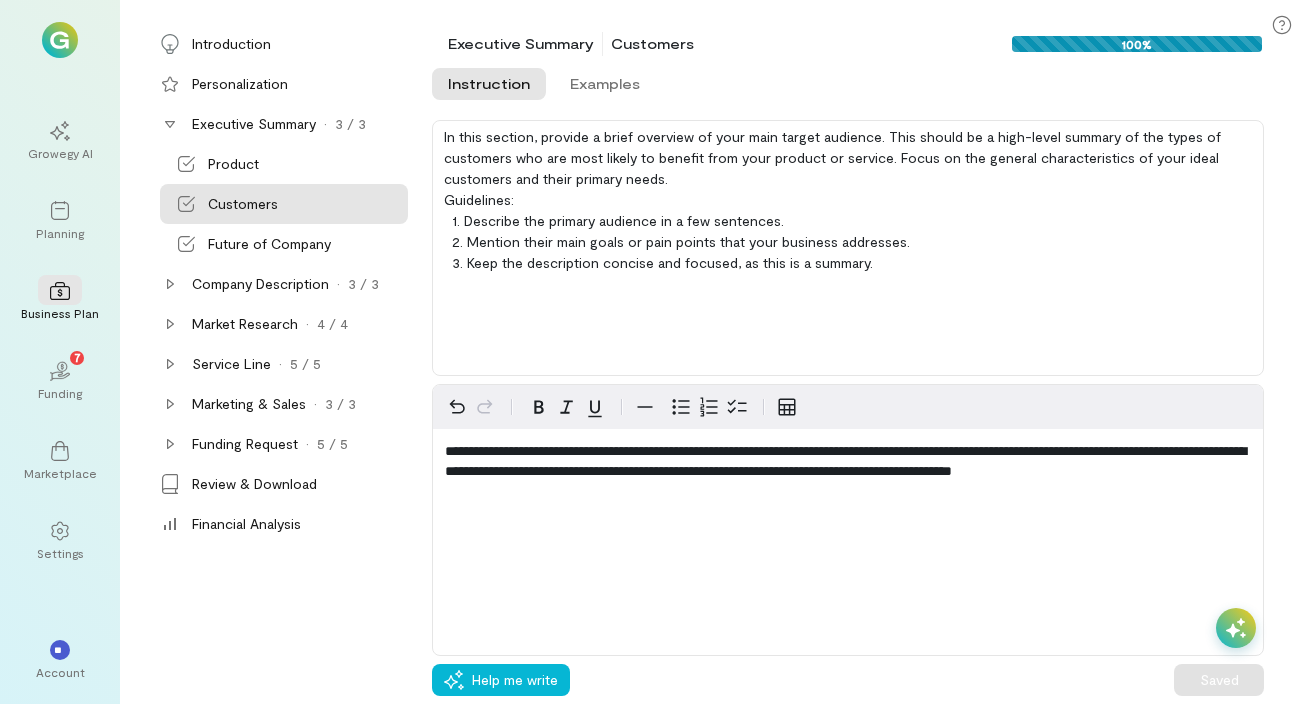 scroll, scrollTop: 0, scrollLeft: 0, axis: both 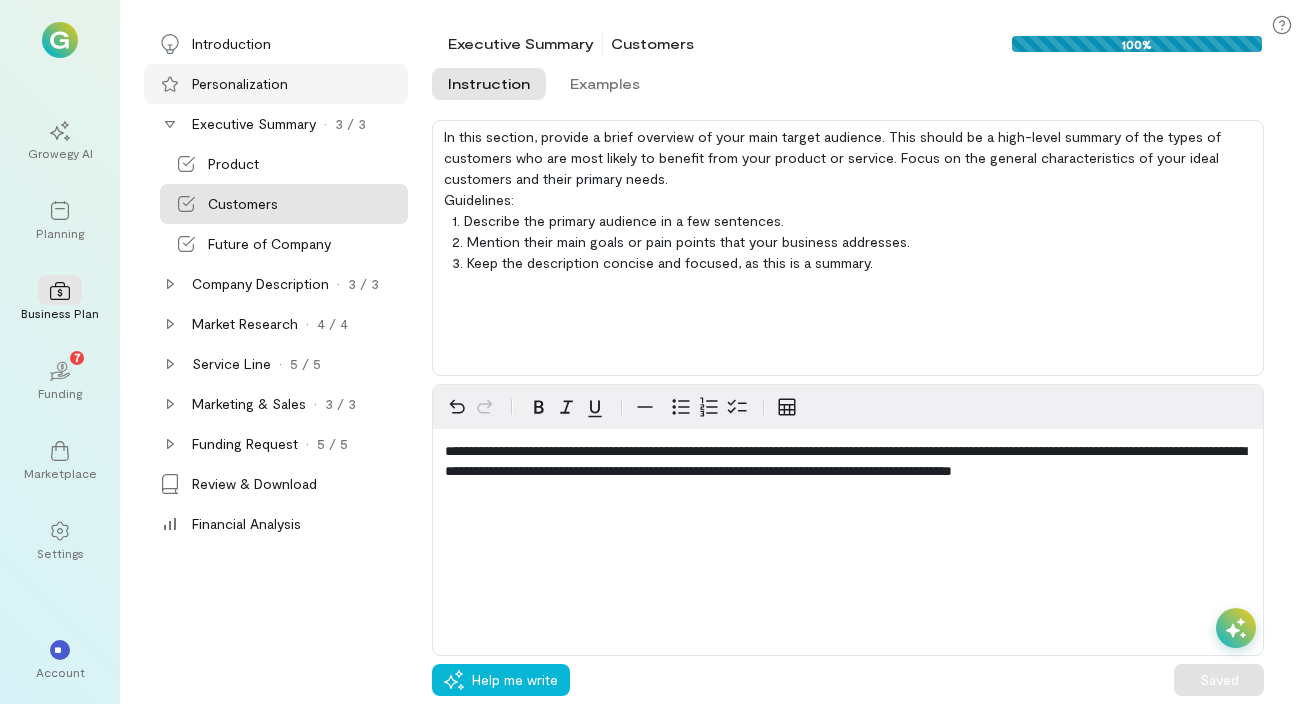 click on "Personalization" at bounding box center (240, 84) 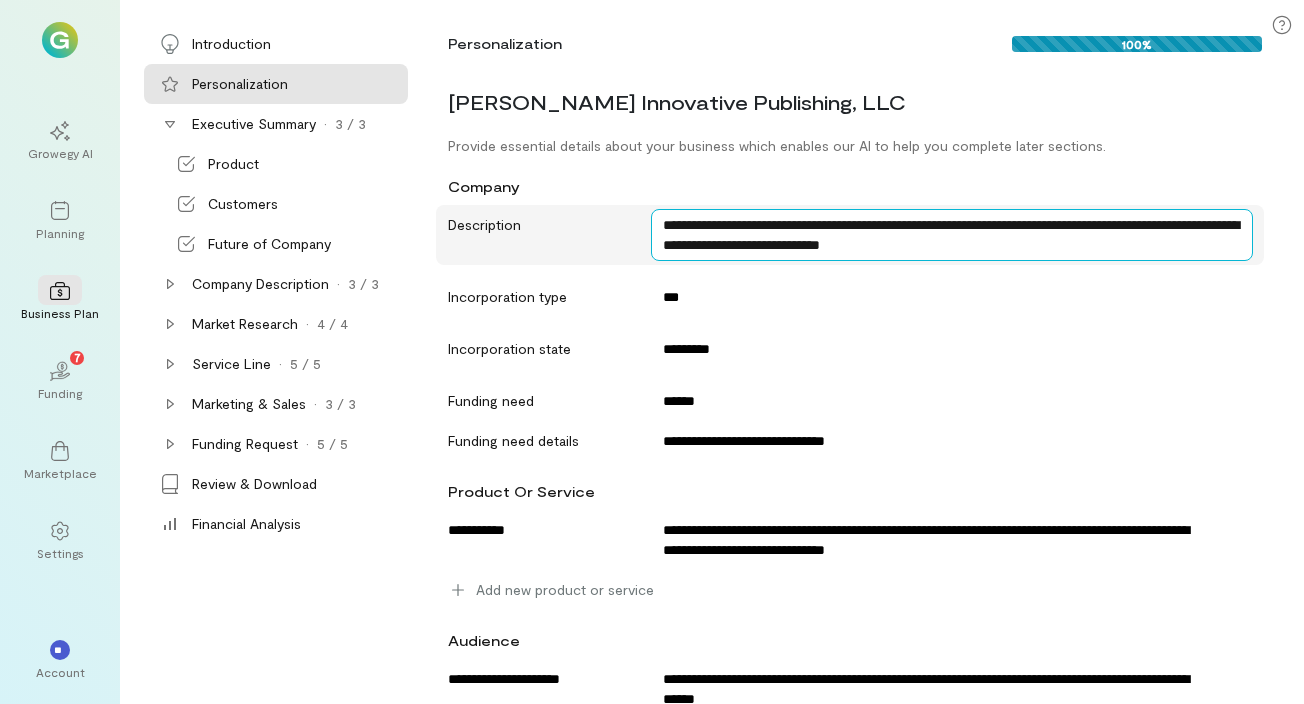 click on "**********" at bounding box center (952, 235) 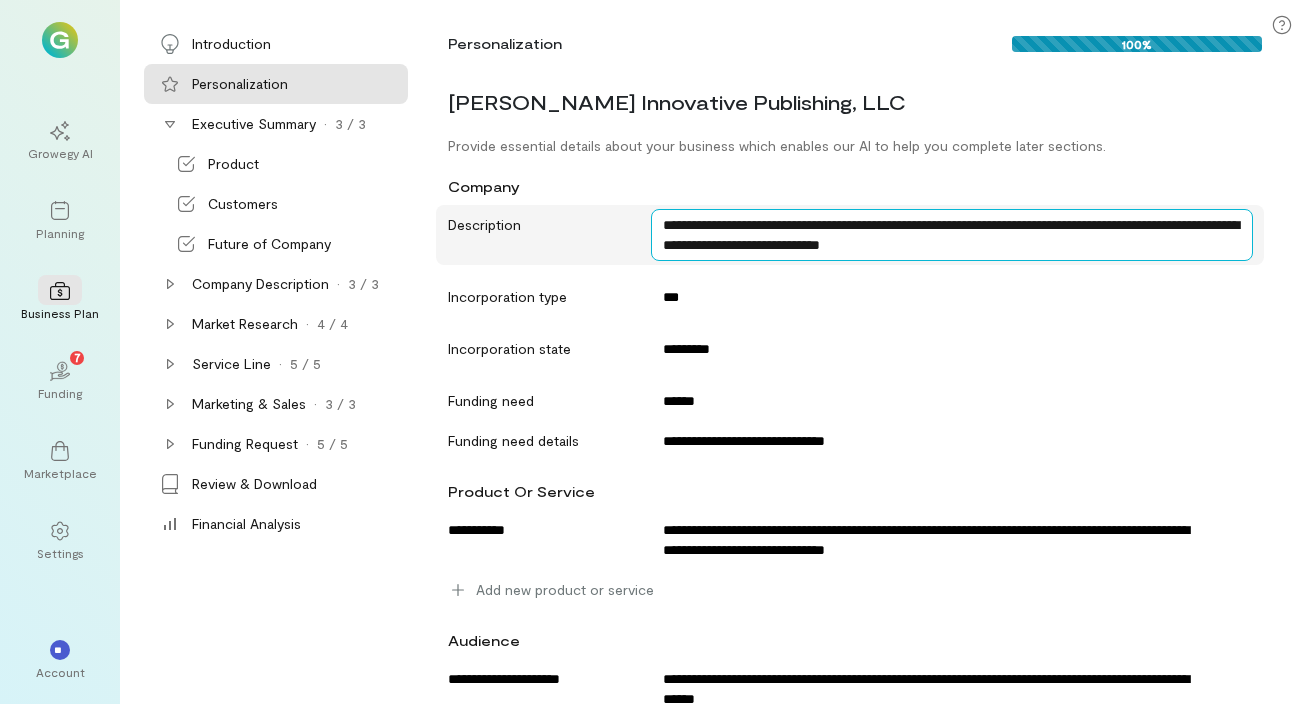 click on "**********" at bounding box center [952, 235] 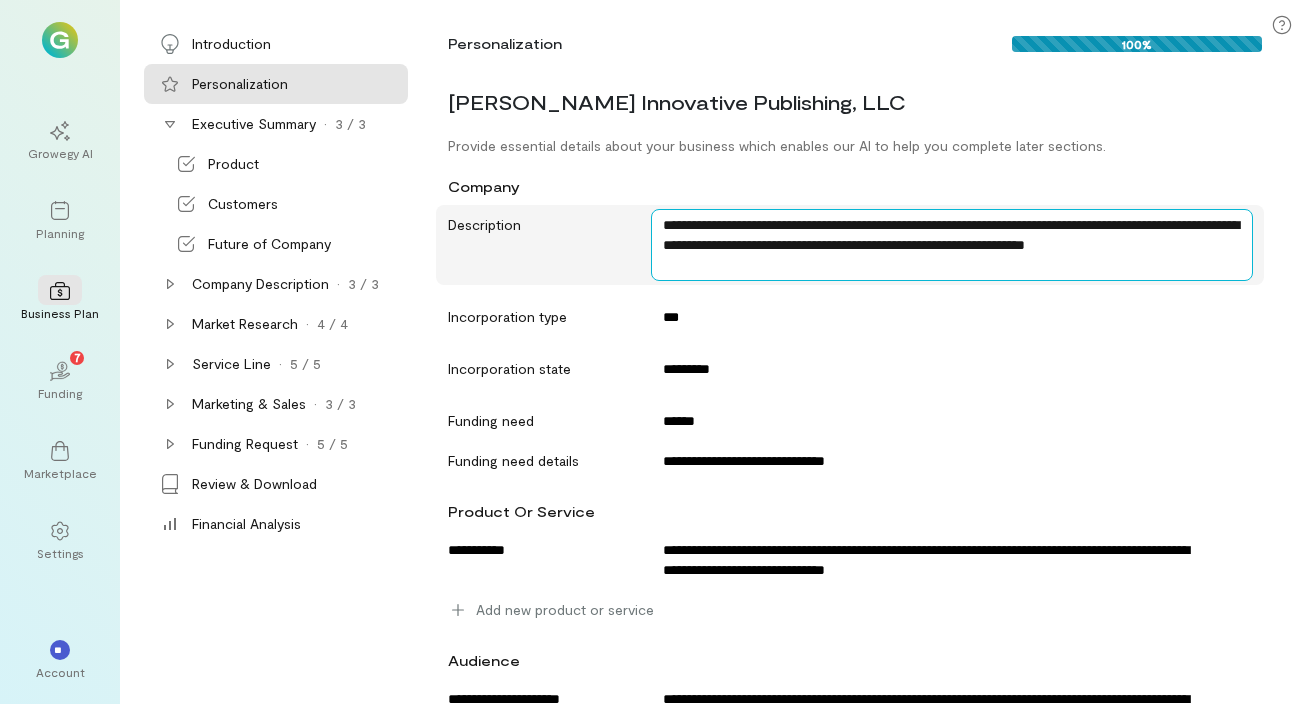 click on "**********" at bounding box center (952, 245) 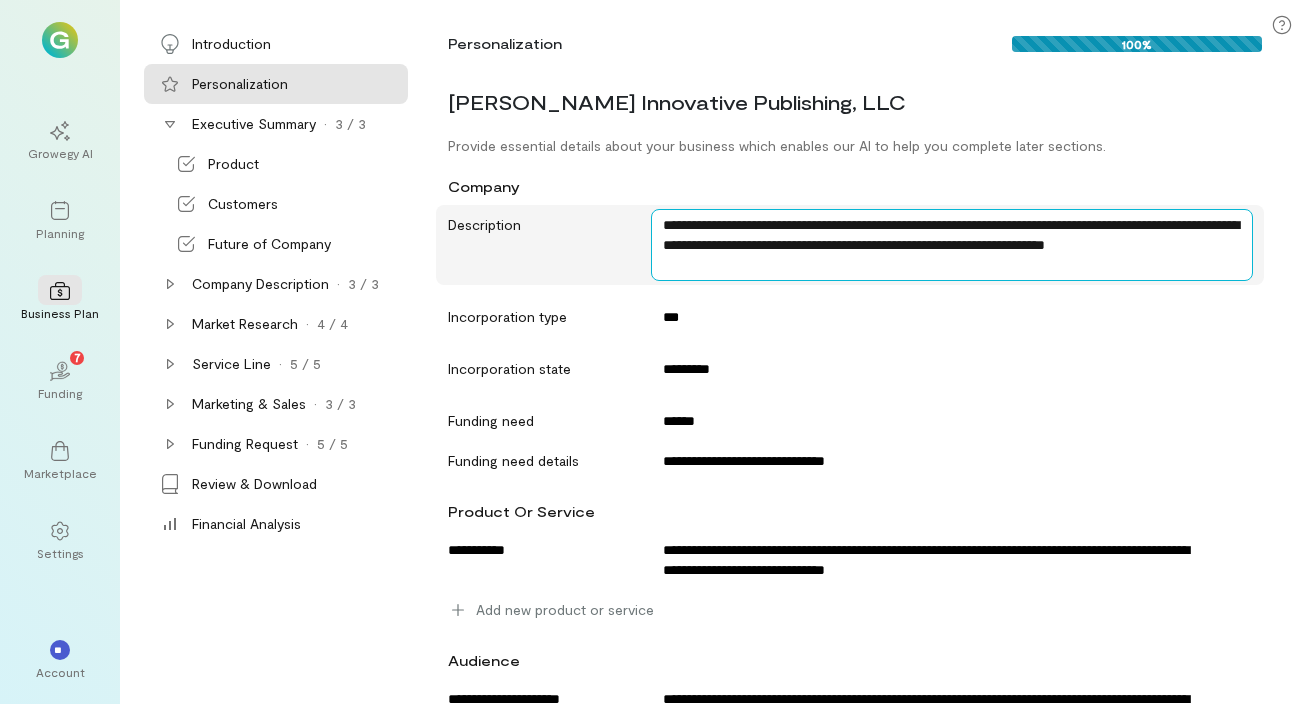 click on "**********" at bounding box center [952, 245] 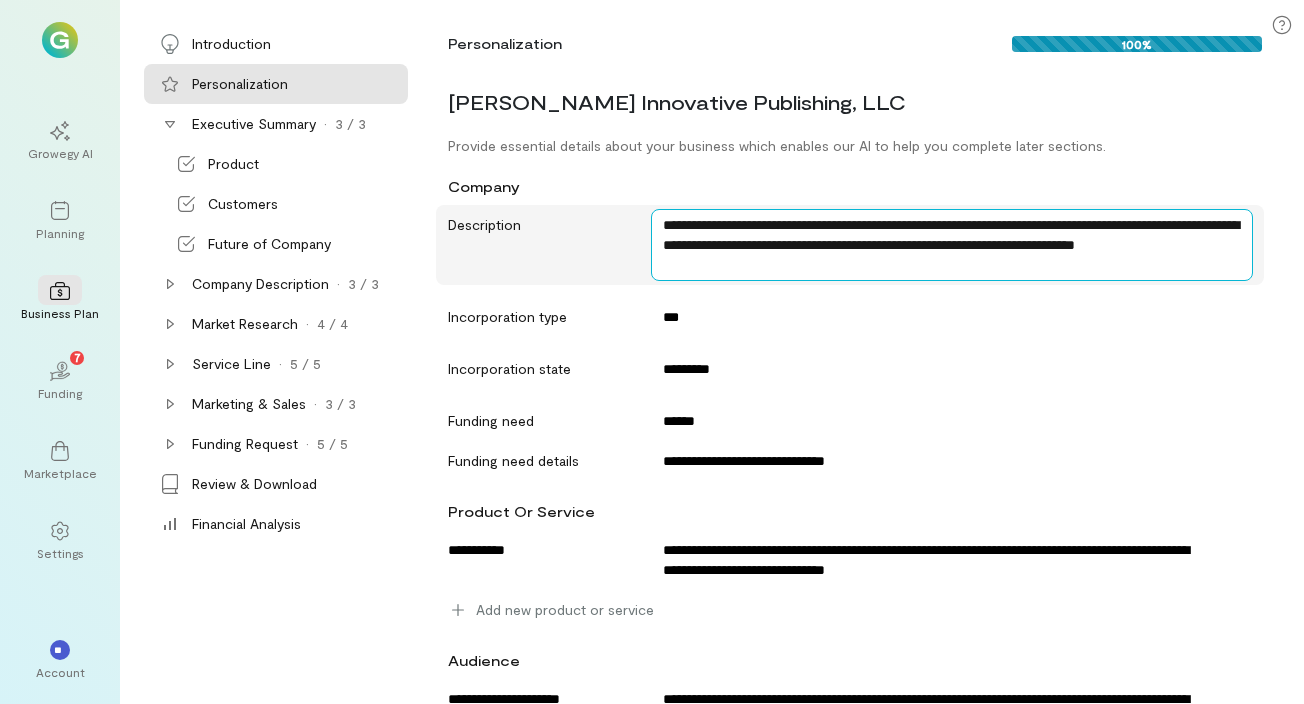 click on "**********" at bounding box center (952, 245) 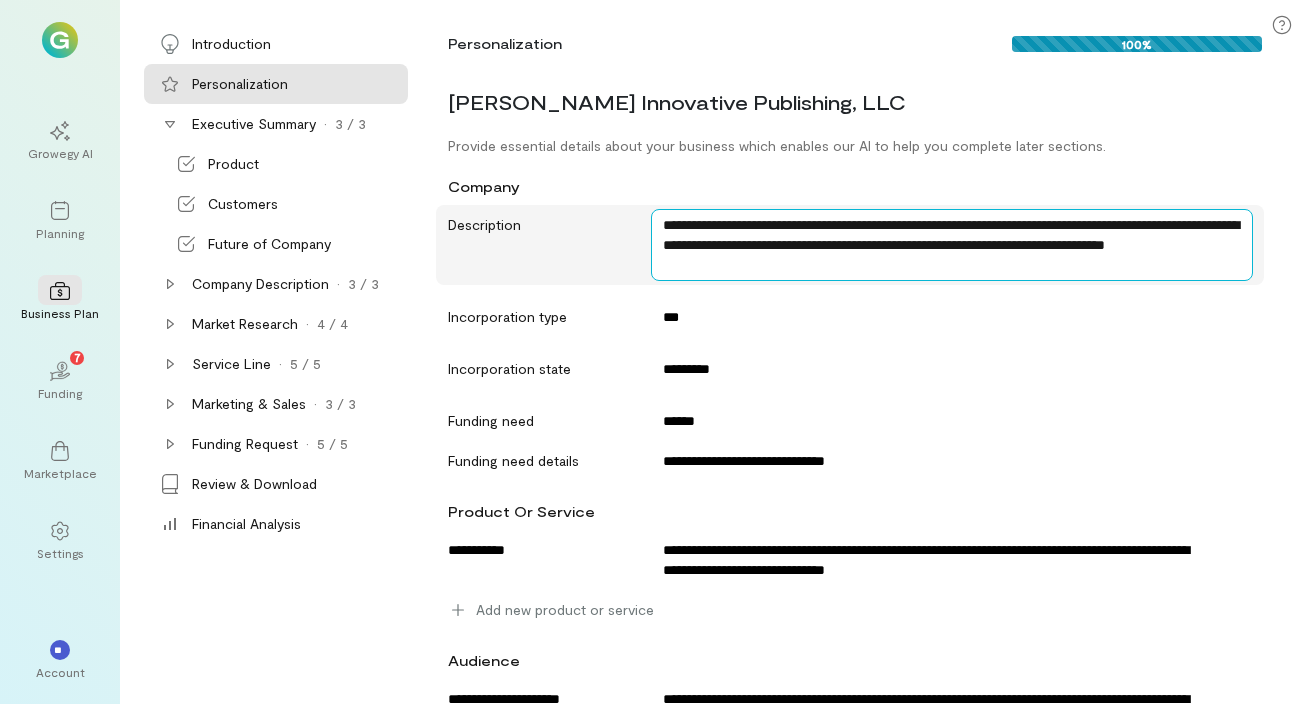 click on "**********" at bounding box center [952, 245] 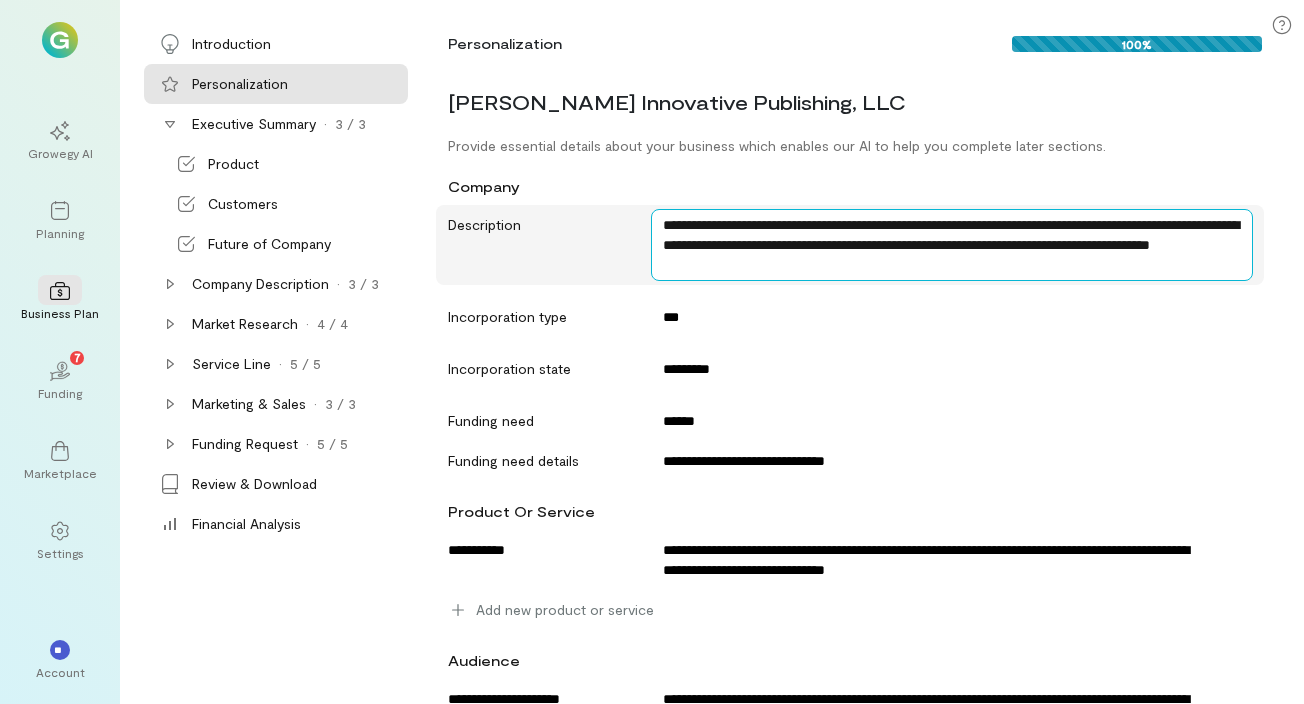 click on "**********" at bounding box center (952, 245) 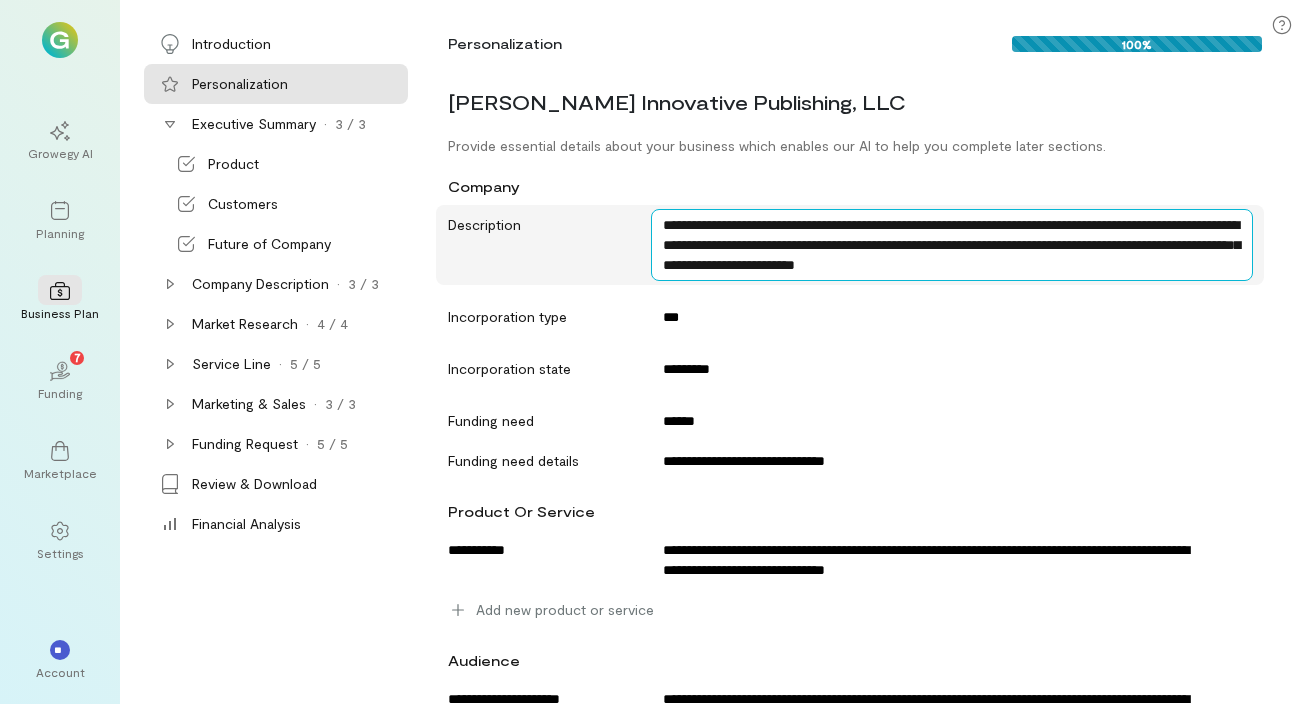 drag, startPoint x: 939, startPoint y: 266, endPoint x: 960, endPoint y: 266, distance: 21 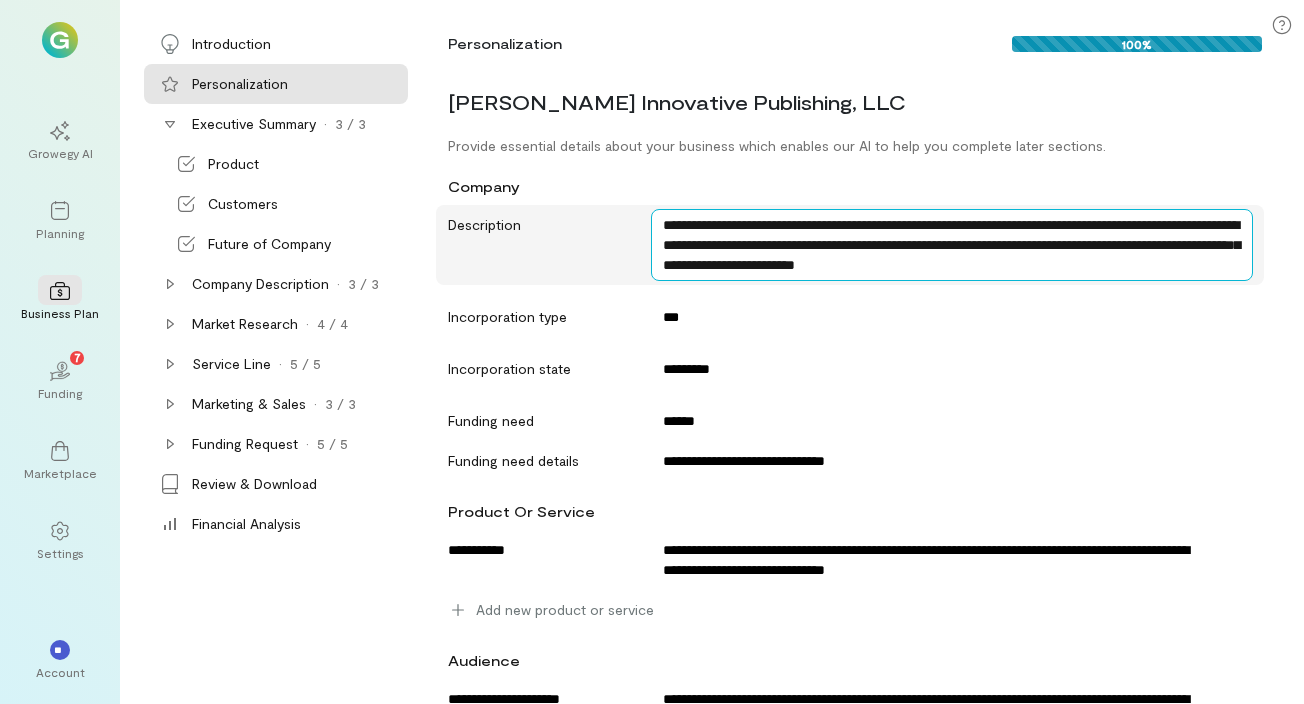 drag, startPoint x: 934, startPoint y: 264, endPoint x: 1139, endPoint y: 269, distance: 205.06097 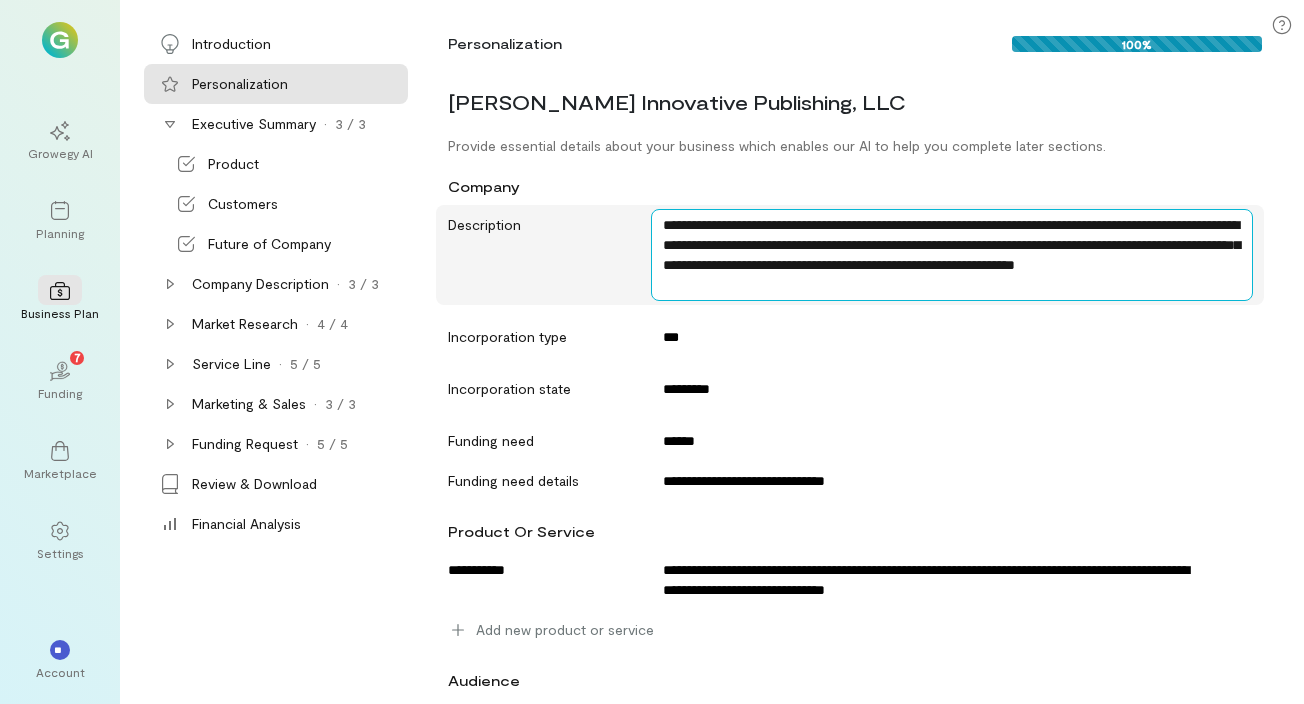 drag, startPoint x: 836, startPoint y: 248, endPoint x: 799, endPoint y: 255, distance: 37.65634 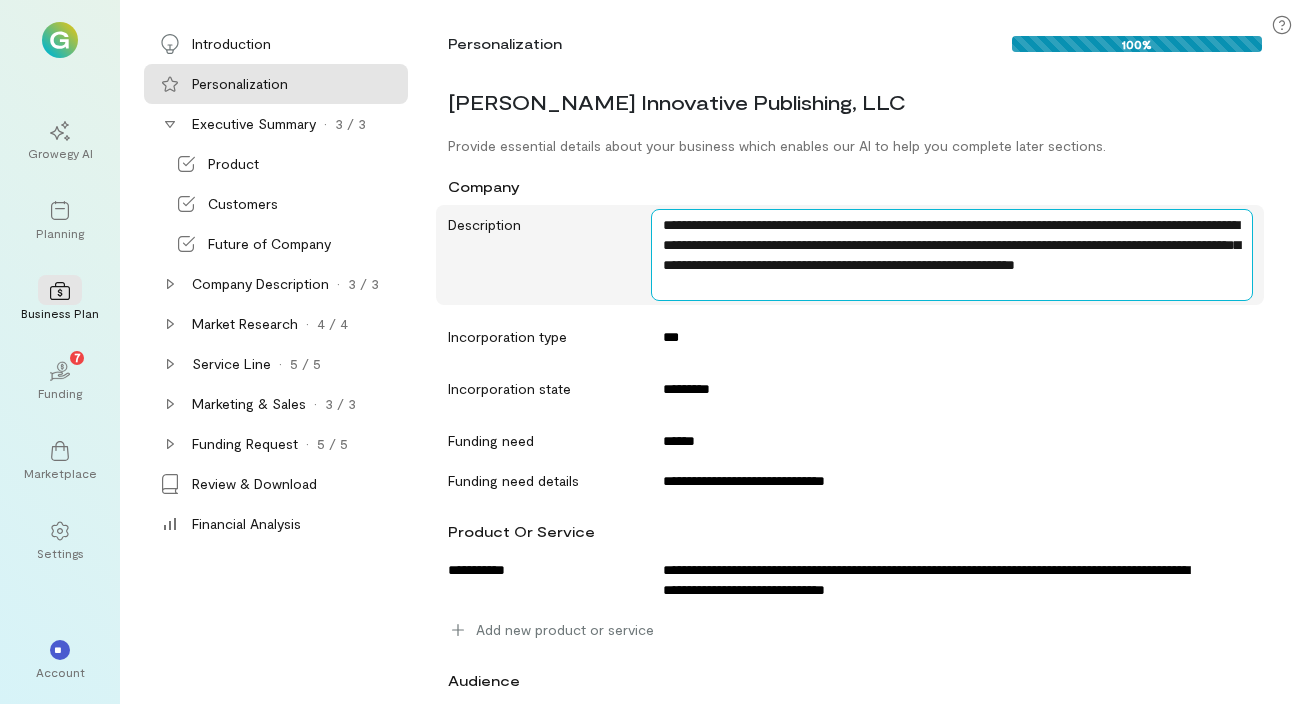 click on "**********" at bounding box center [952, 255] 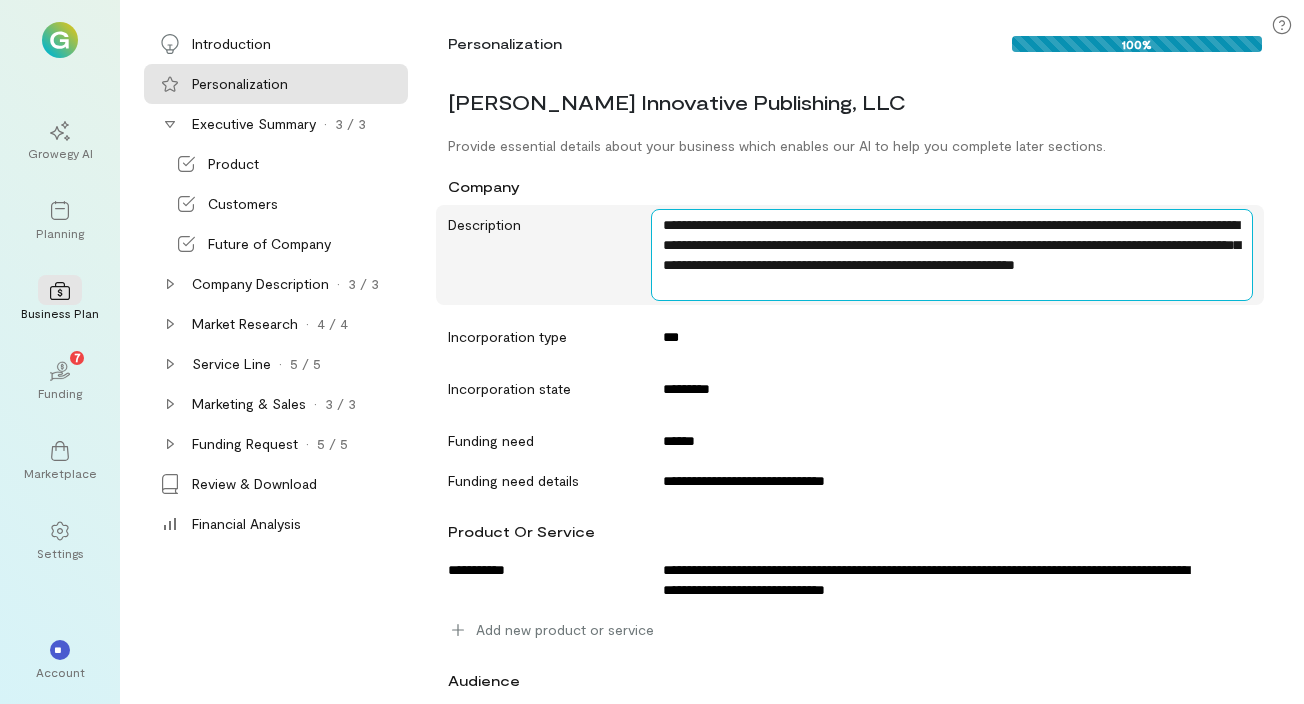 drag, startPoint x: 841, startPoint y: 246, endPoint x: 855, endPoint y: 265, distance: 23.600847 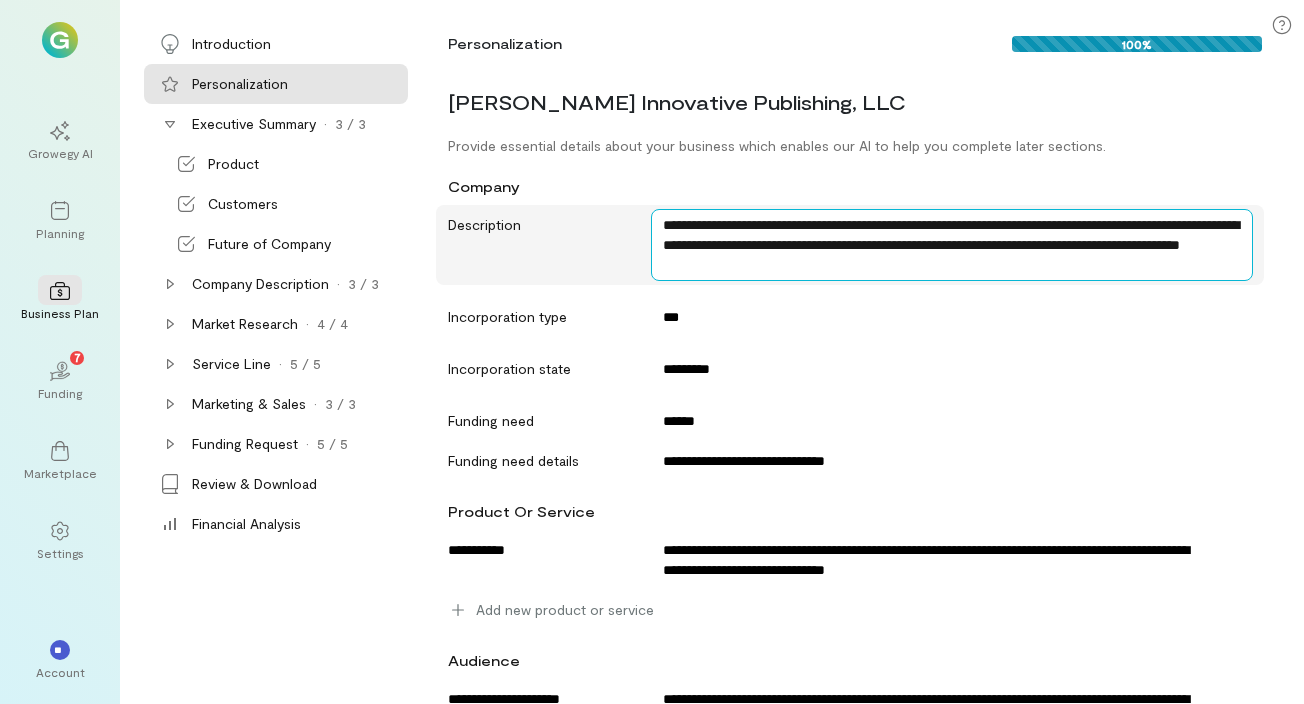 click on "**********" at bounding box center (952, 245) 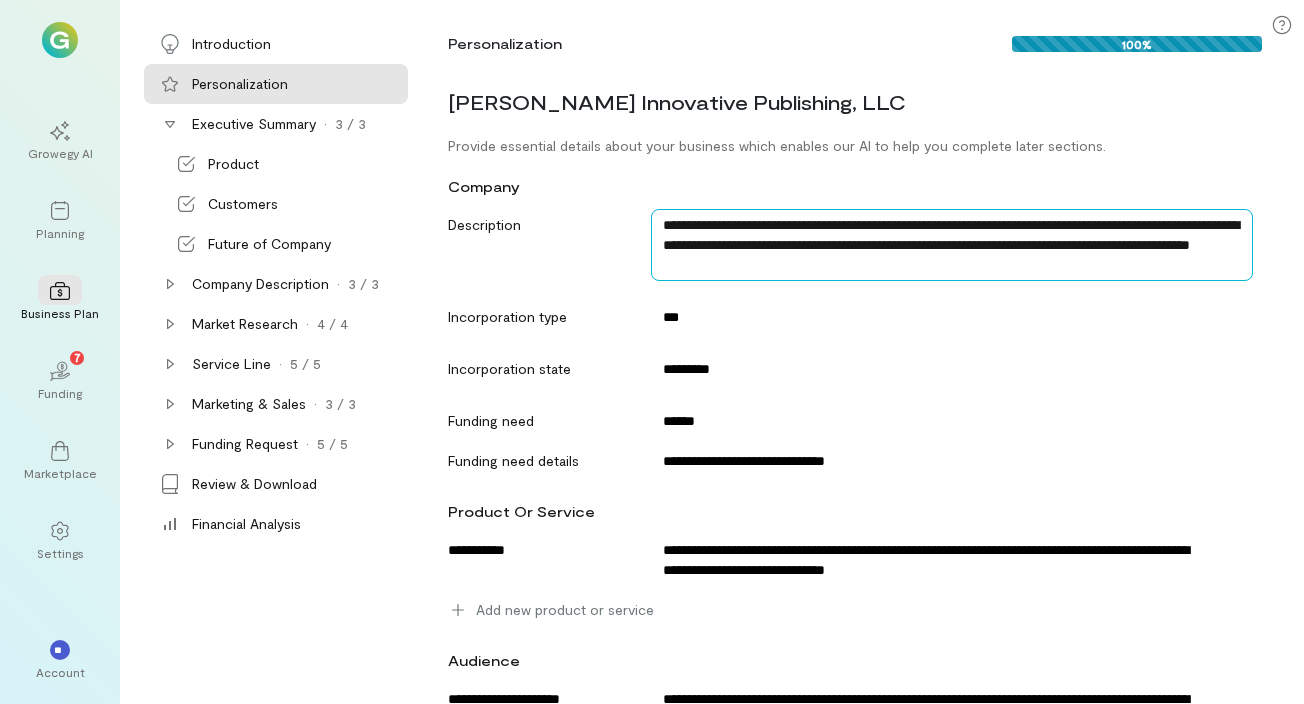 type on "**********" 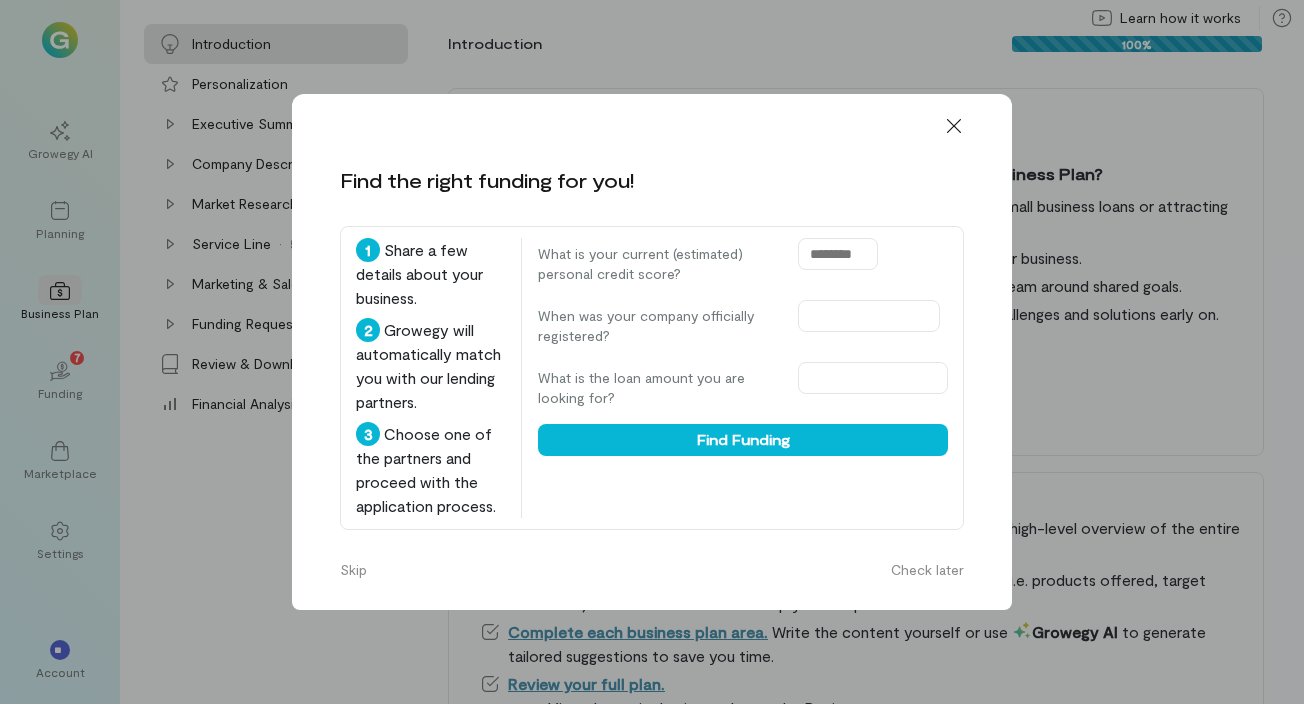 scroll, scrollTop: 0, scrollLeft: 0, axis: both 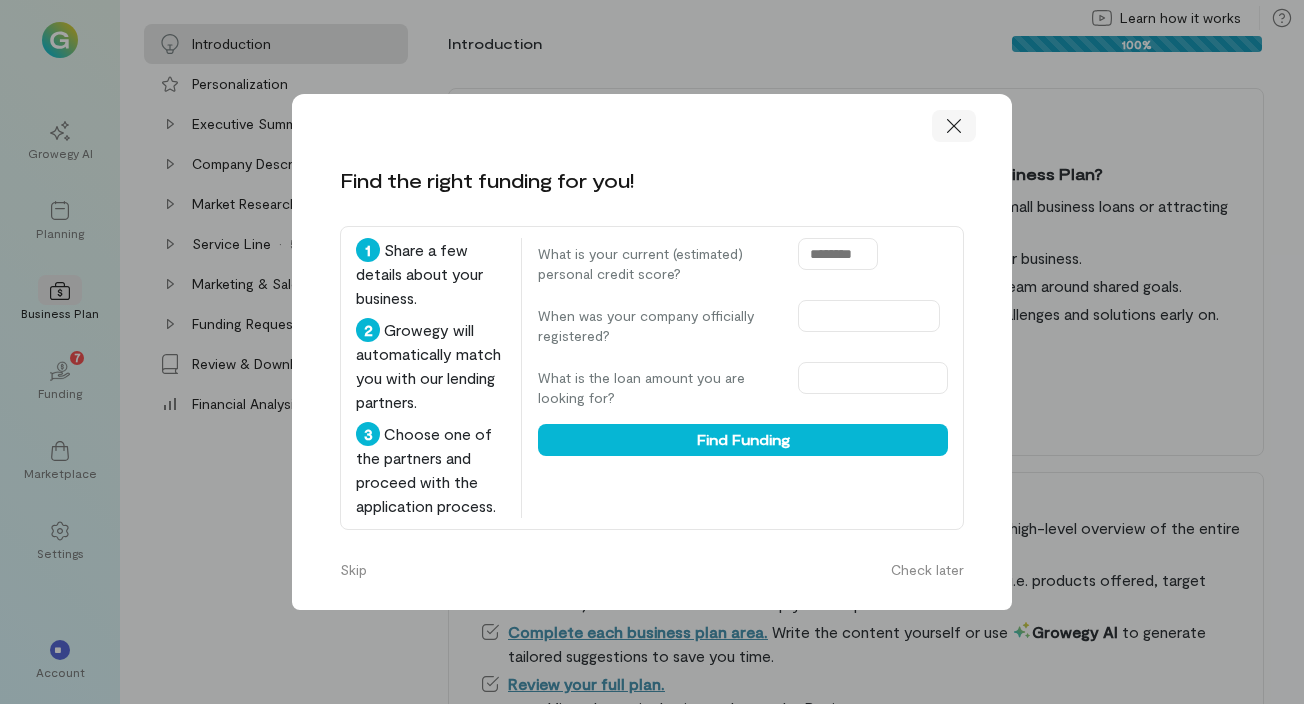 click 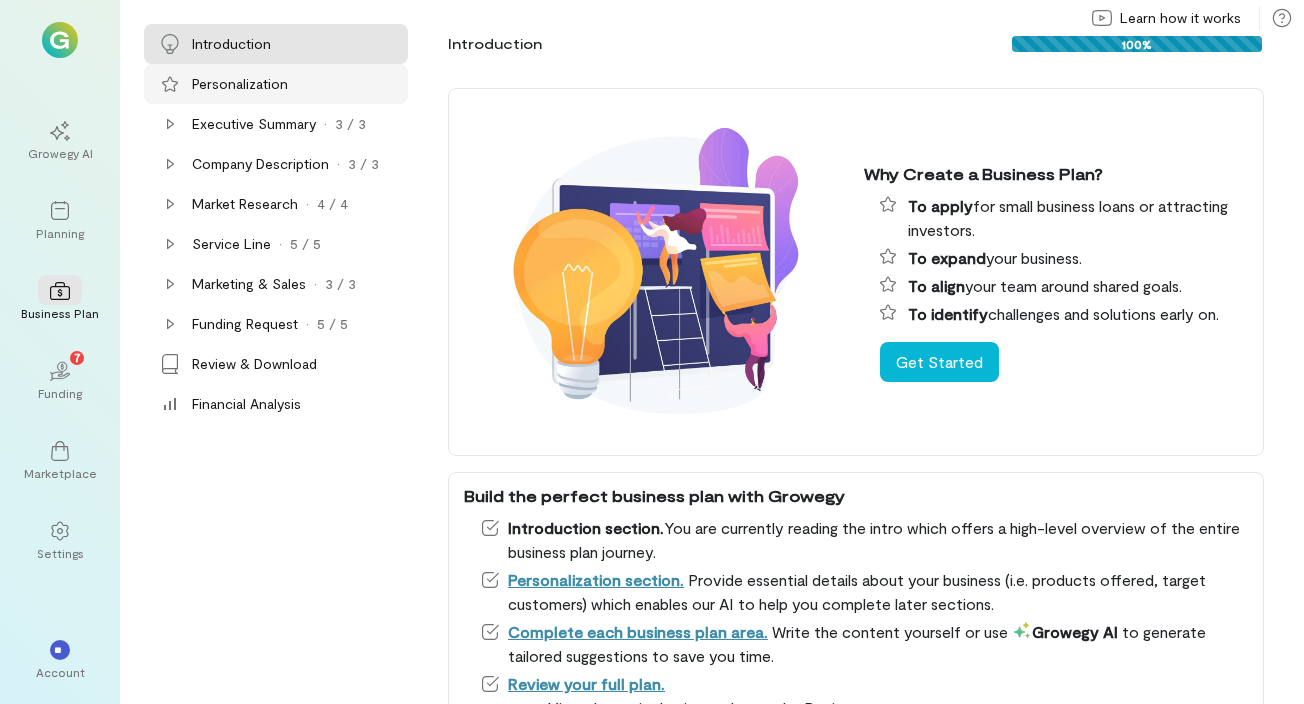 click on "Personalization" at bounding box center (276, 84) 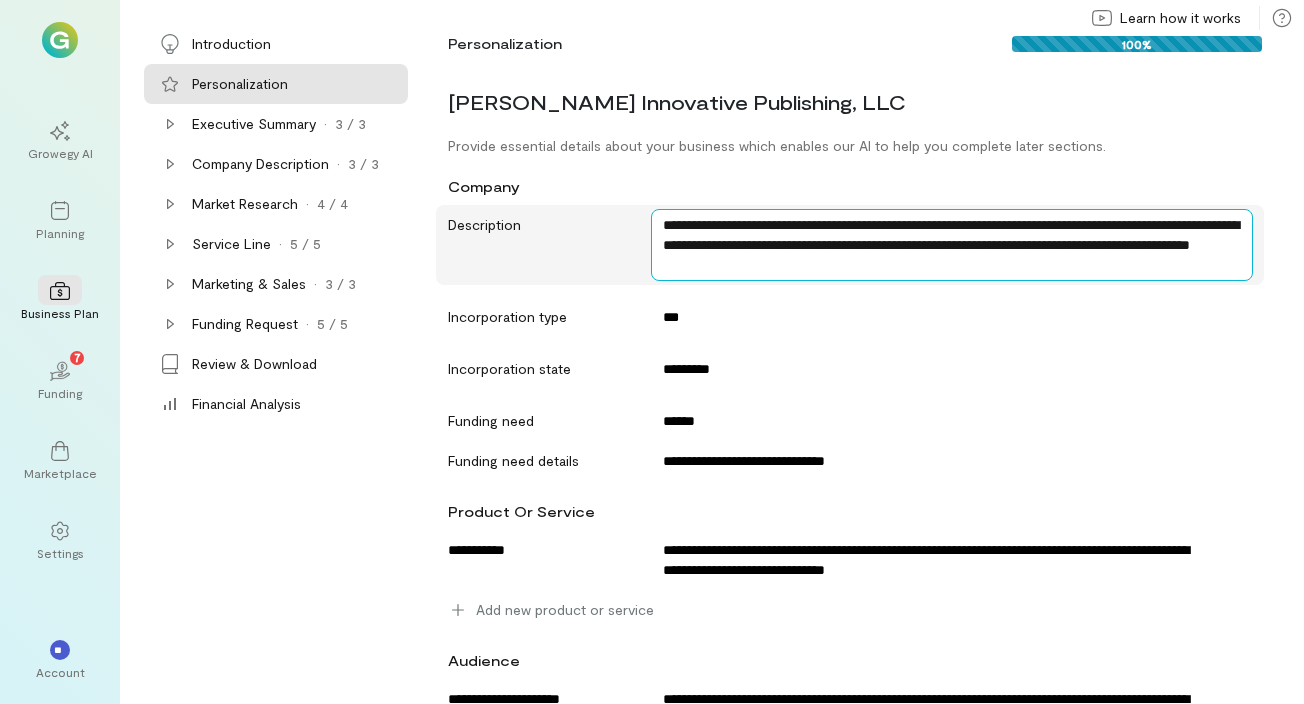 click on "**********" at bounding box center [952, 245] 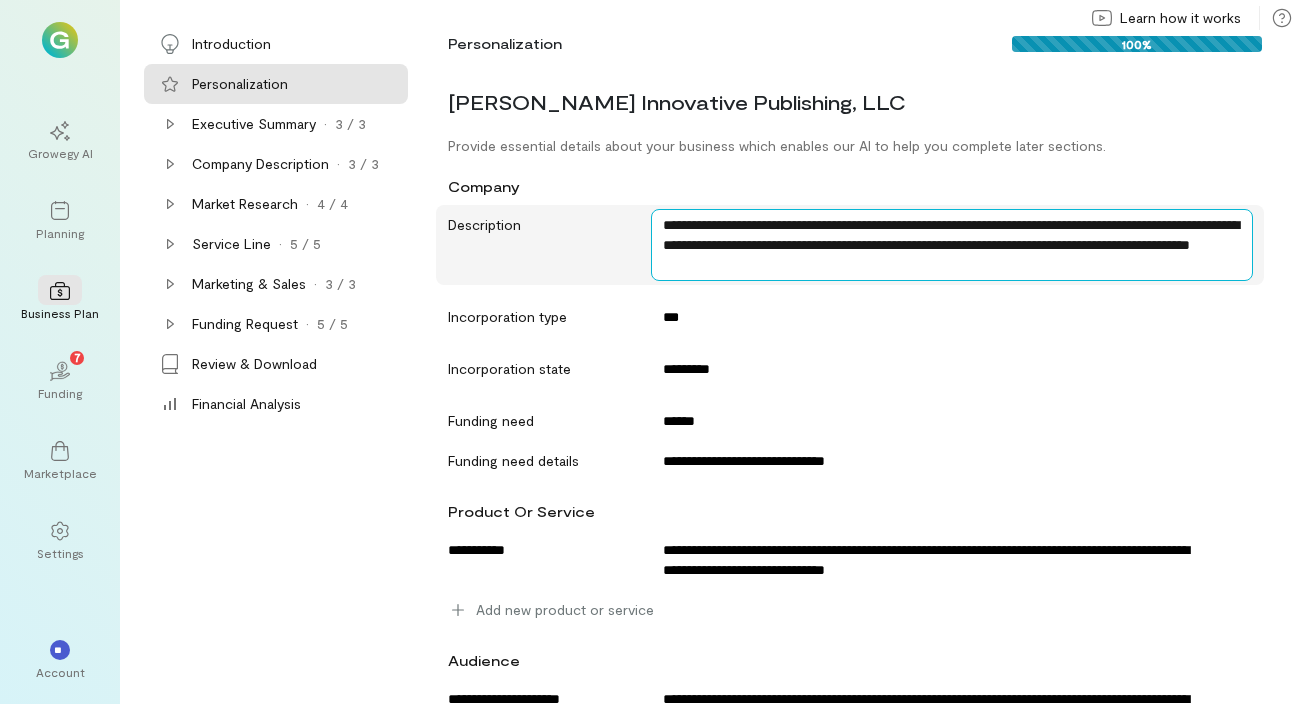 click on "**********" at bounding box center [952, 245] 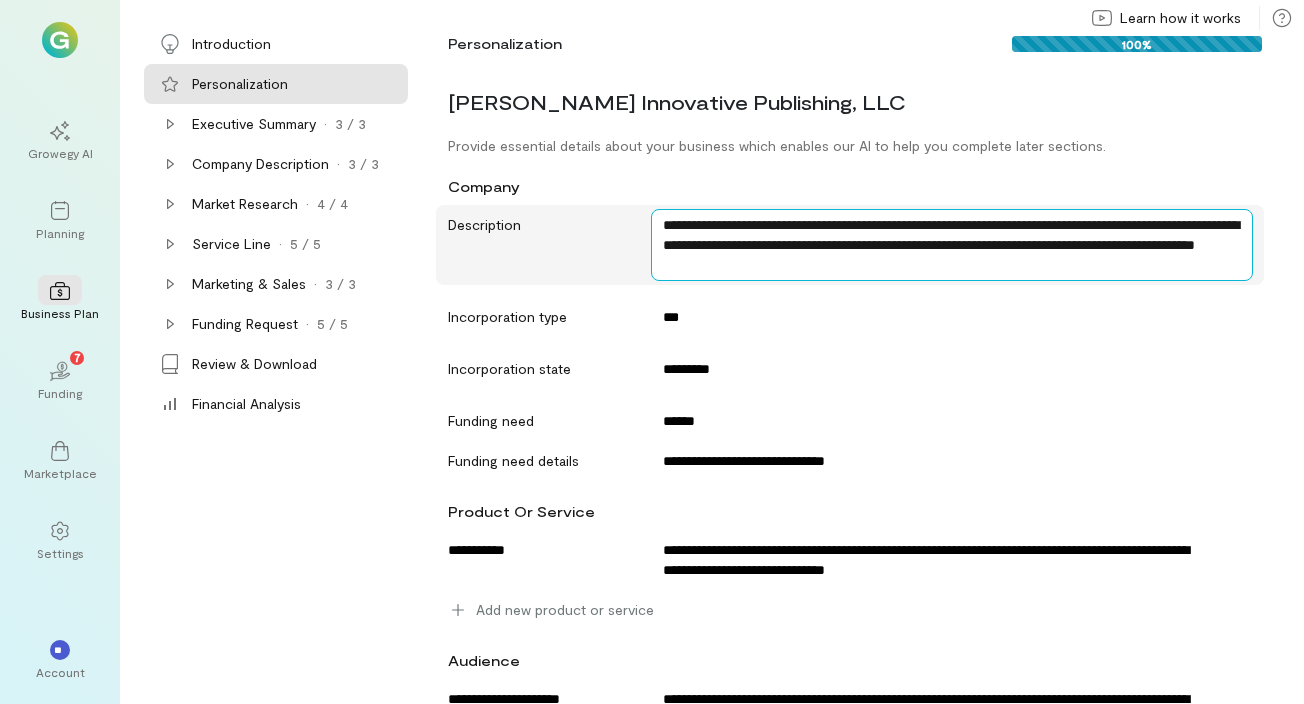 paste on "**********" 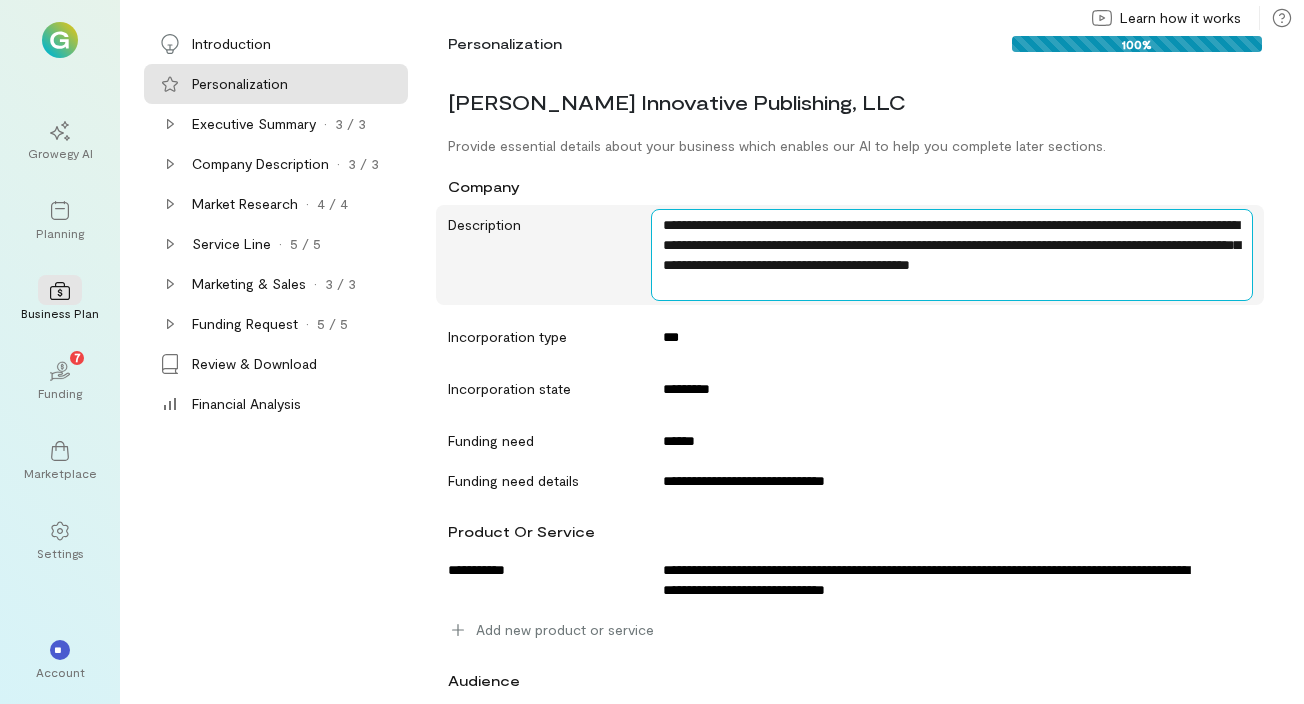 click on "**********" at bounding box center (952, 255) 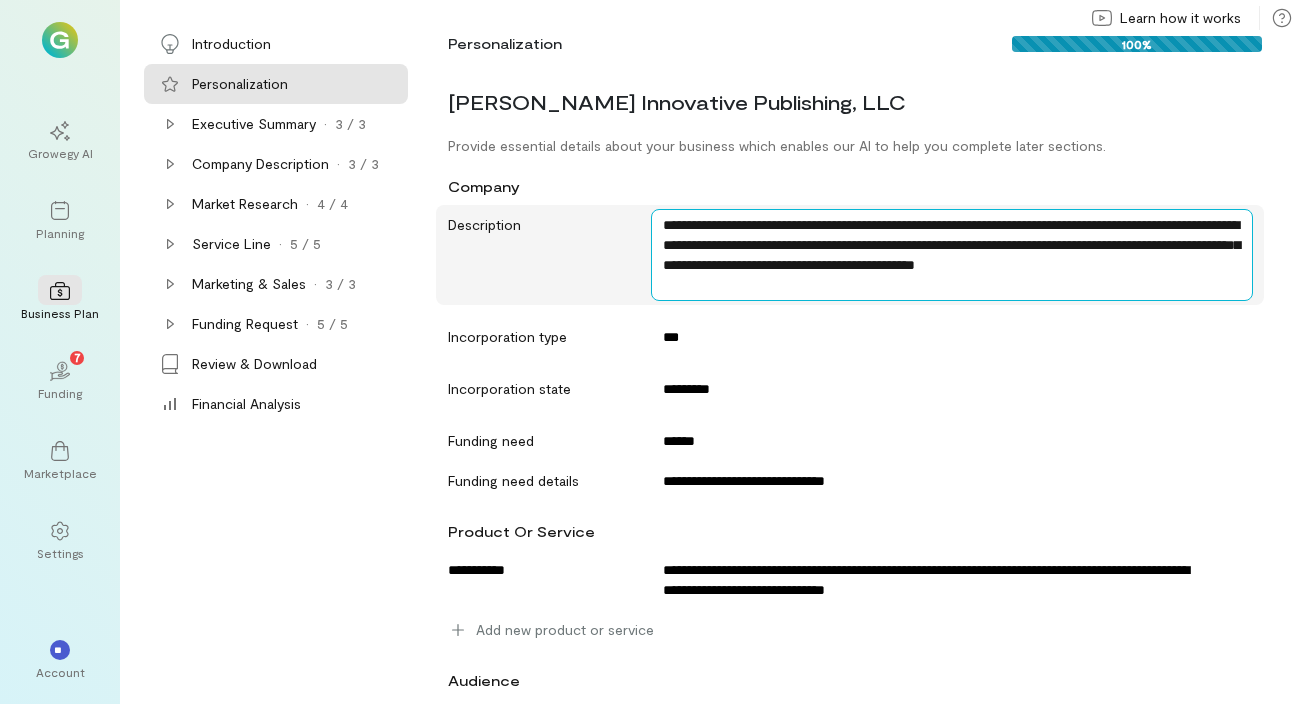 click on "**********" at bounding box center [952, 255] 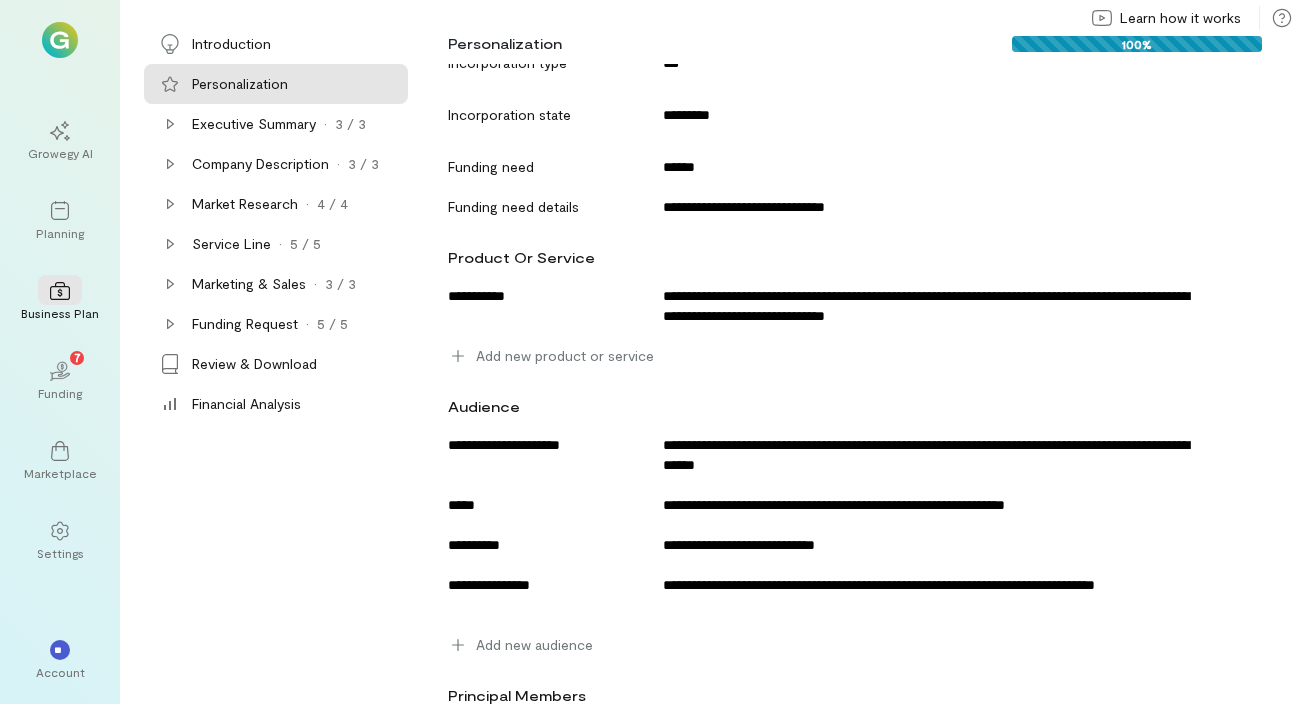 scroll, scrollTop: 278, scrollLeft: 0, axis: vertical 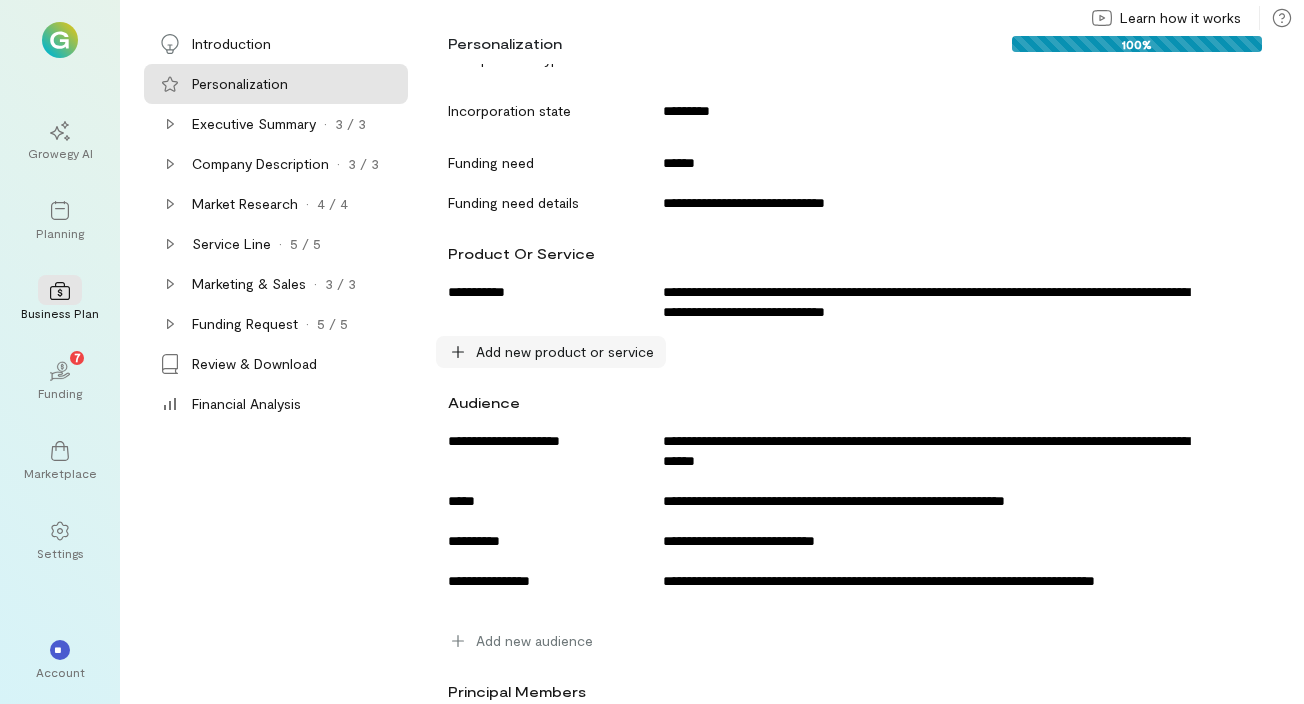 type on "**********" 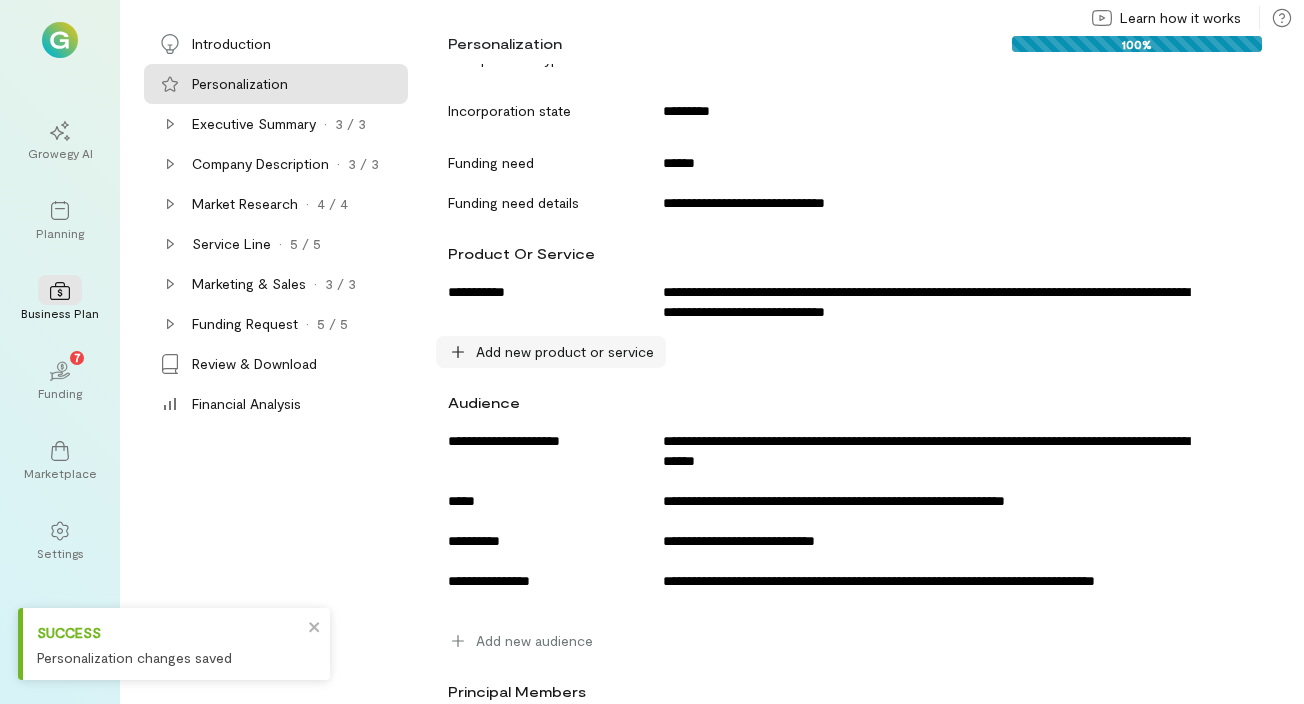 click 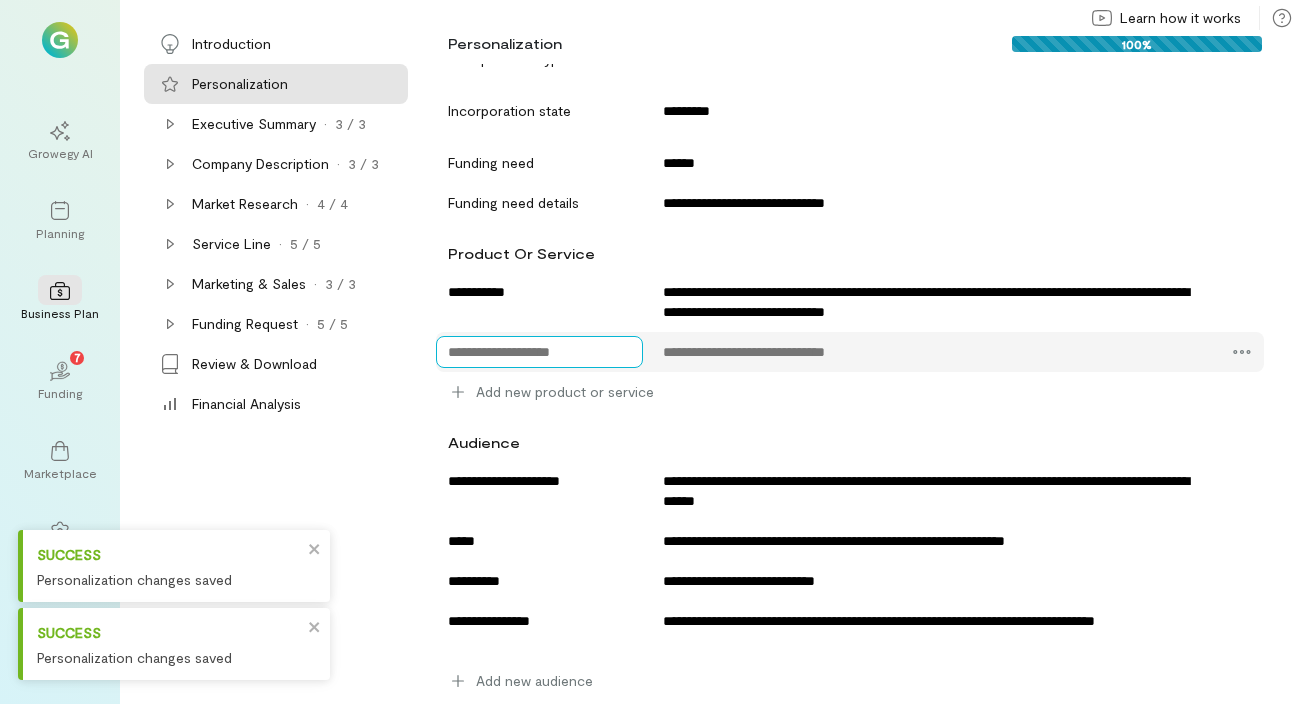 click at bounding box center [539, 352] 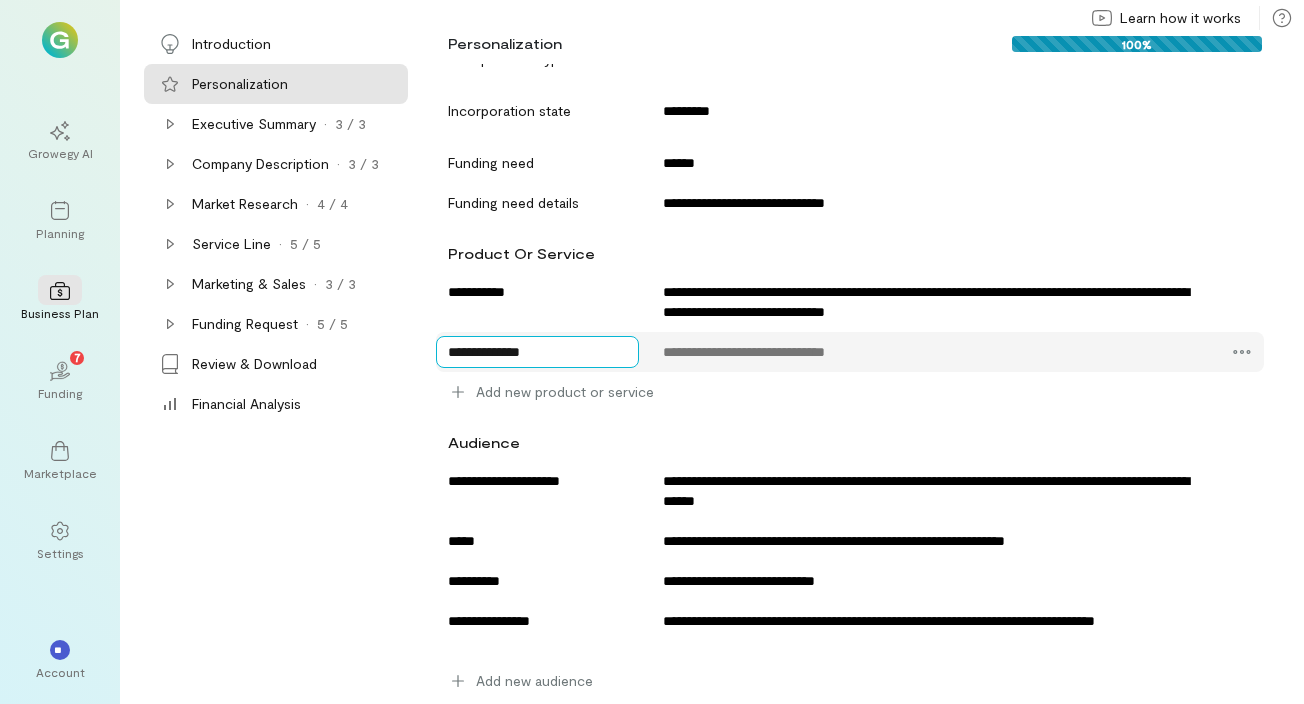 type on "**********" 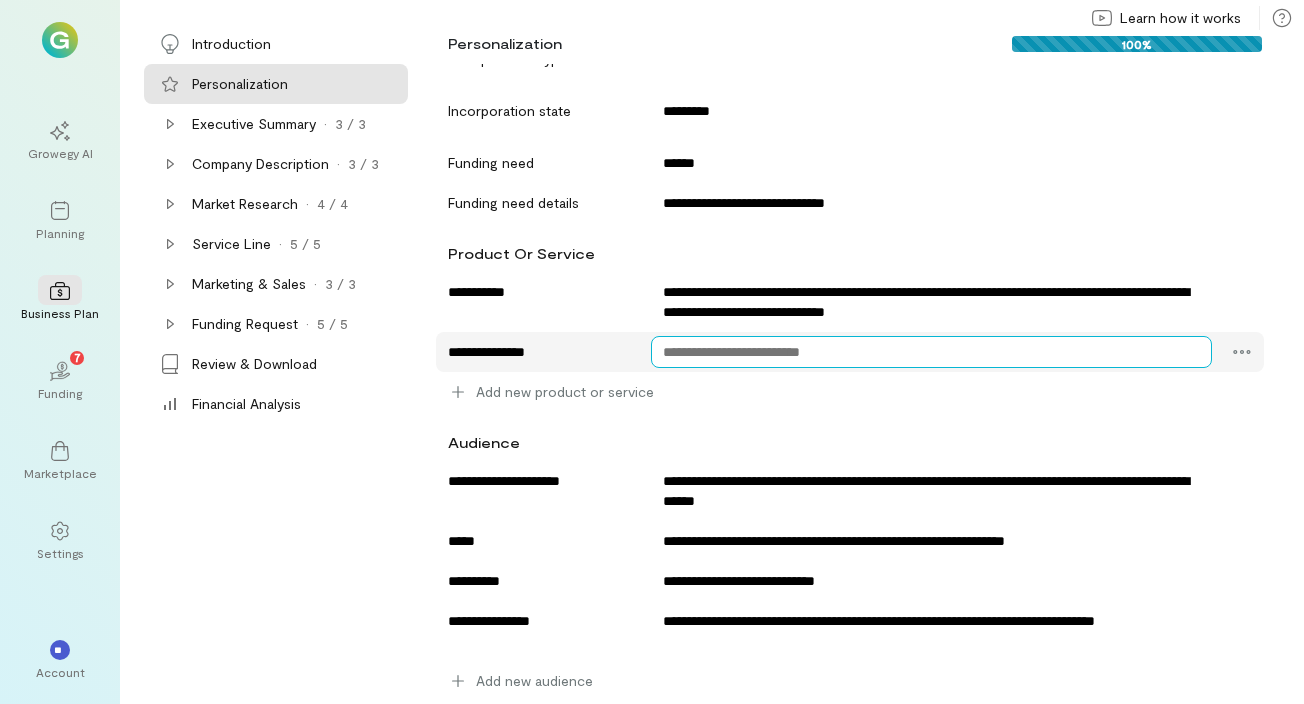 click at bounding box center [931, 352] 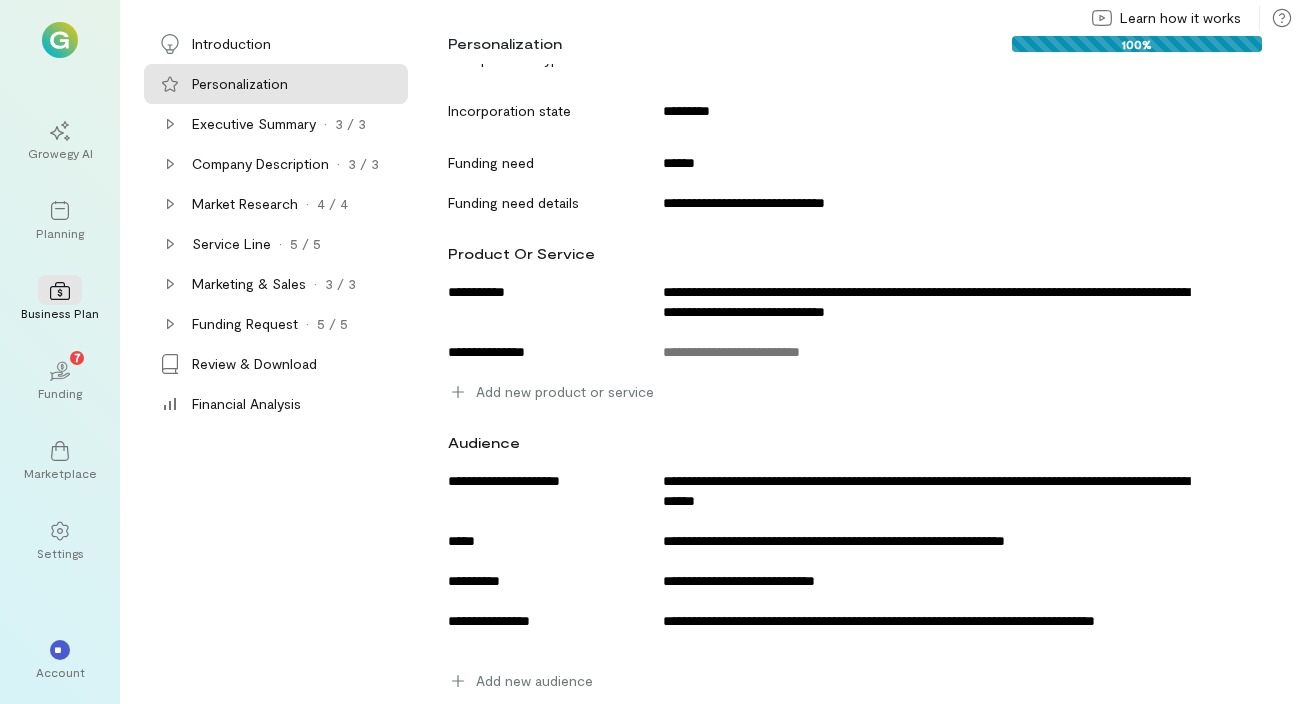 click on "Add new product or service" at bounding box center (850, 392) 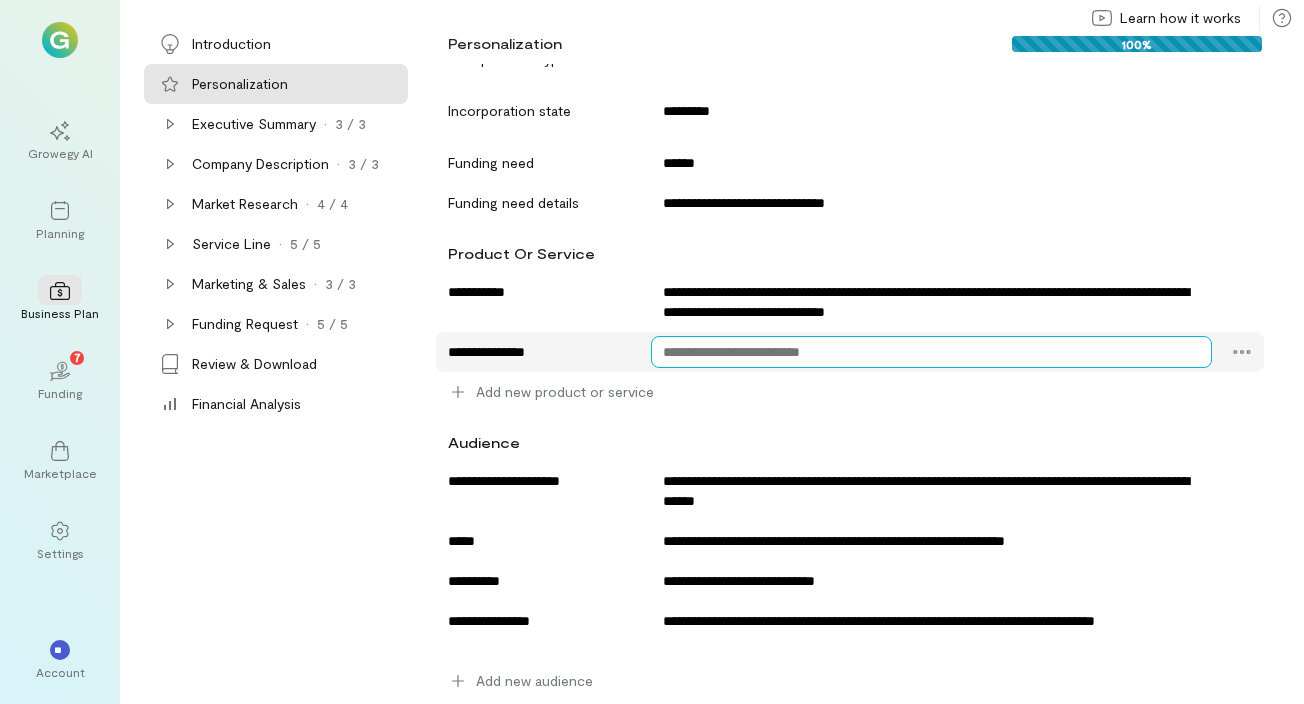 paste on "**********" 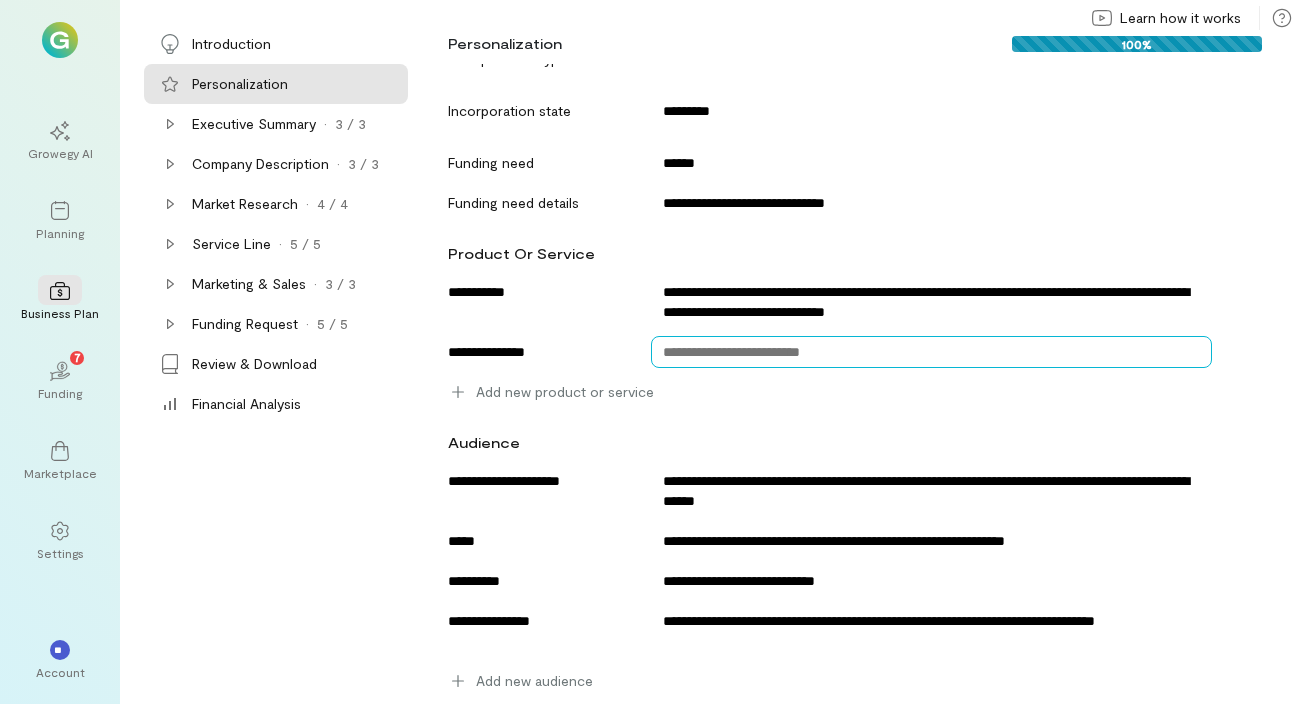 type on "**********" 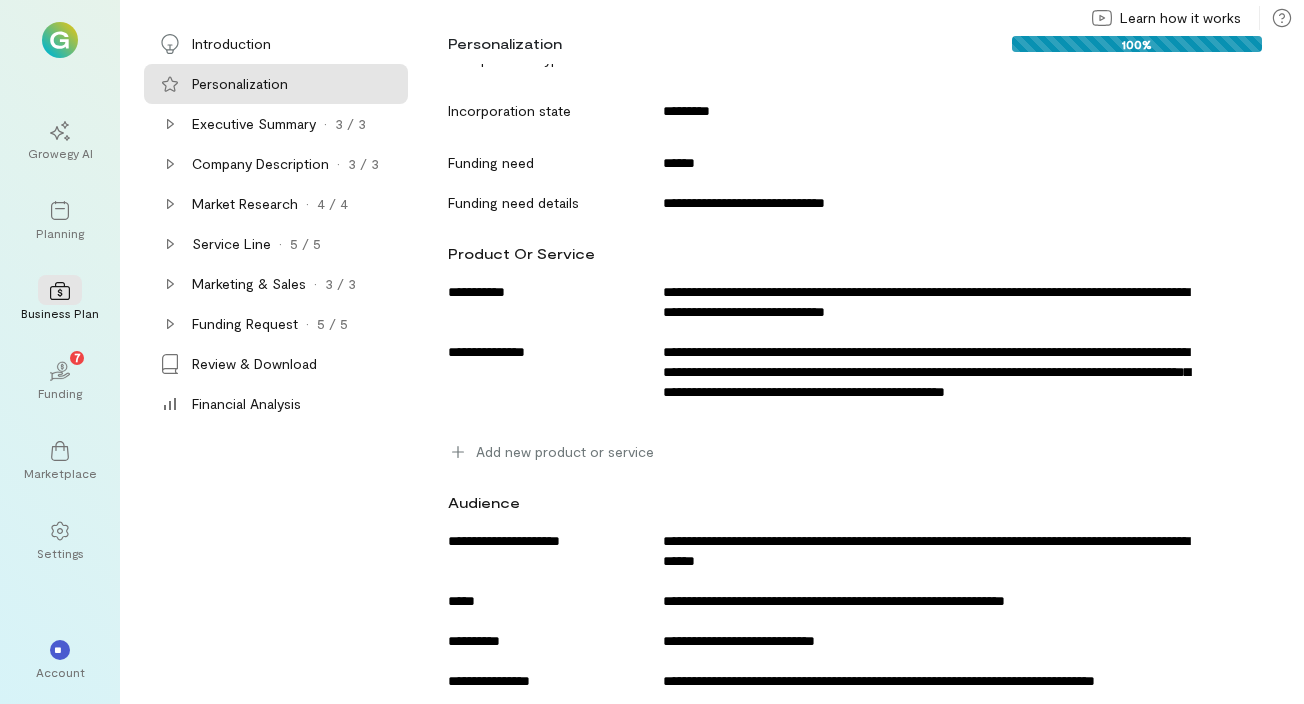 click on "Add new product or service" at bounding box center (850, 452) 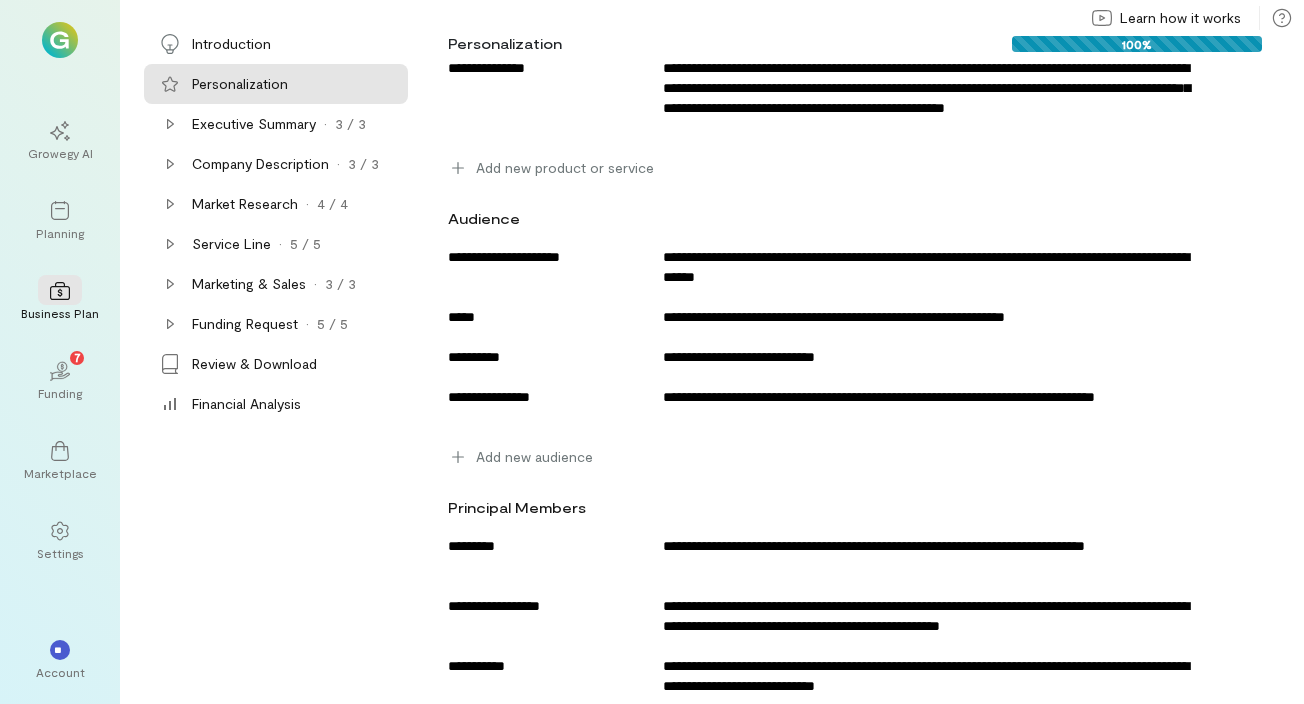 scroll, scrollTop: 579, scrollLeft: 0, axis: vertical 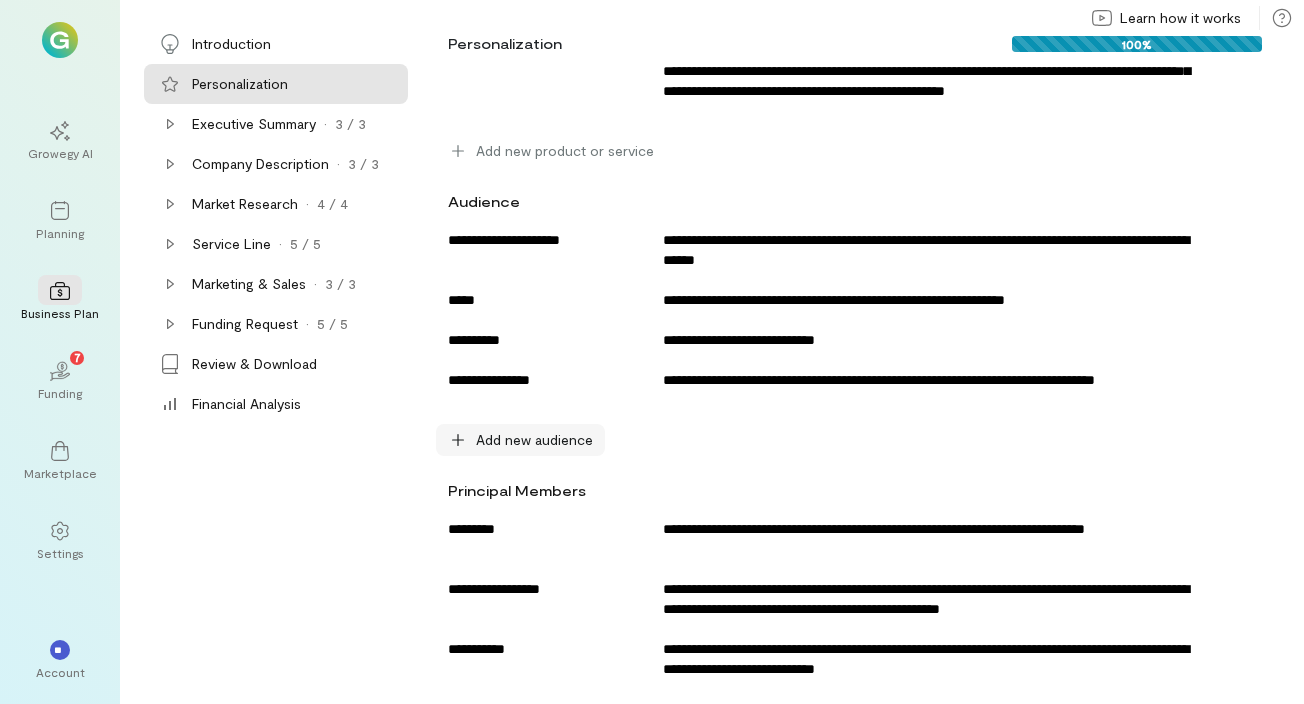 click on "Add new audience" at bounding box center [534, 440] 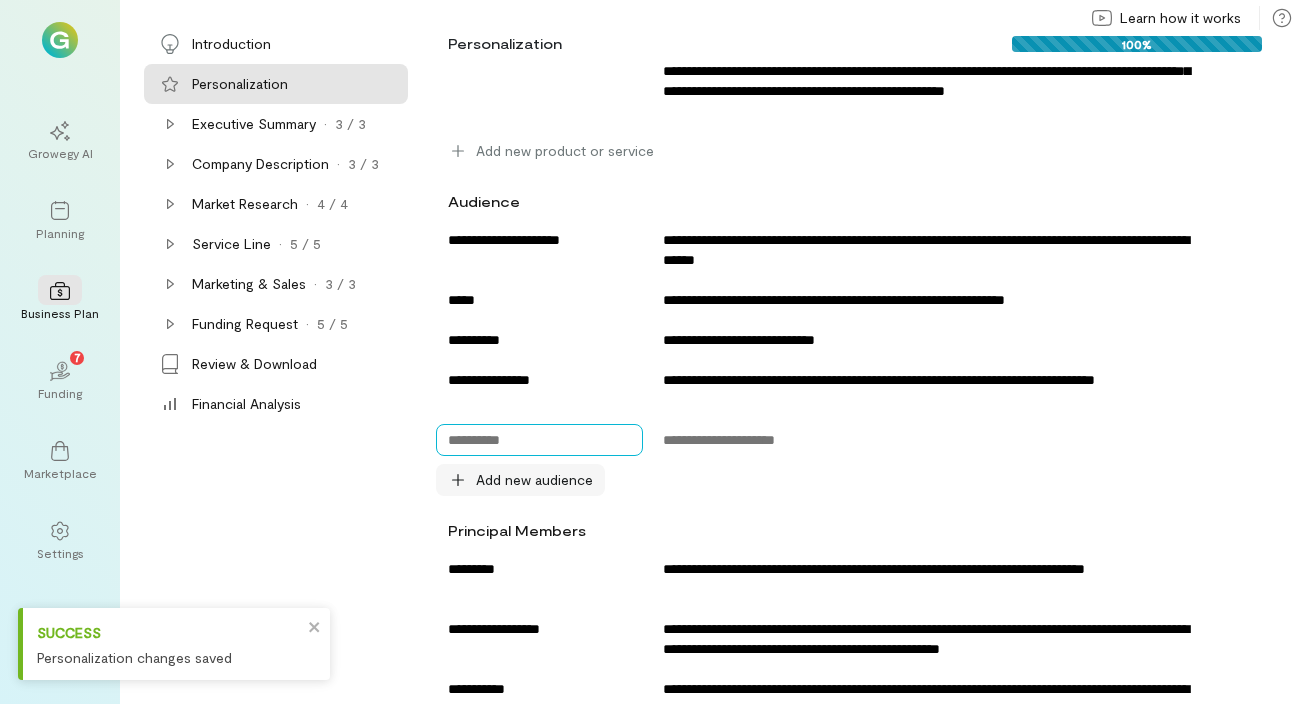 click at bounding box center (539, 440) 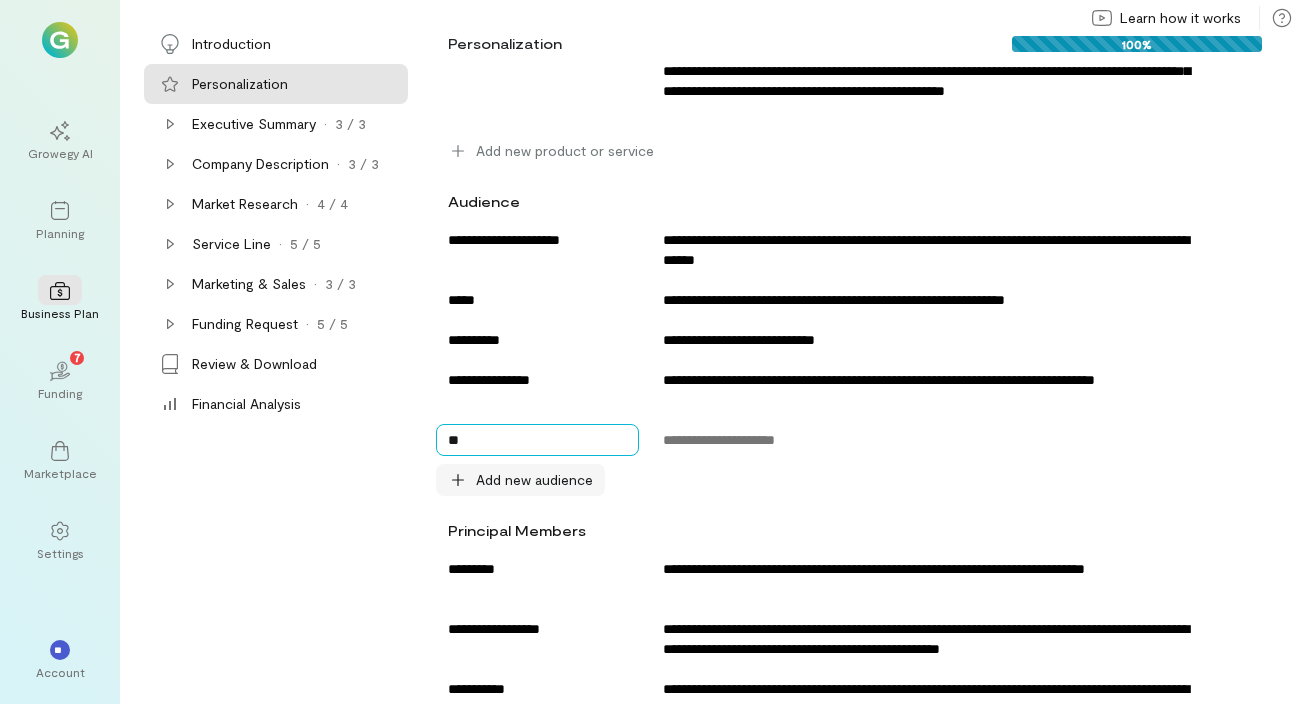 type on "*" 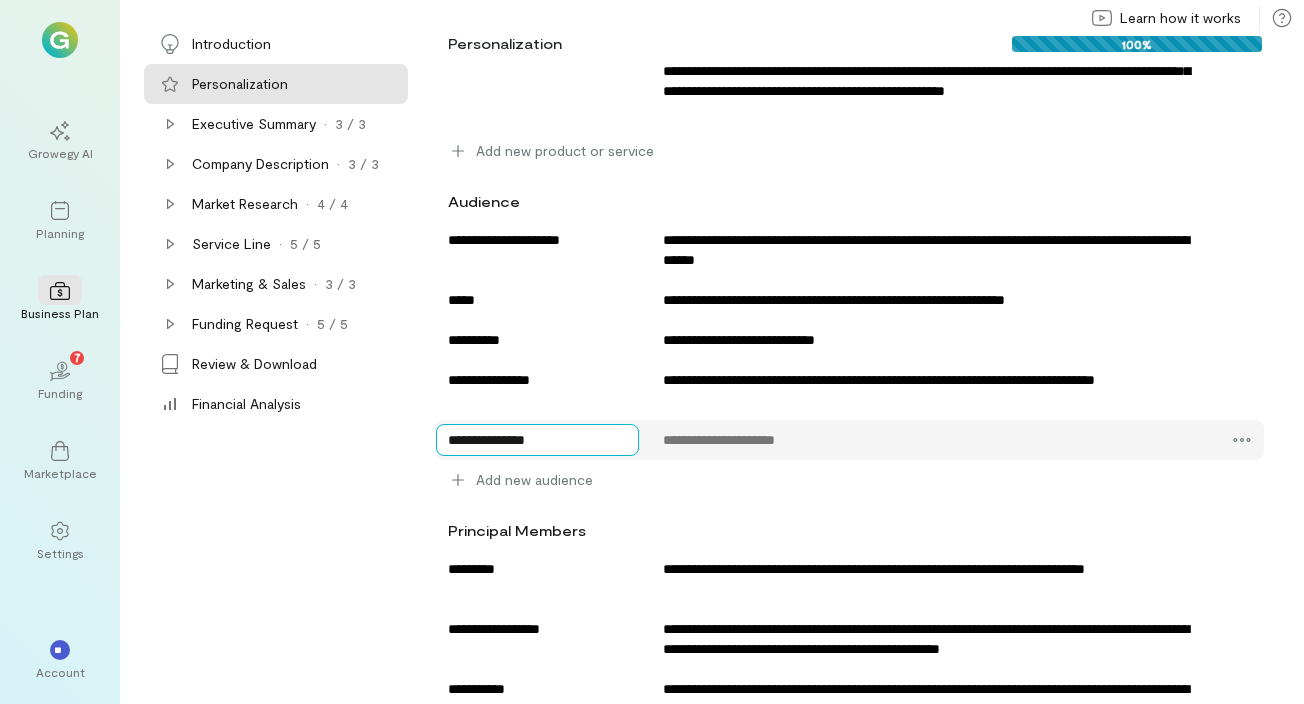 click on "**********" at bounding box center [537, 440] 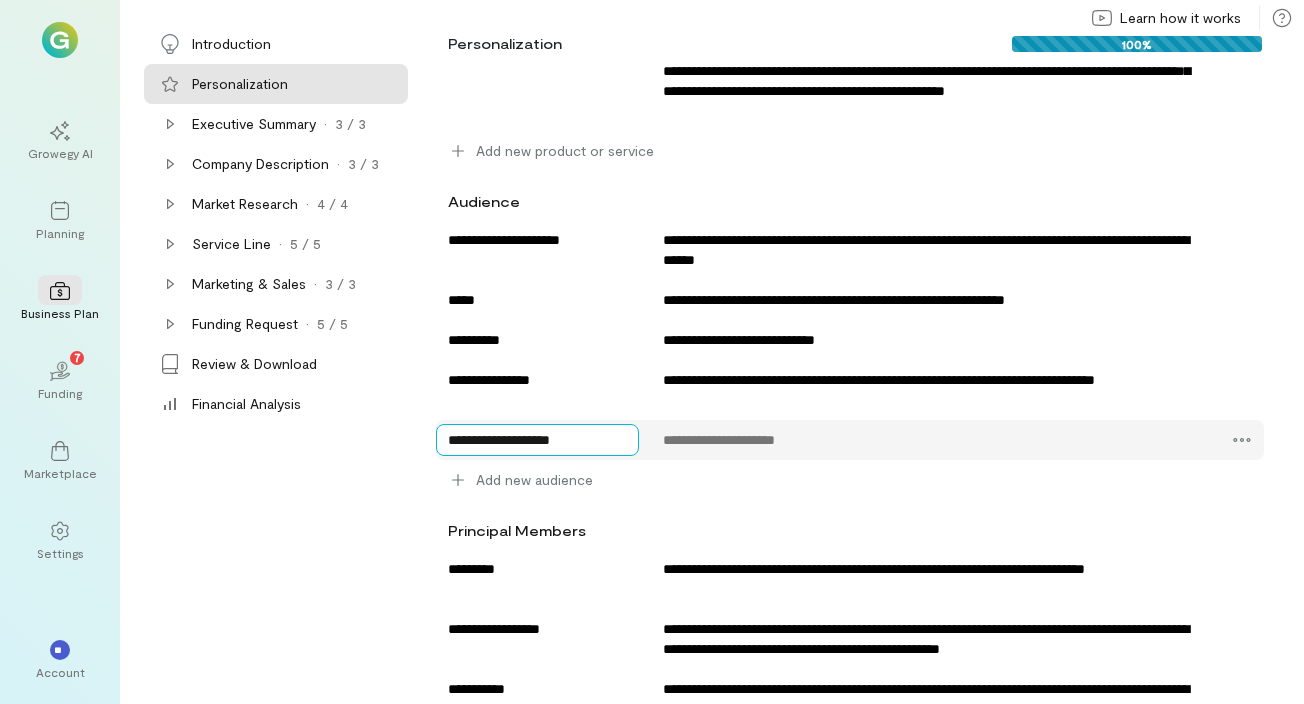 type on "**********" 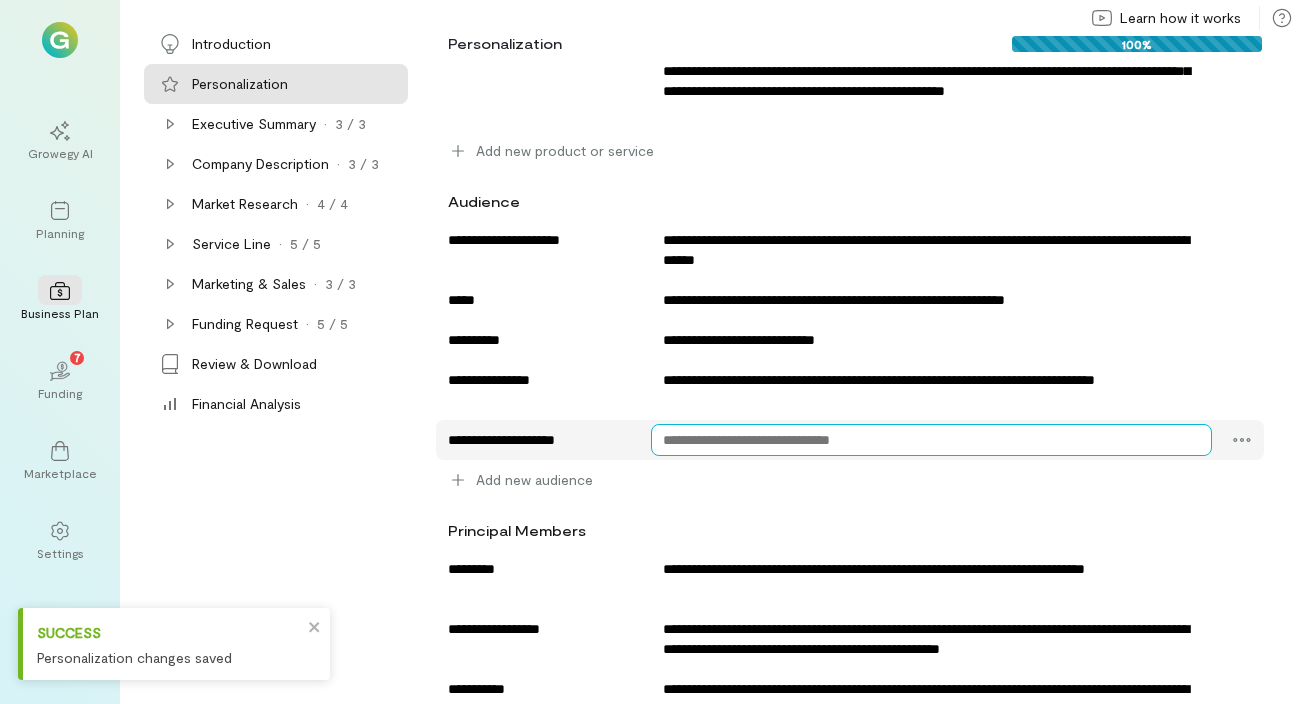 click at bounding box center (931, 440) 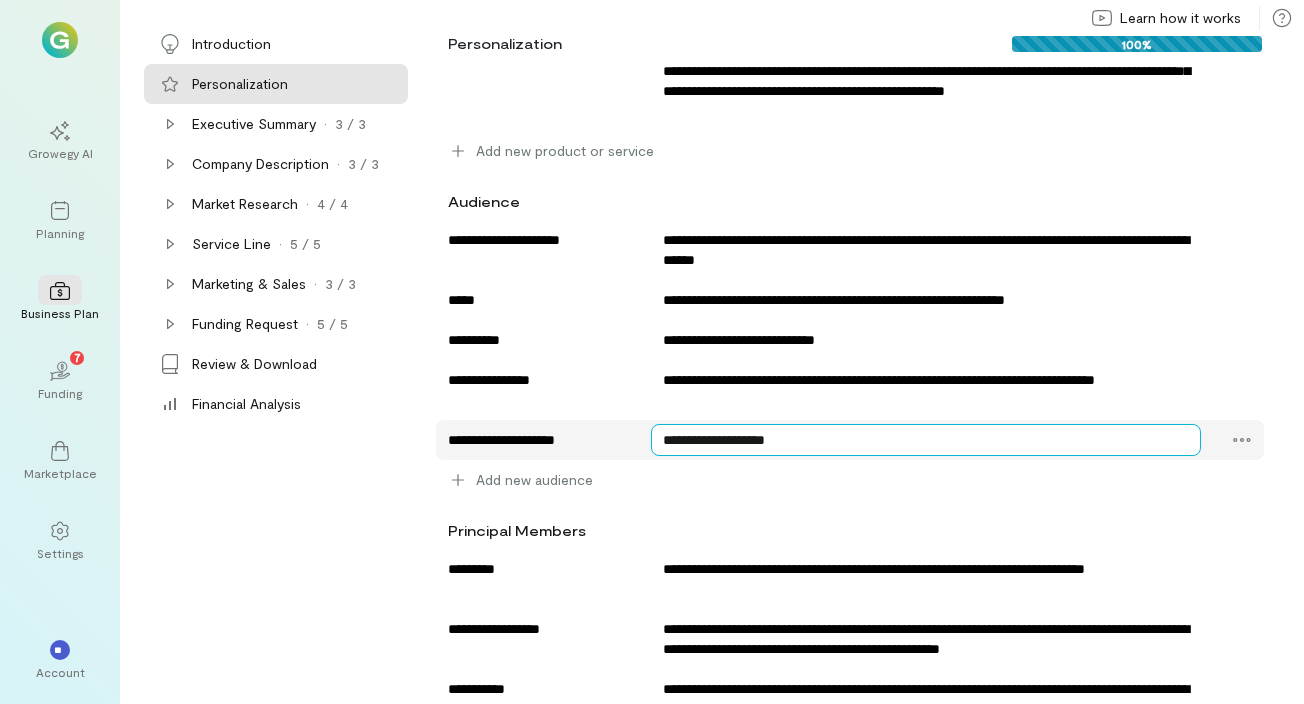 type on "**********" 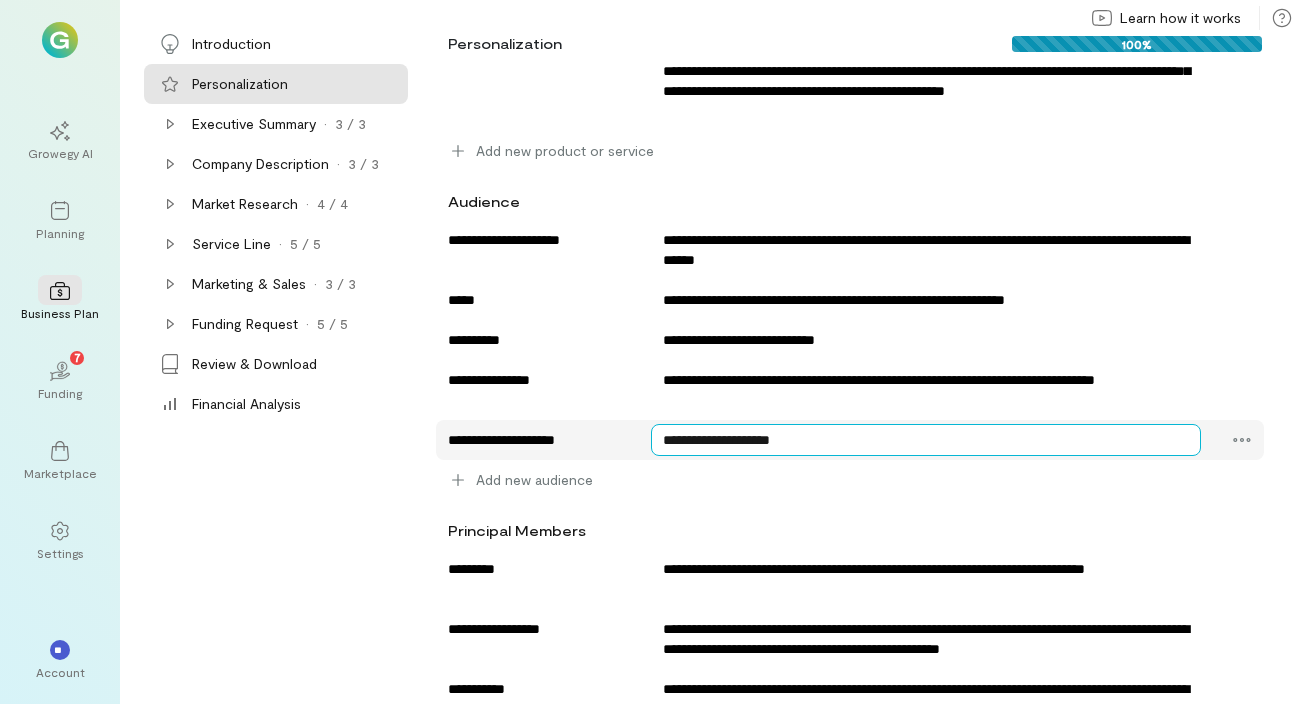 click on "**********" at bounding box center [926, 440] 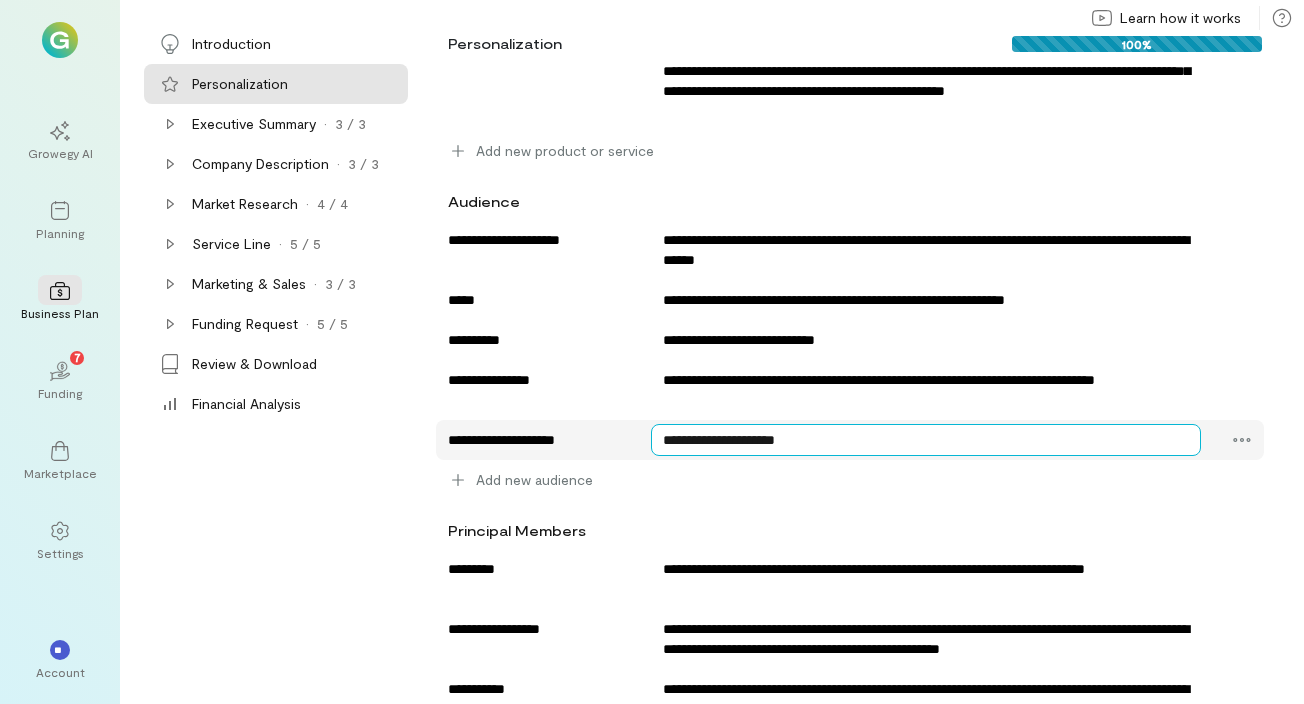 click on "**********" at bounding box center [926, 440] 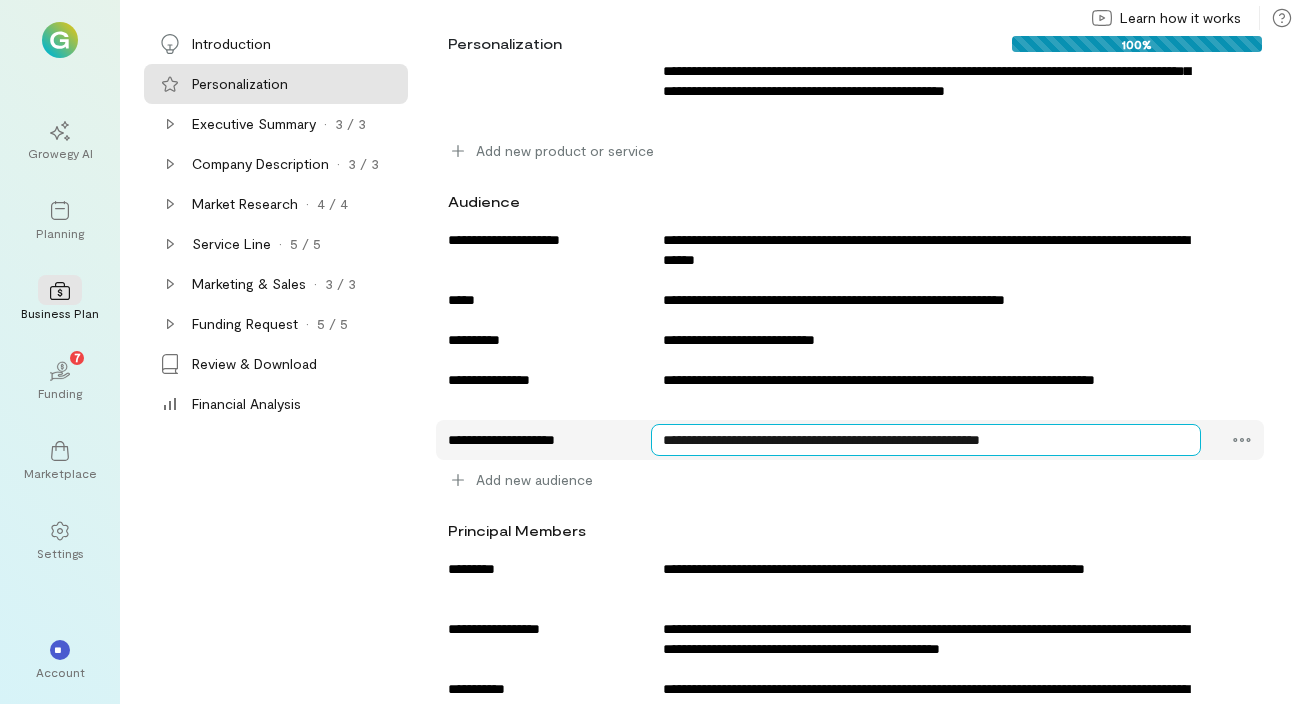 click on "**********" at bounding box center (926, 440) 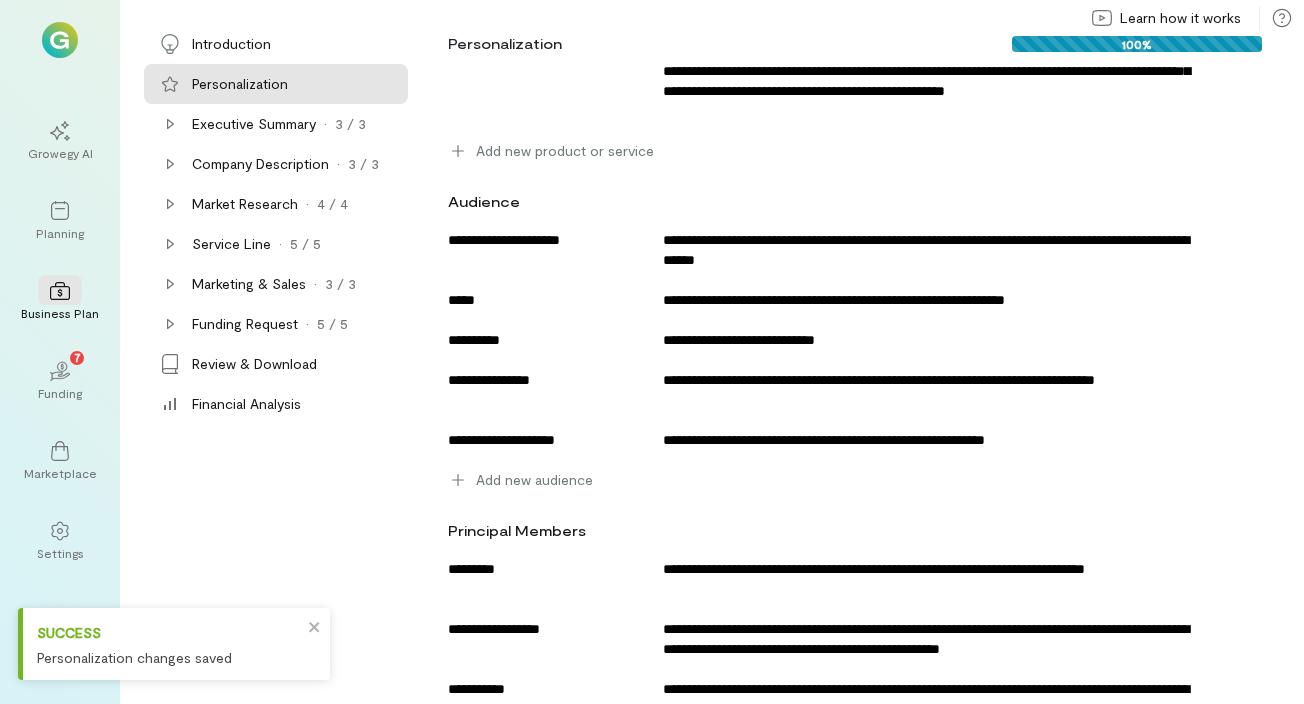 click on "Add new audience" at bounding box center [850, 480] 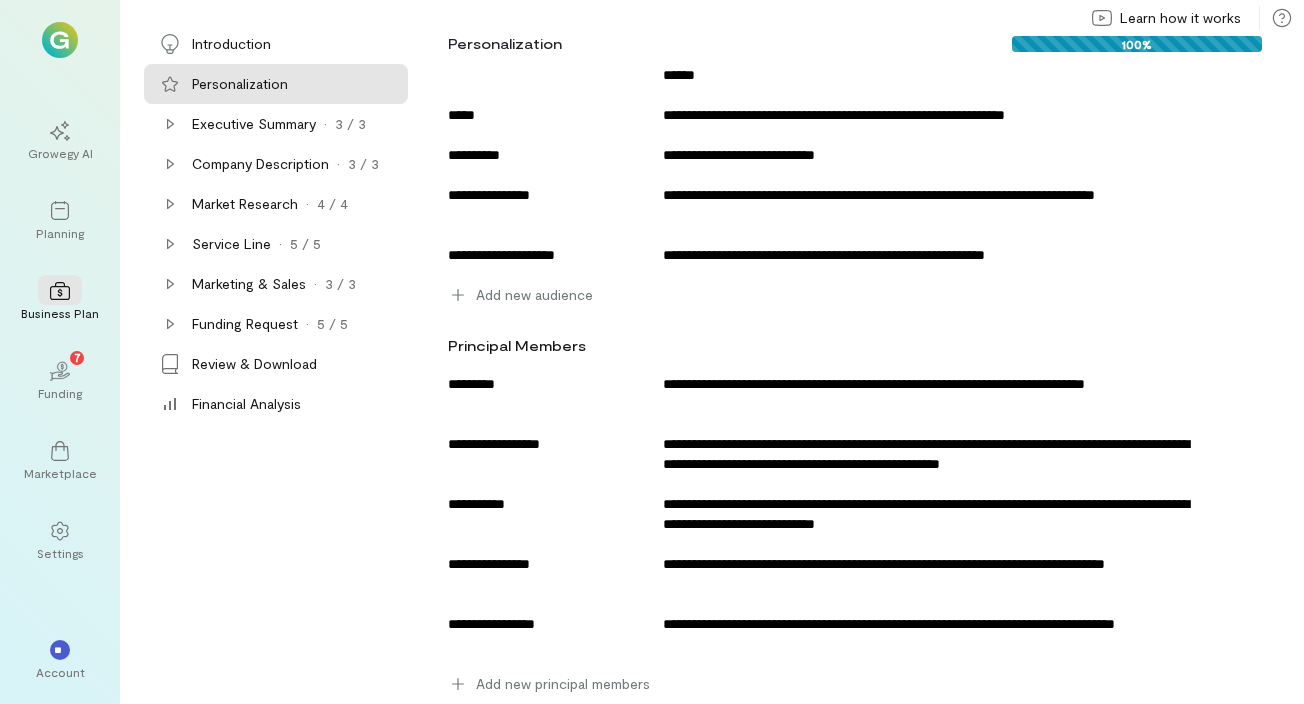 scroll, scrollTop: 716, scrollLeft: 0, axis: vertical 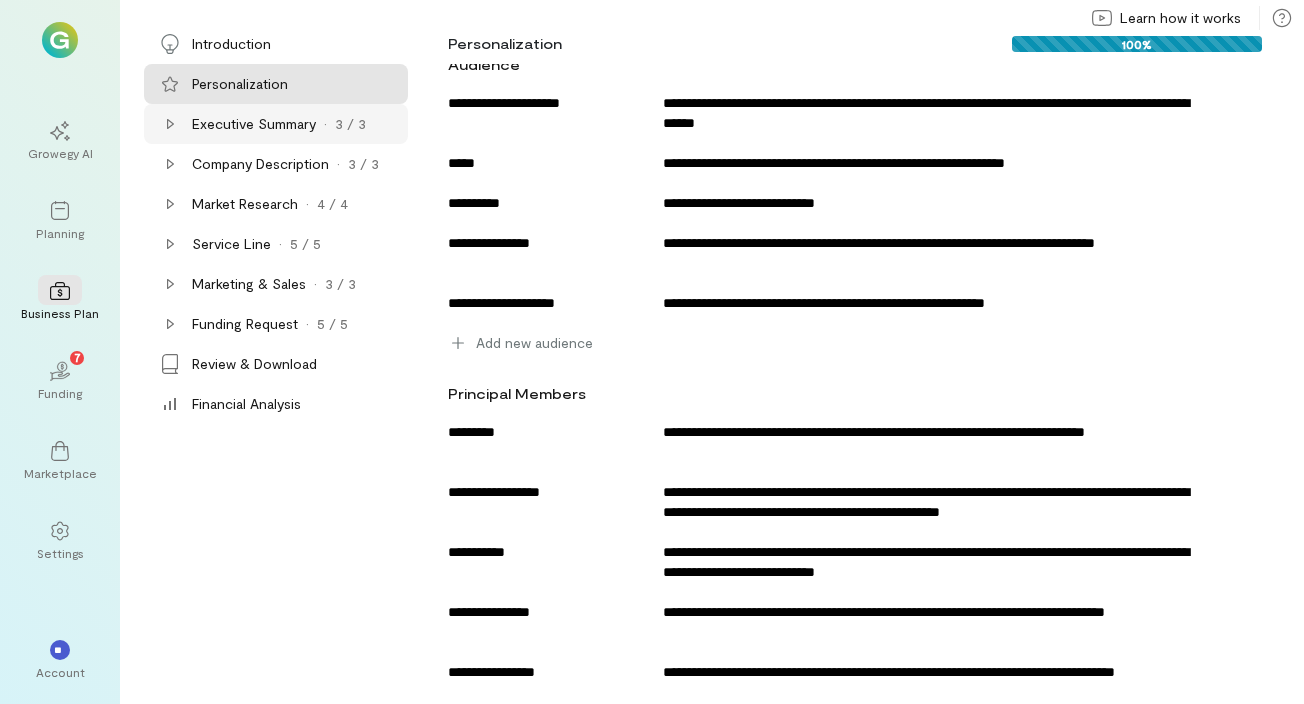 click on "Executive Summary" at bounding box center [254, 124] 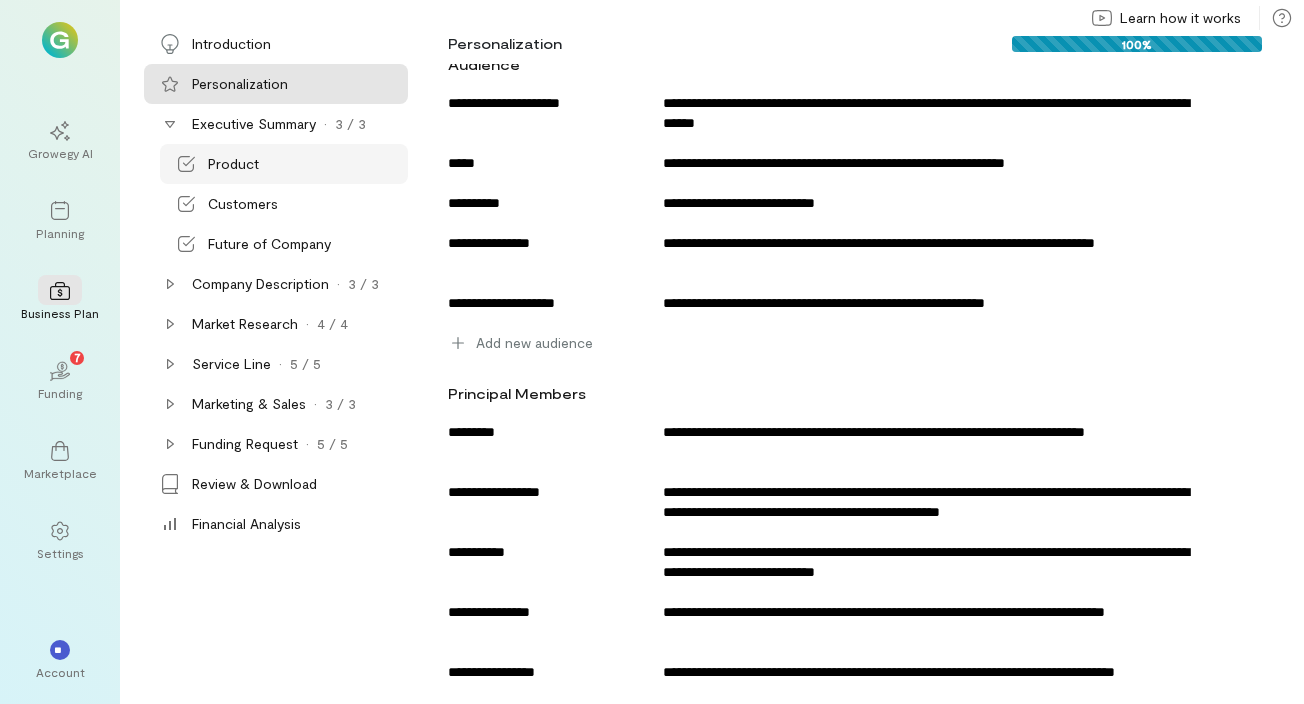 click on "Product" at bounding box center (233, 164) 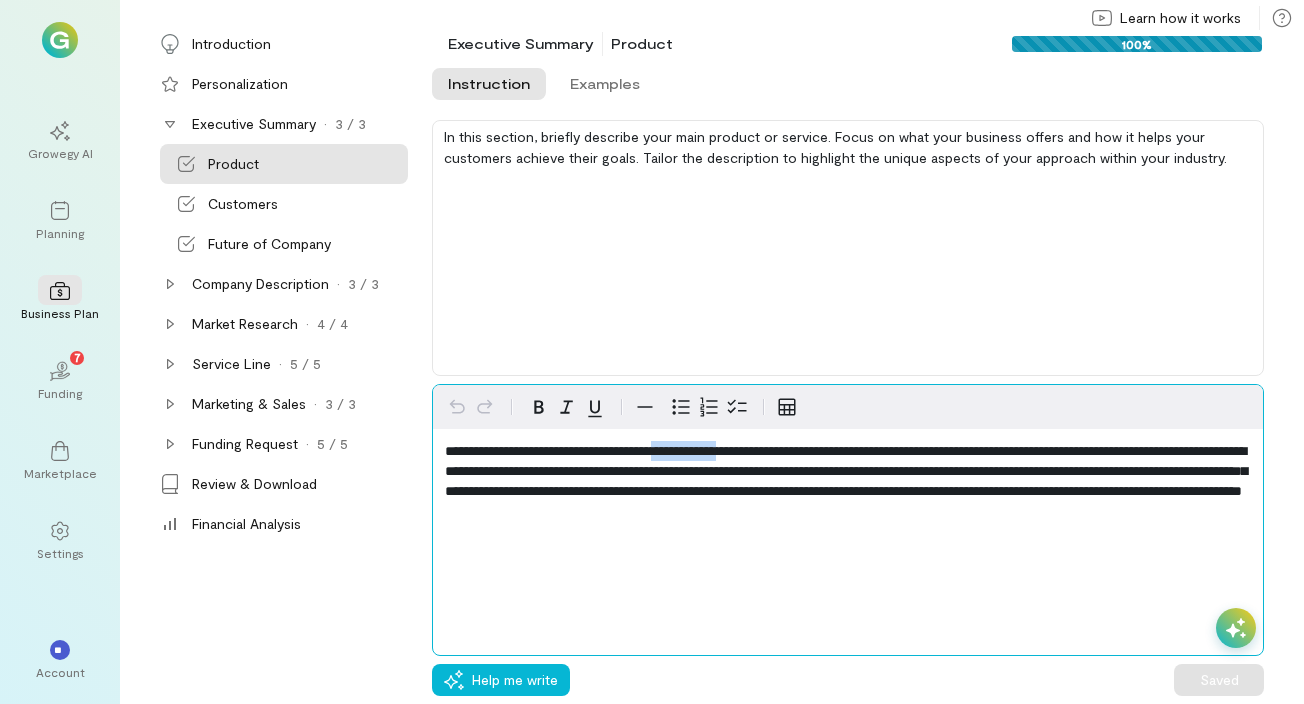 drag, startPoint x: 709, startPoint y: 451, endPoint x: 777, endPoint y: 455, distance: 68.117546 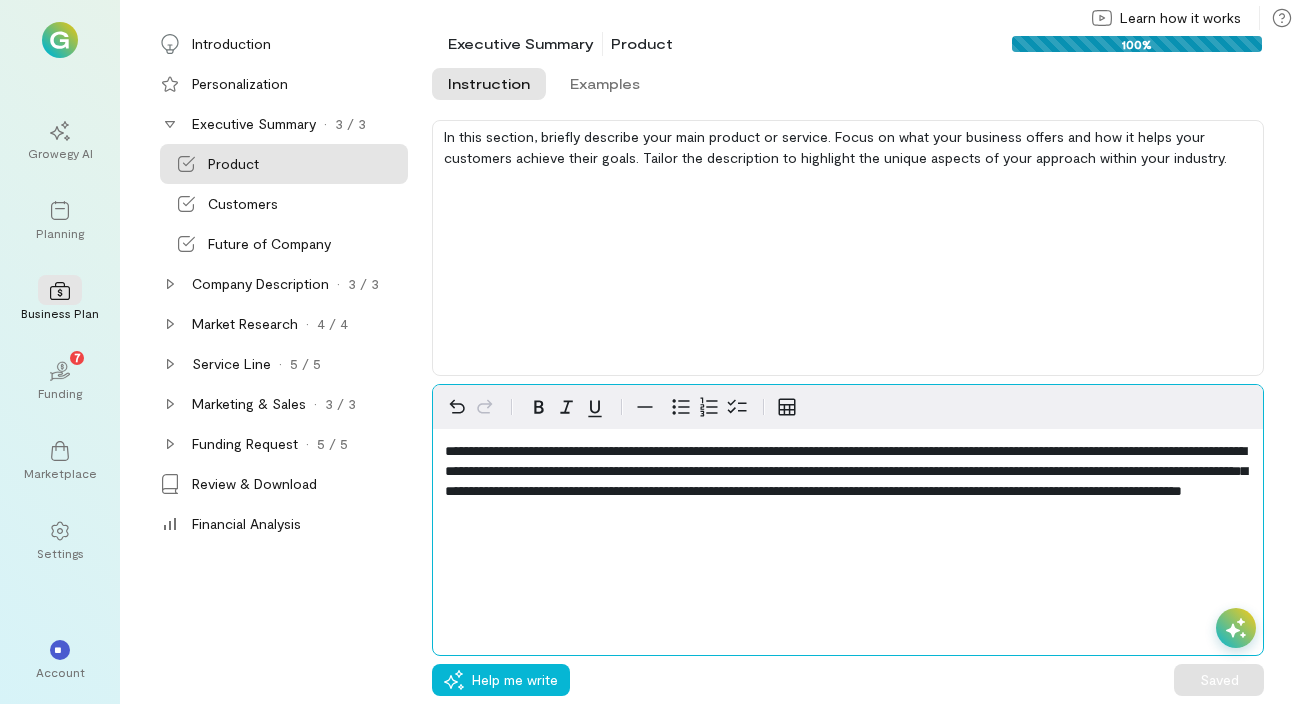 type 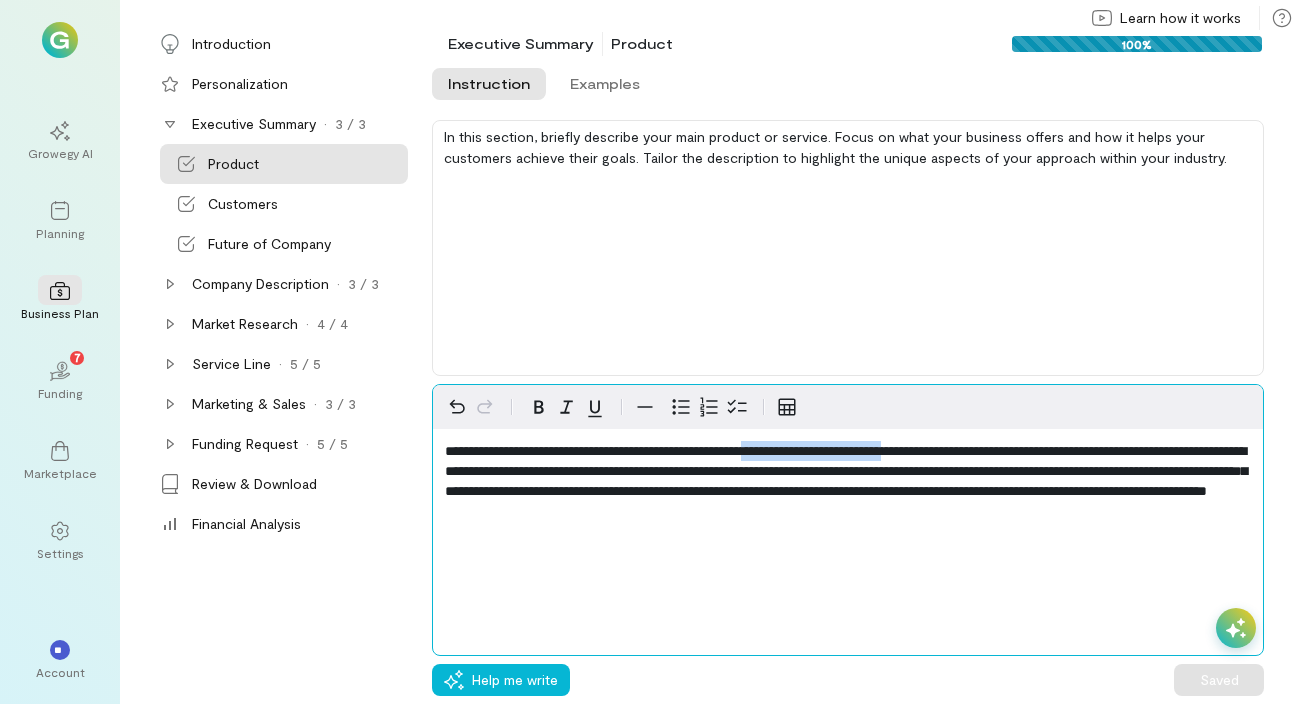 drag, startPoint x: 818, startPoint y: 452, endPoint x: 1009, endPoint y: 453, distance: 191.00262 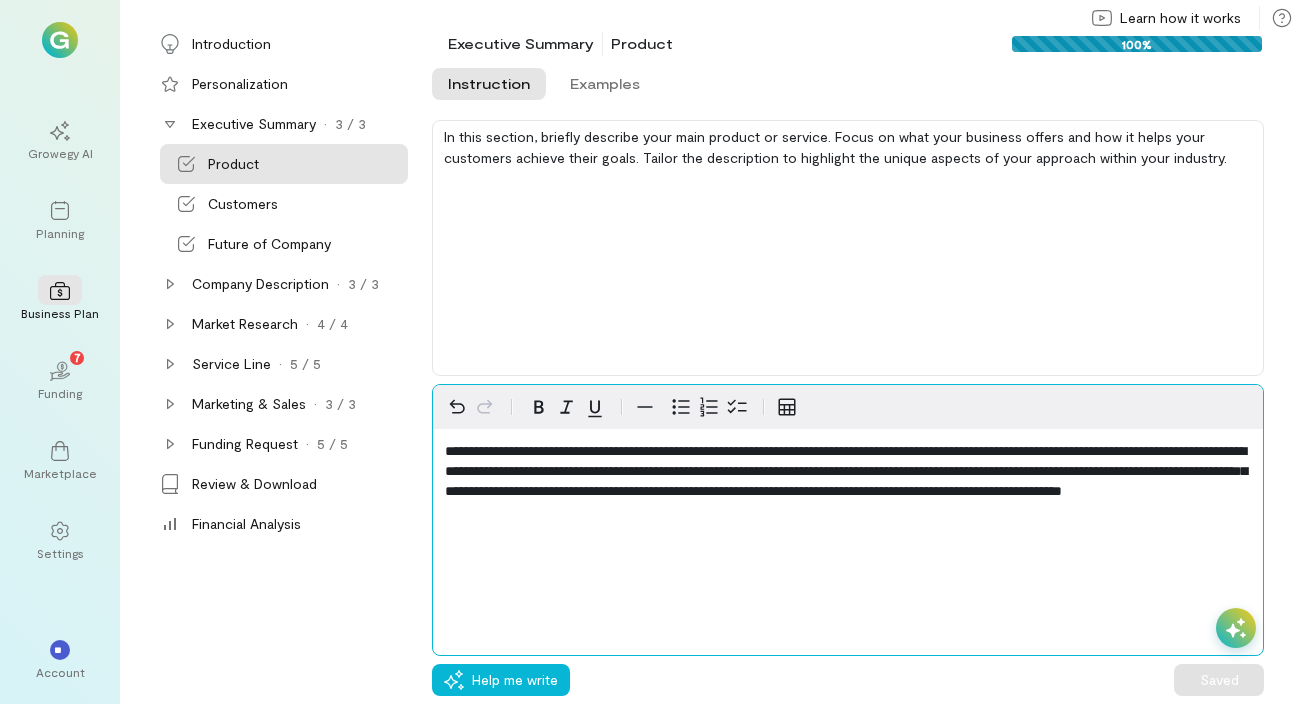 click on "**********" at bounding box center (848, 475) 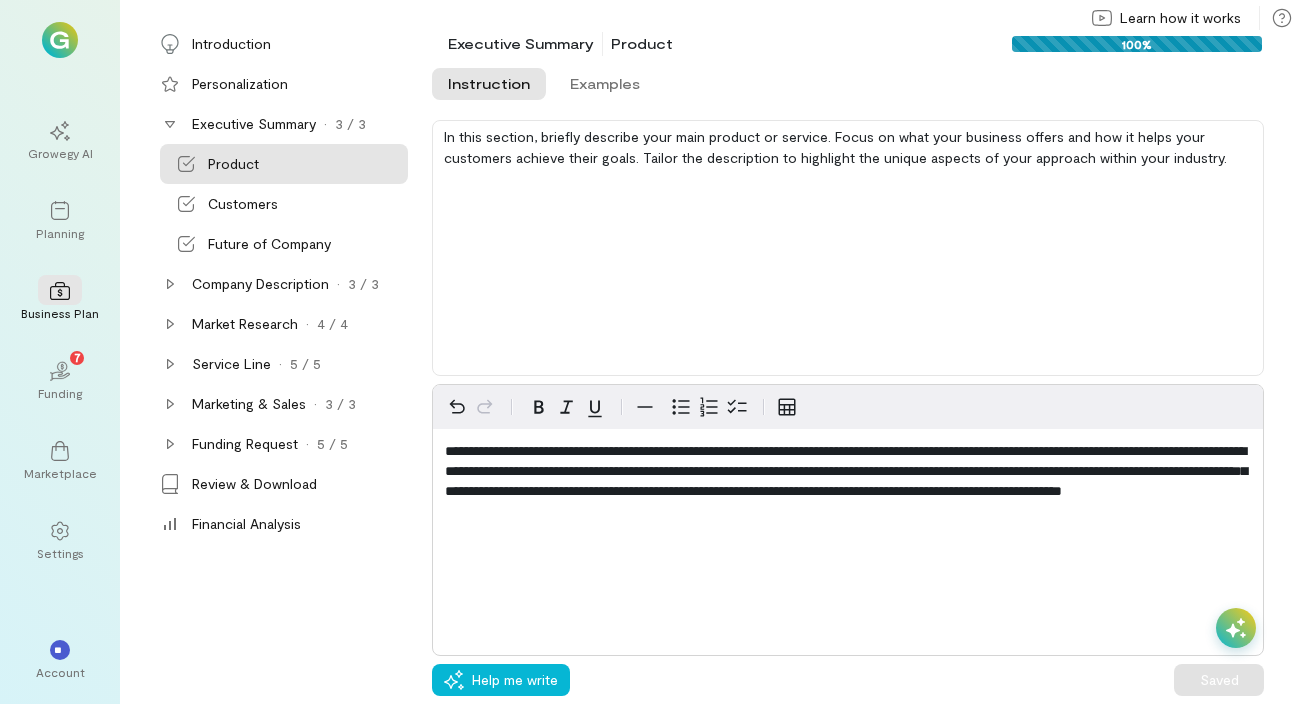 click on "**********" at bounding box center (848, 520) 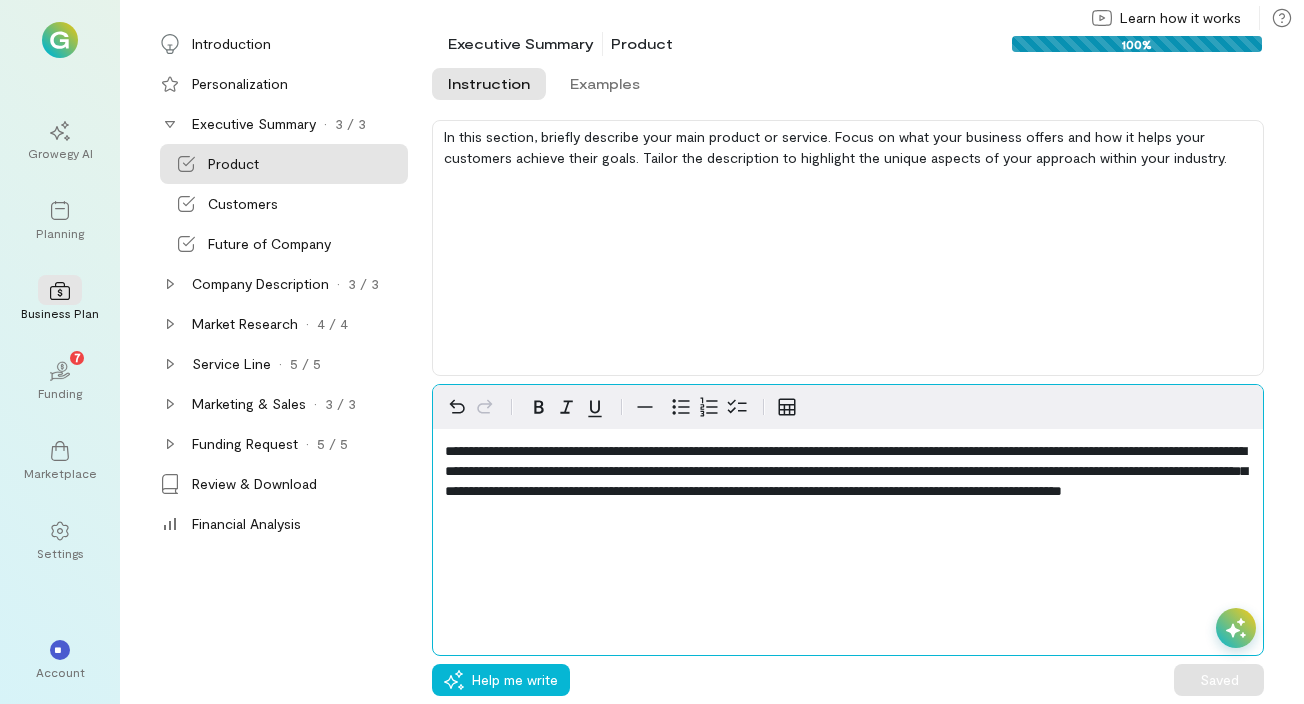 click on "**********" at bounding box center (848, 471) 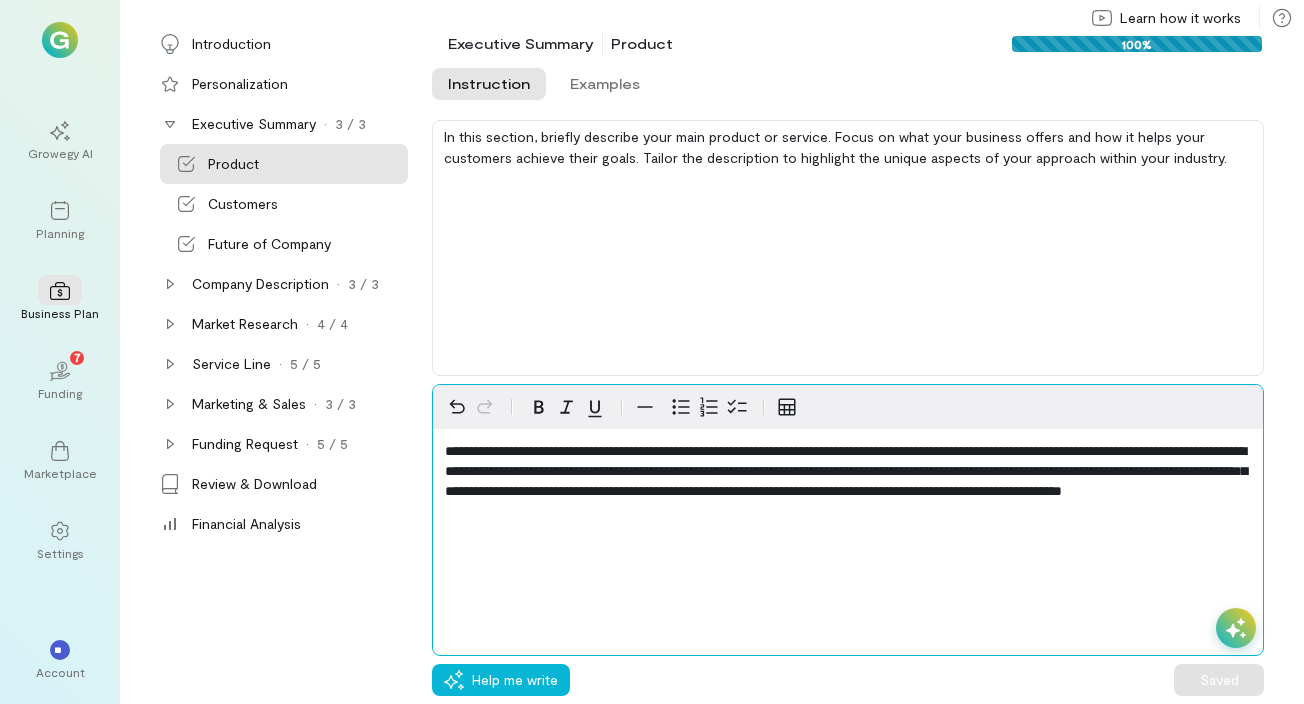 click on "**********" at bounding box center [848, 489] 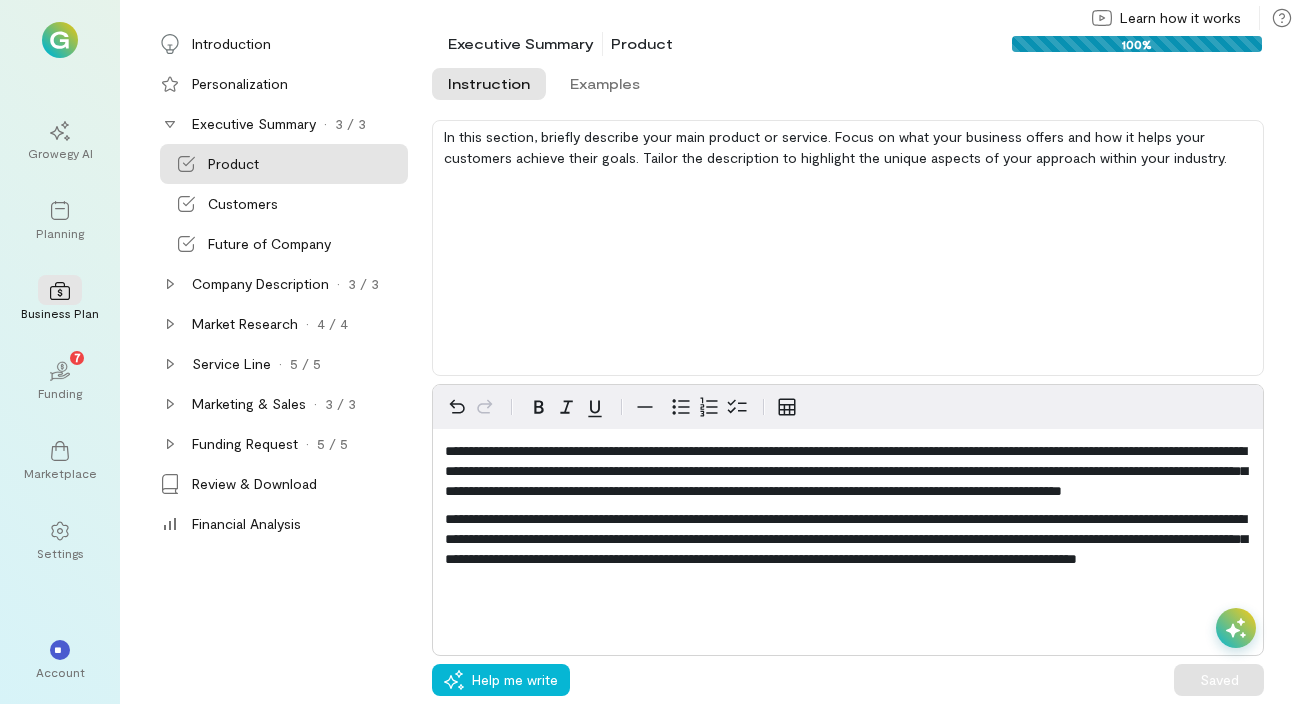 click on "In this section, briefly describe your main product or service. Focus on what your business offers and how it helps your customers achieve their goals. Tailor the description to highlight the unique aspects of your approach within your industry." at bounding box center (868, 248) 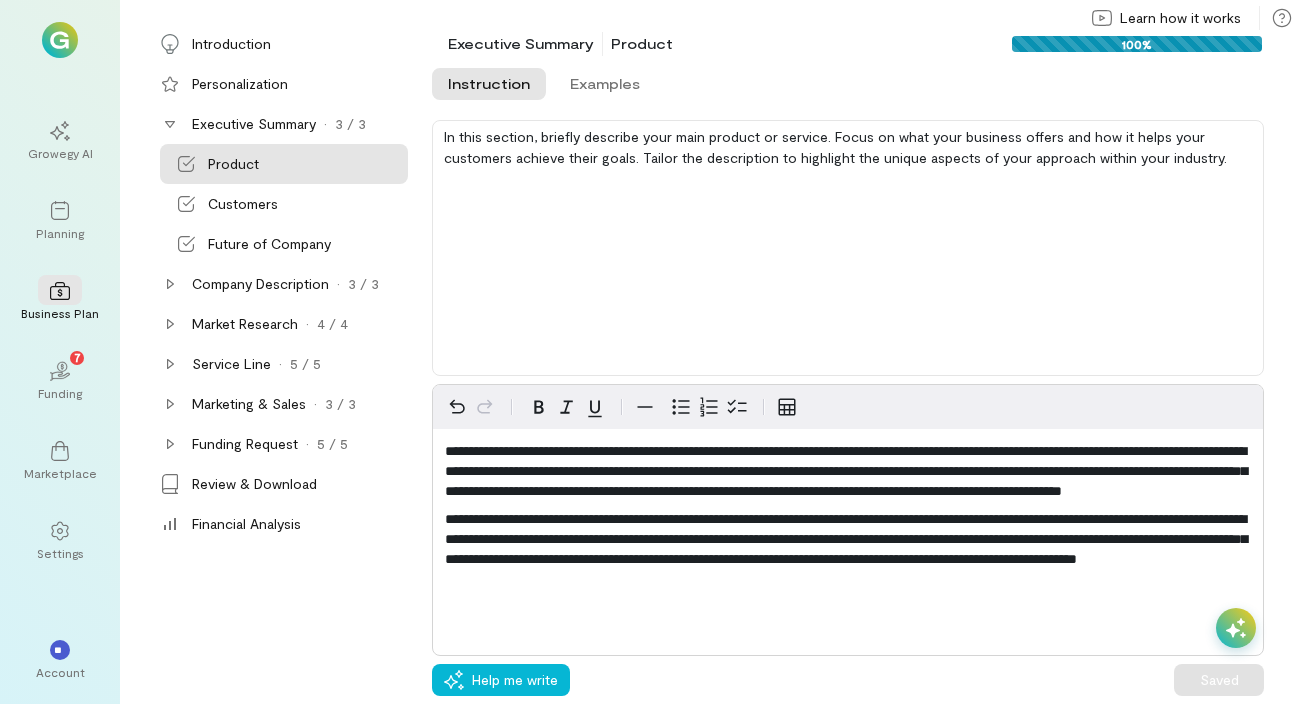 click on "**********" at bounding box center (848, 540) 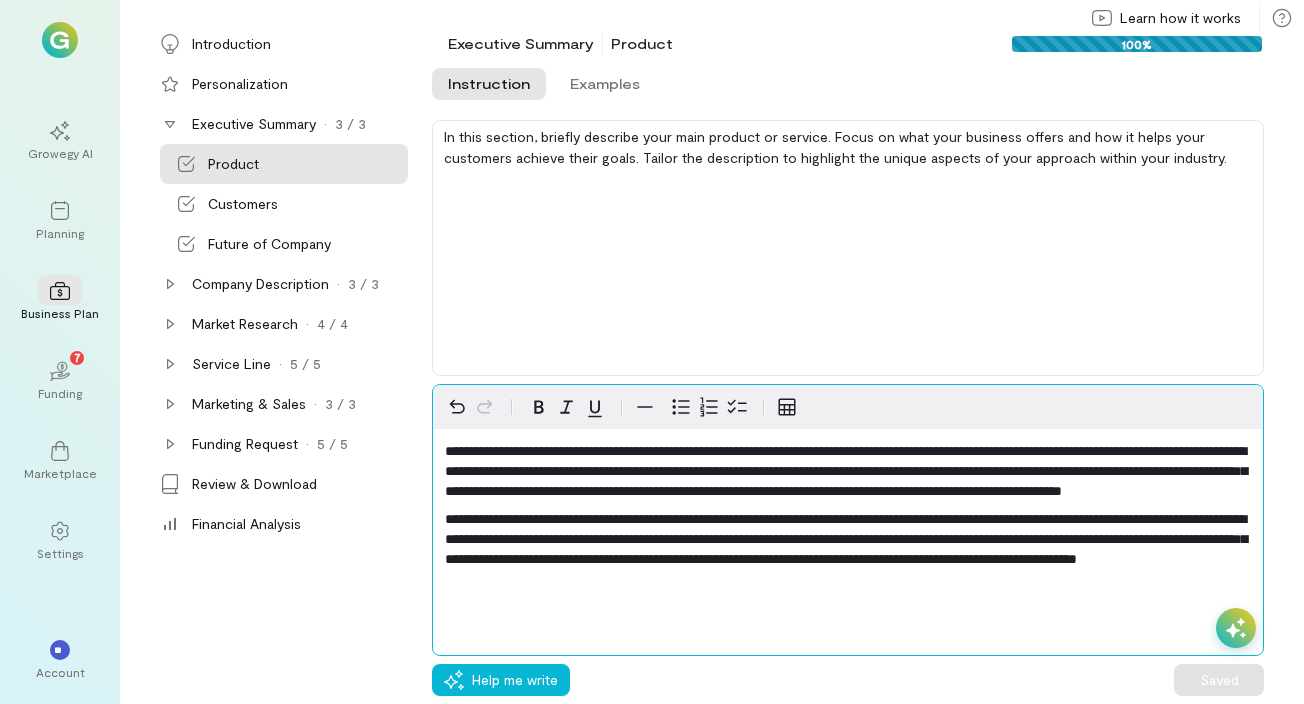 click on "**********" at bounding box center (848, 509) 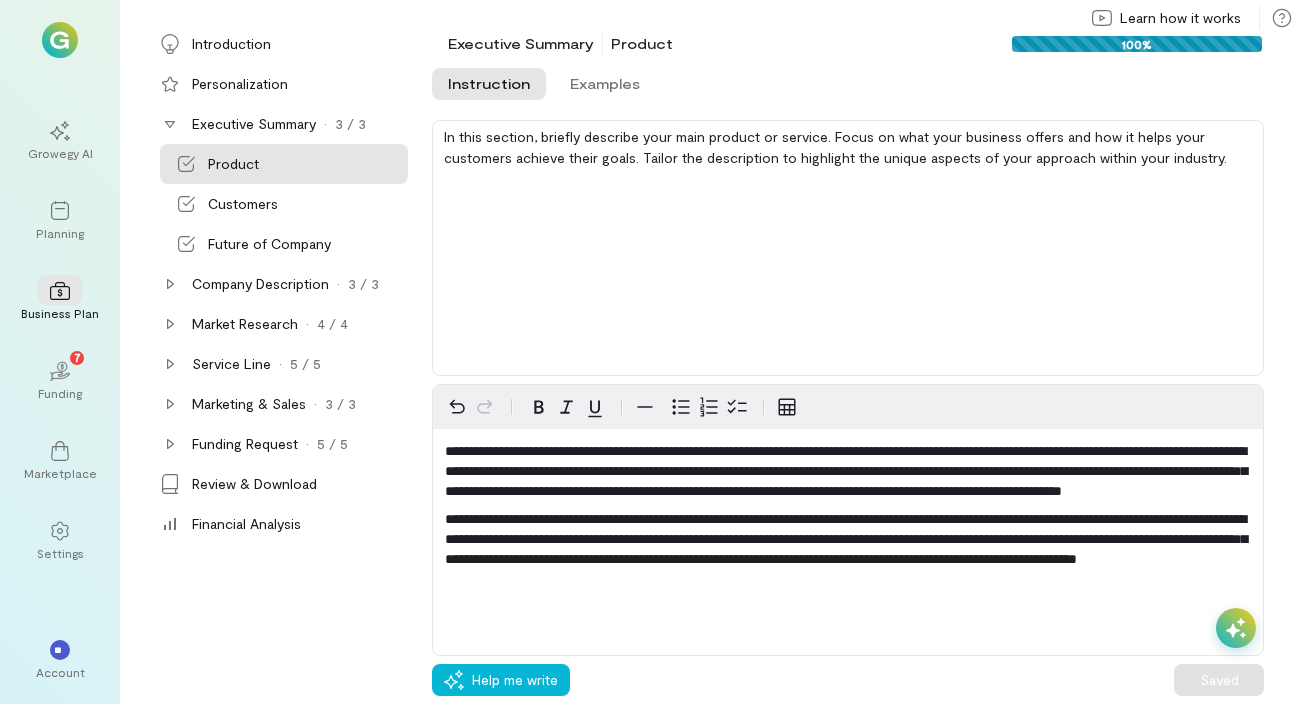 click on "In this section, briefly describe your main product or service. Focus on what your business offers and how it helps your customers achieve their goals. Tailor the description to highlight the unique aspects of your approach within your industry." at bounding box center (848, 248) 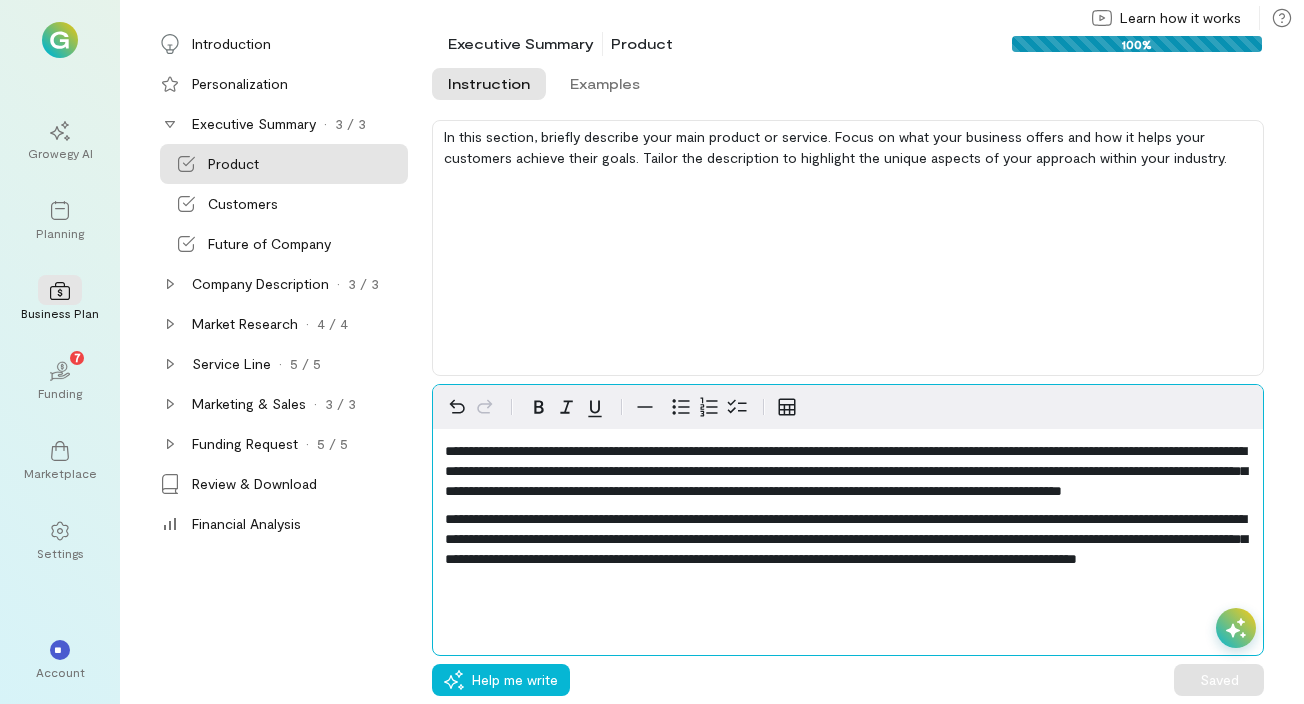 click on "**********" at bounding box center (848, 509) 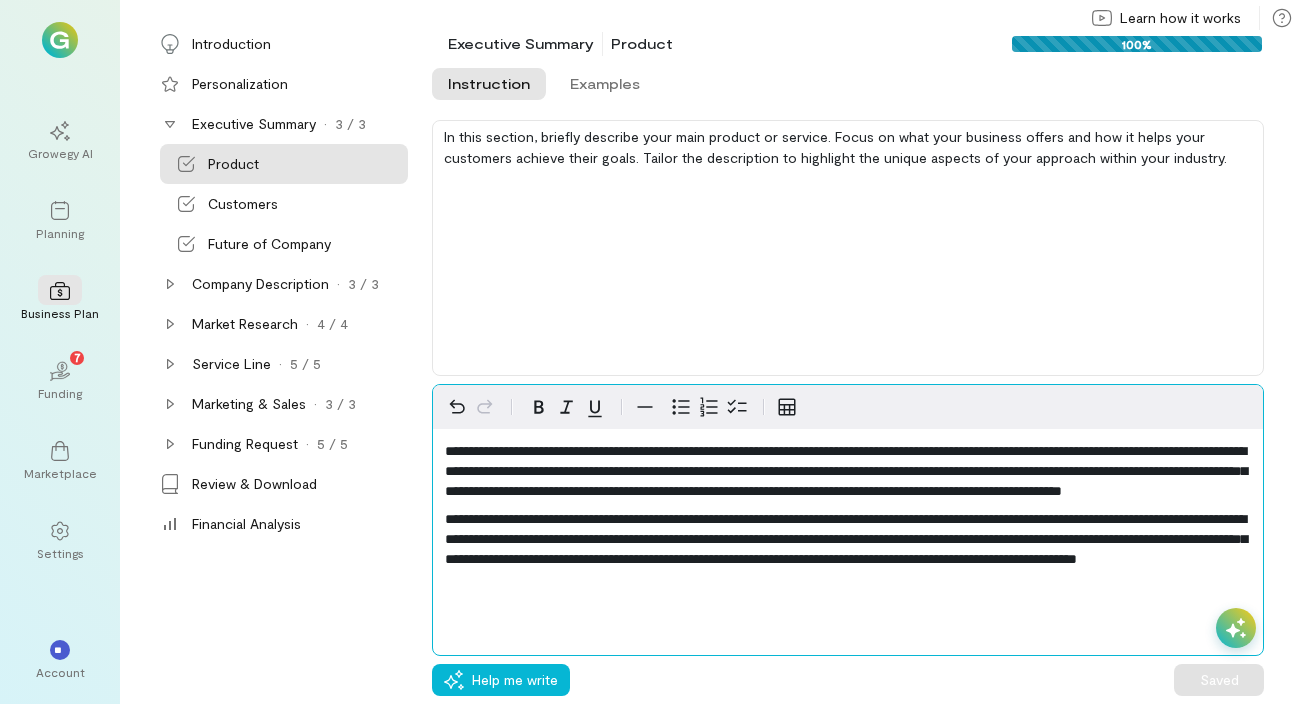 click on "**********" at bounding box center [846, 471] 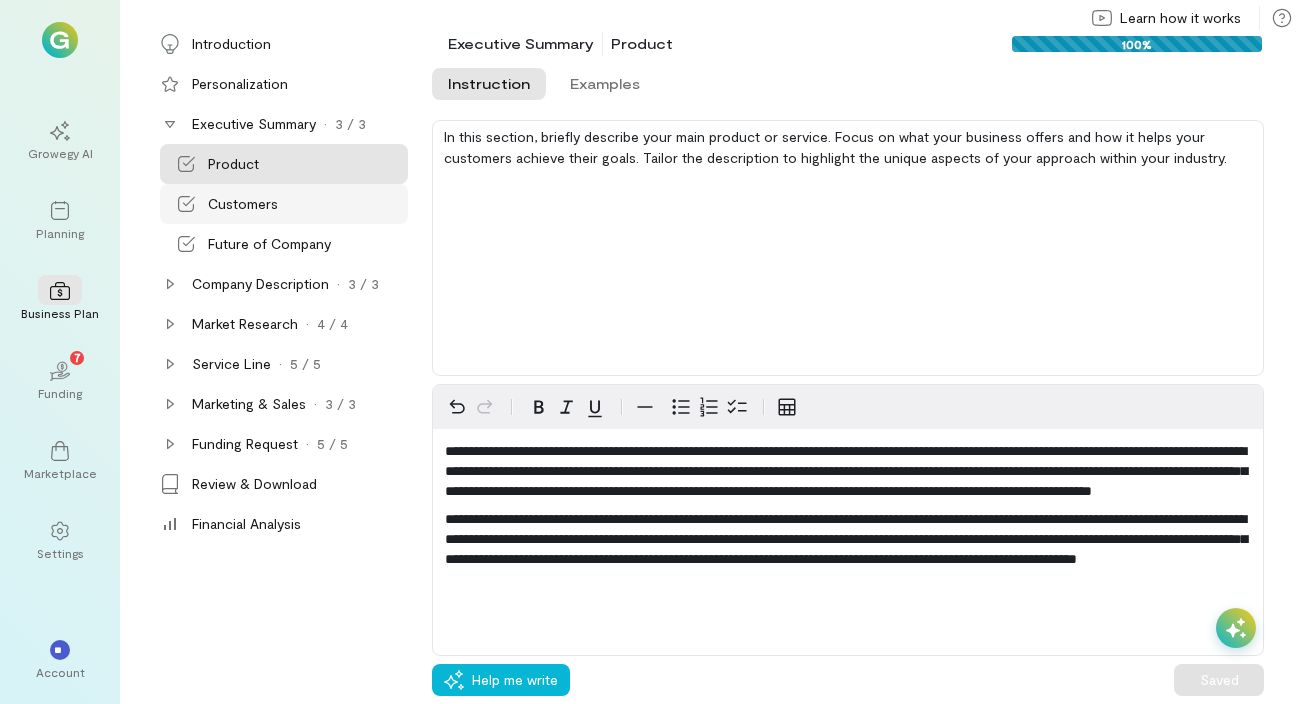 click on "Customers" at bounding box center (306, 204) 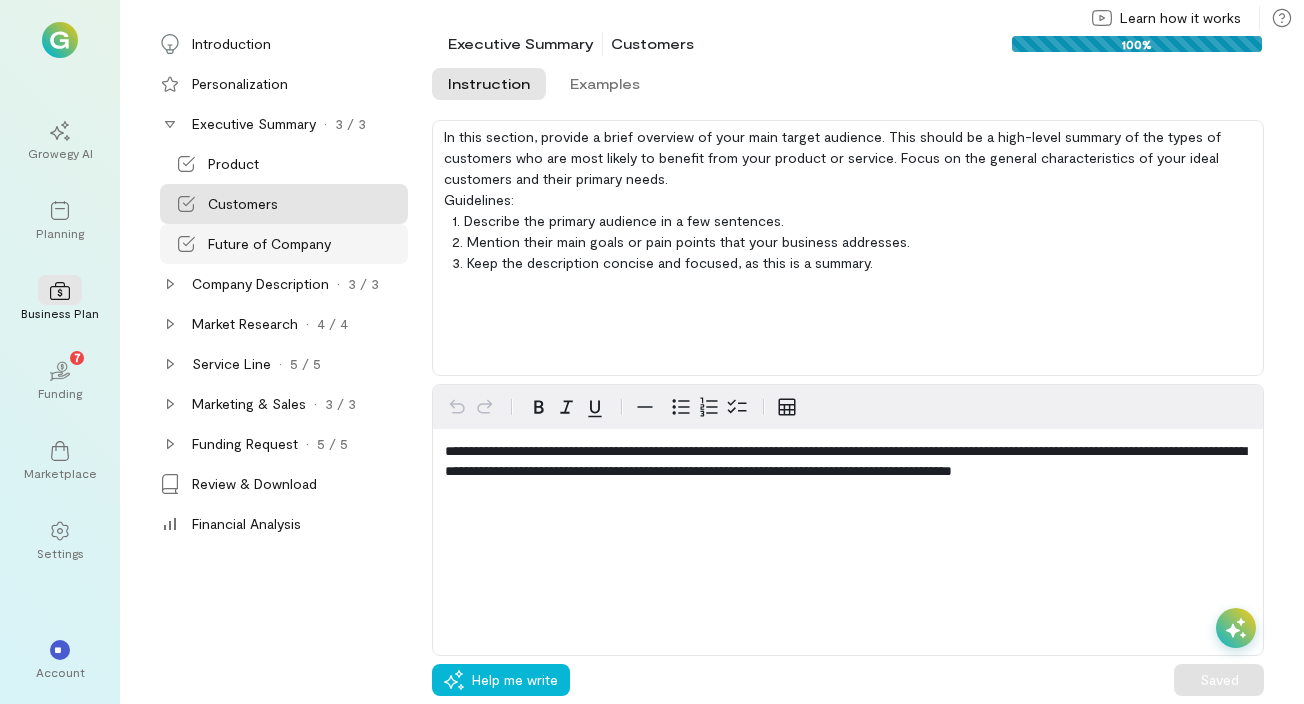 click on "Future of Company" at bounding box center [284, 244] 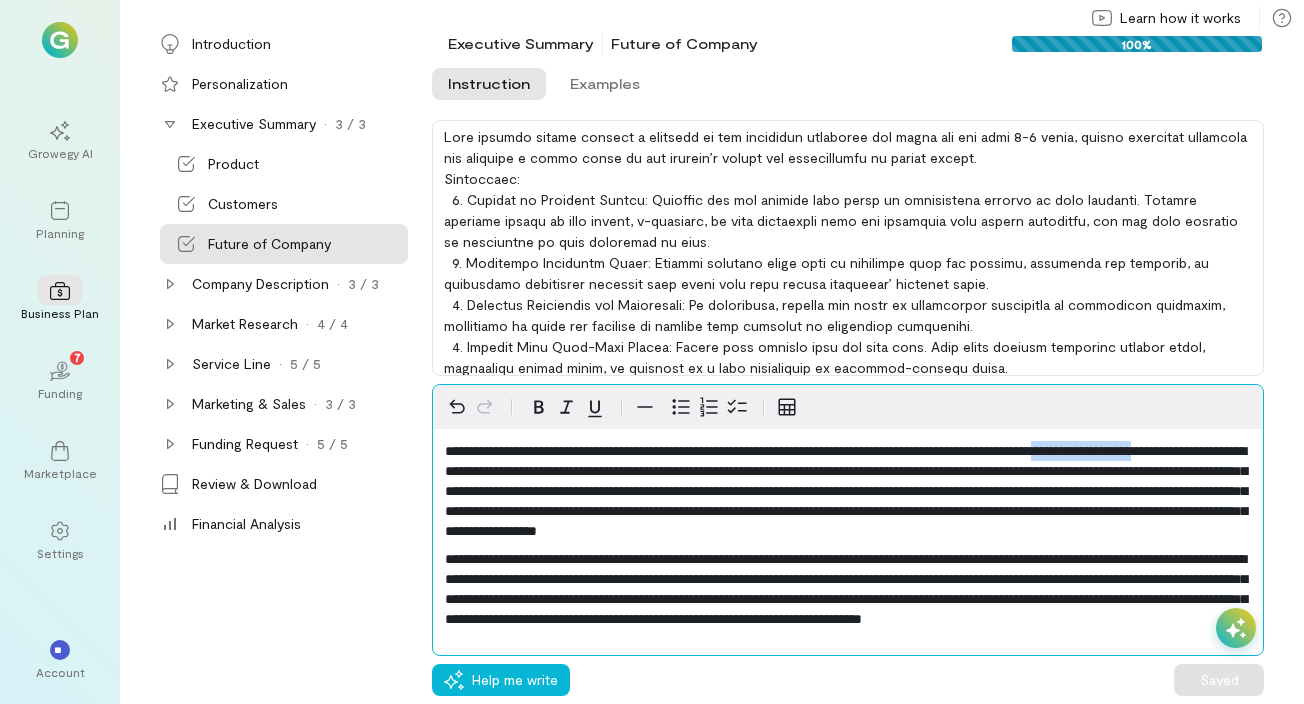drag, startPoint x: 1159, startPoint y: 450, endPoint x: 498, endPoint y: 474, distance: 661.43555 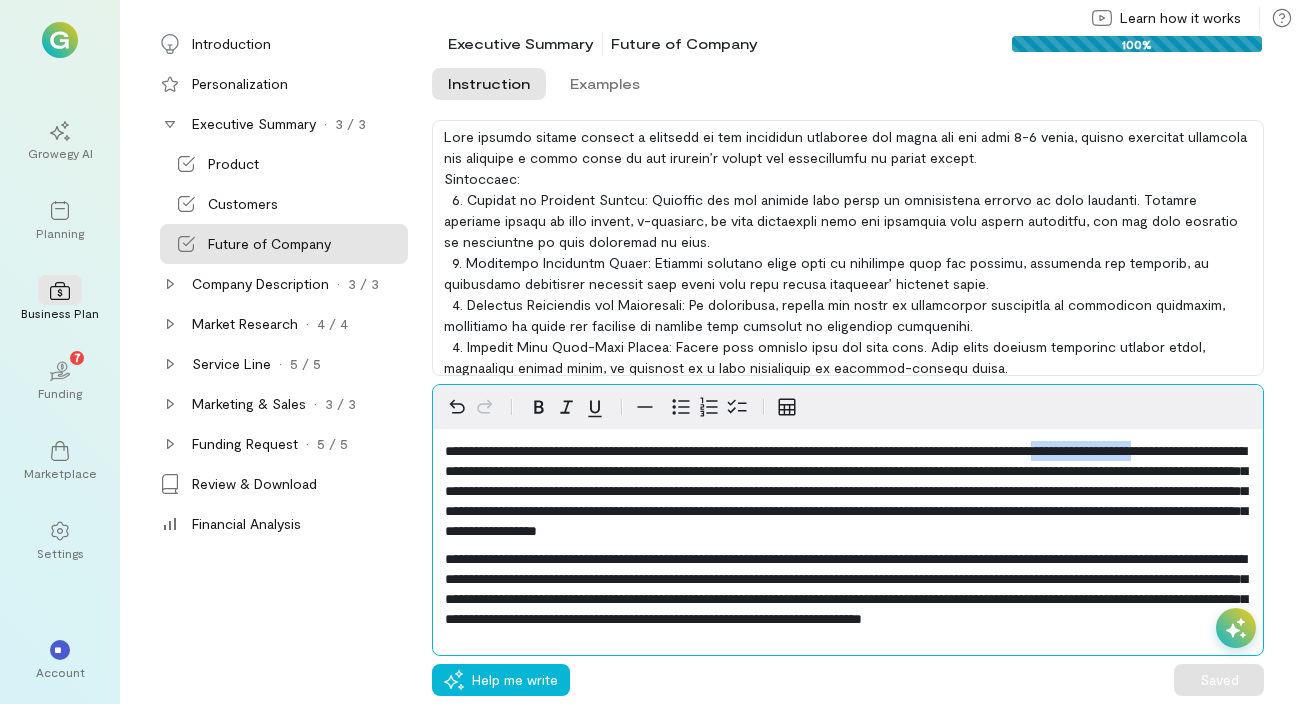 click on "**********" at bounding box center (846, 491) 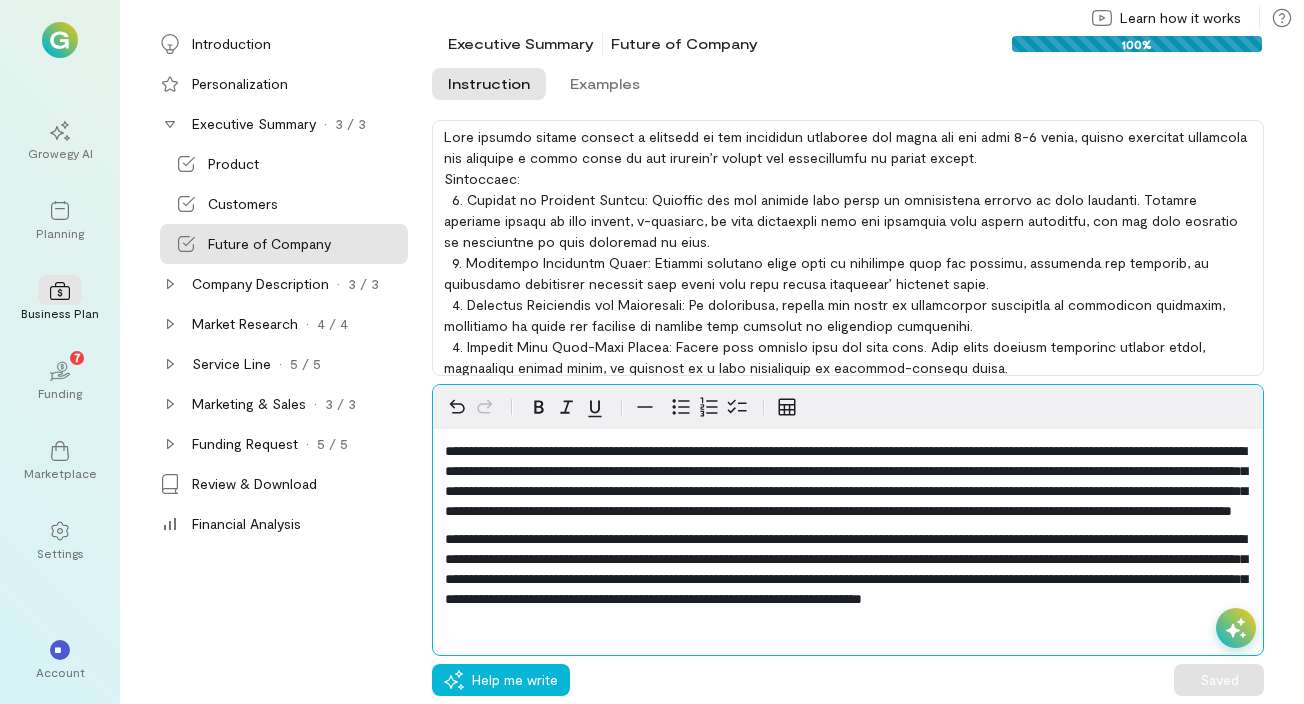scroll, scrollTop: 34, scrollLeft: 0, axis: vertical 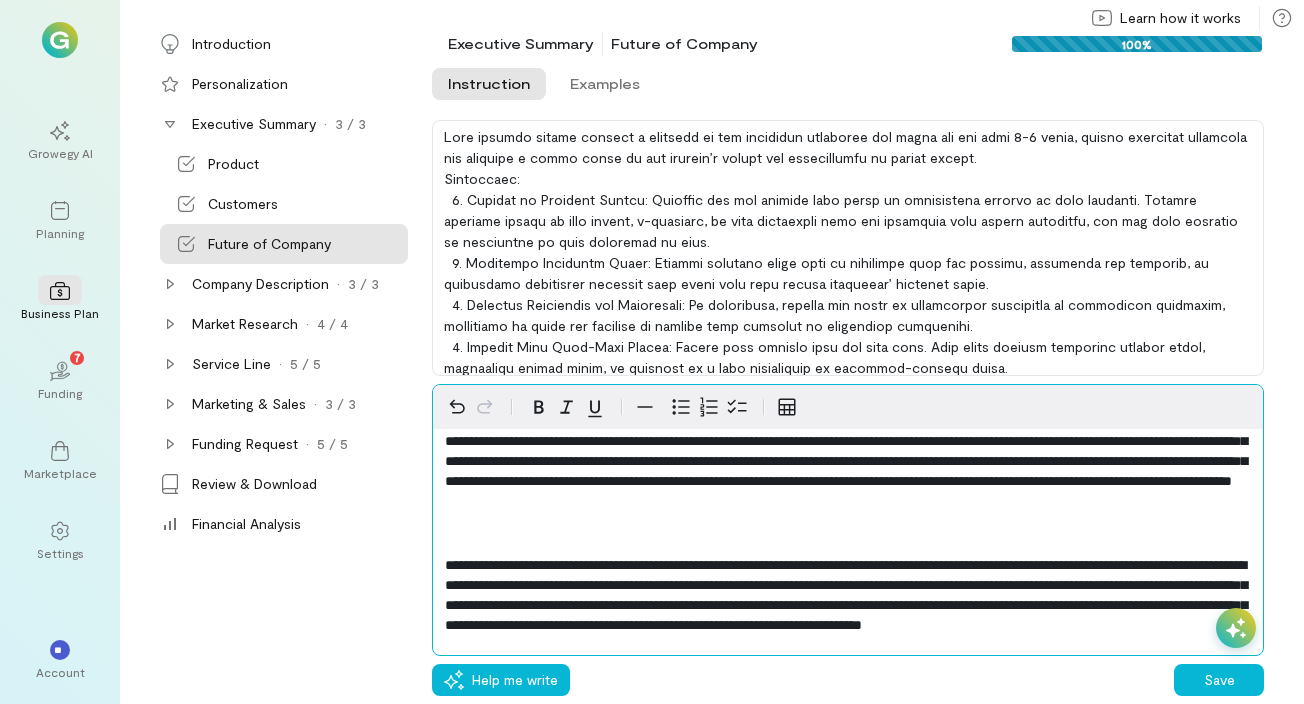 click on "**********" at bounding box center [848, 527] 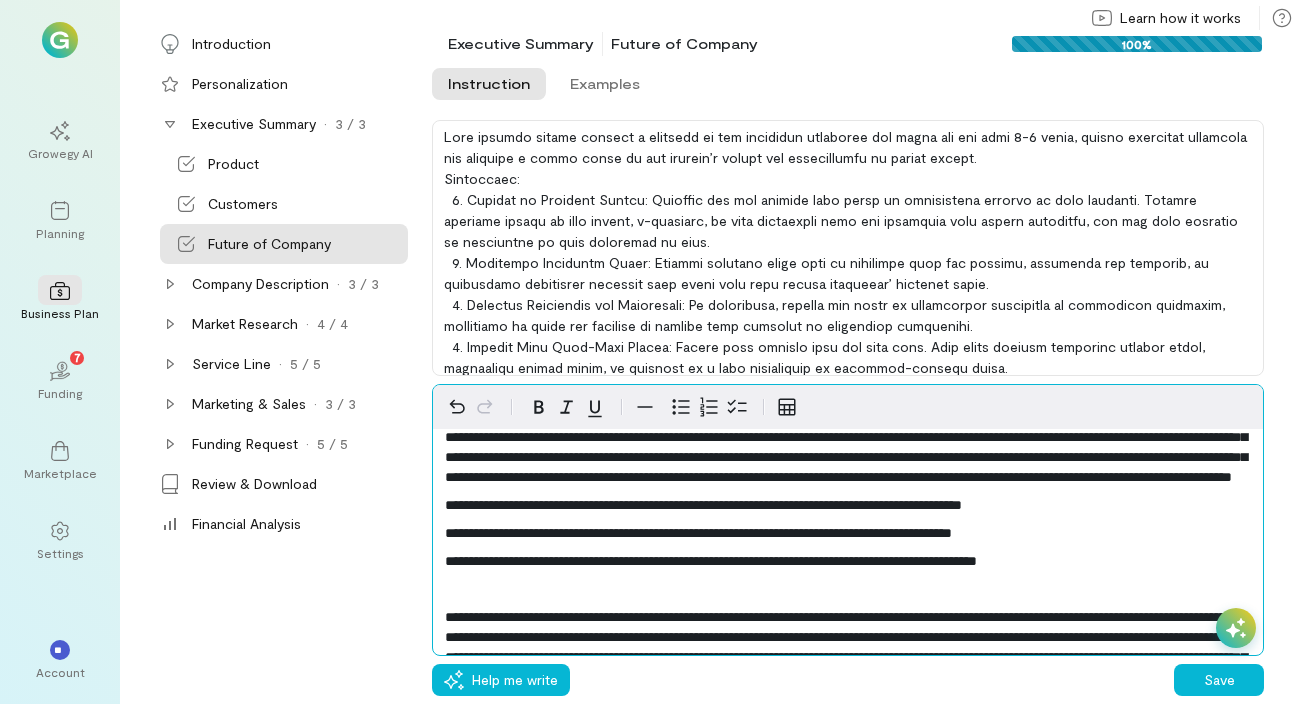 click on "**********" at bounding box center [848, 447] 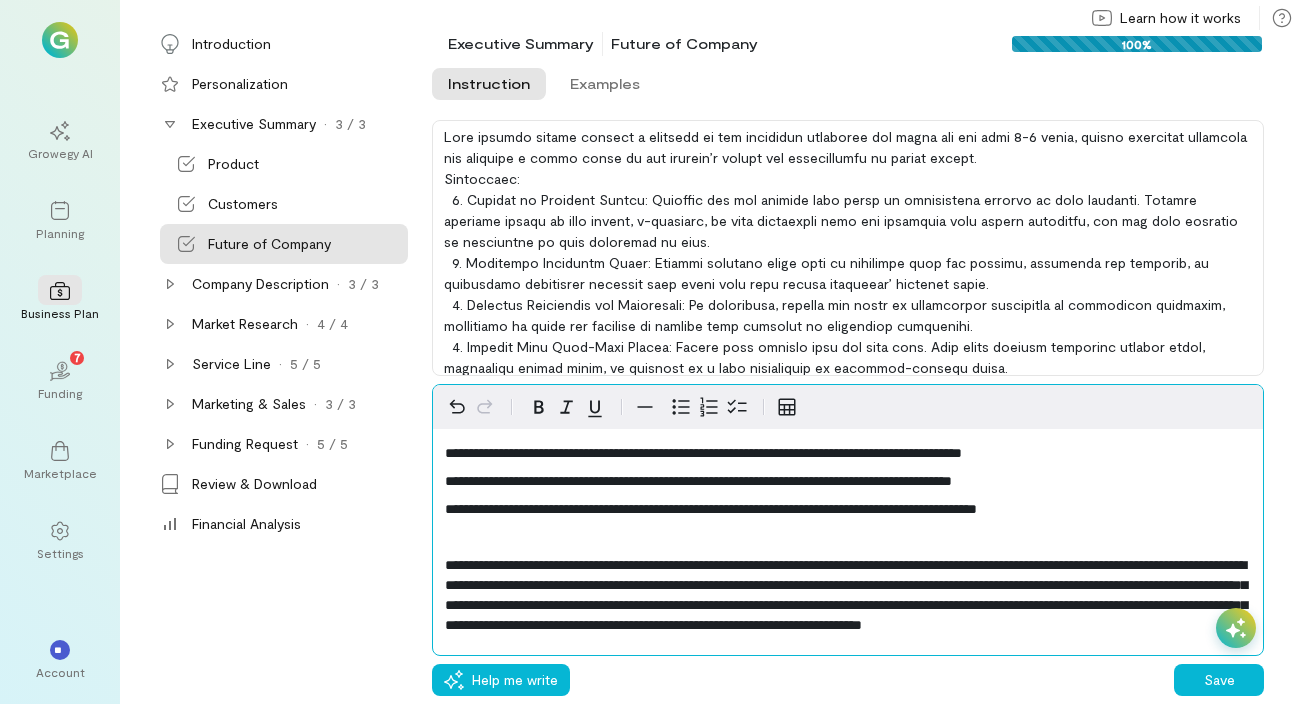 scroll, scrollTop: 140, scrollLeft: 0, axis: vertical 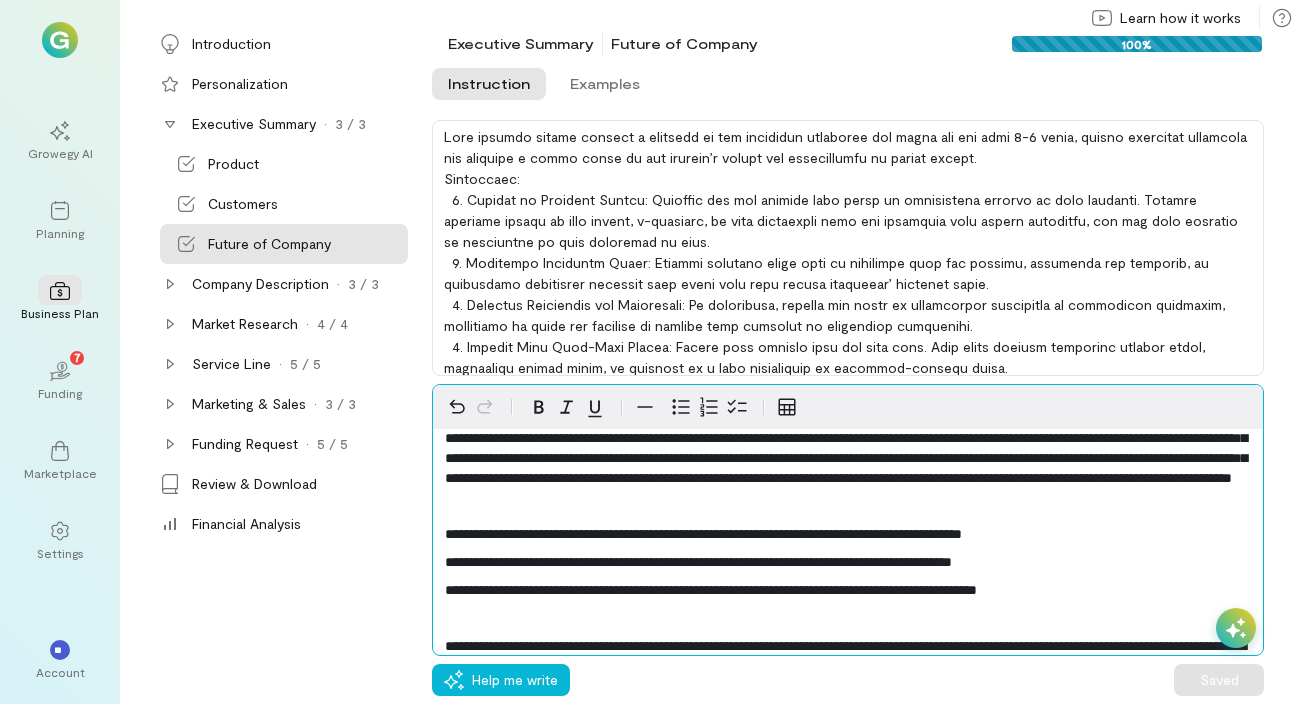 click on "**********" at bounding box center (846, 448) 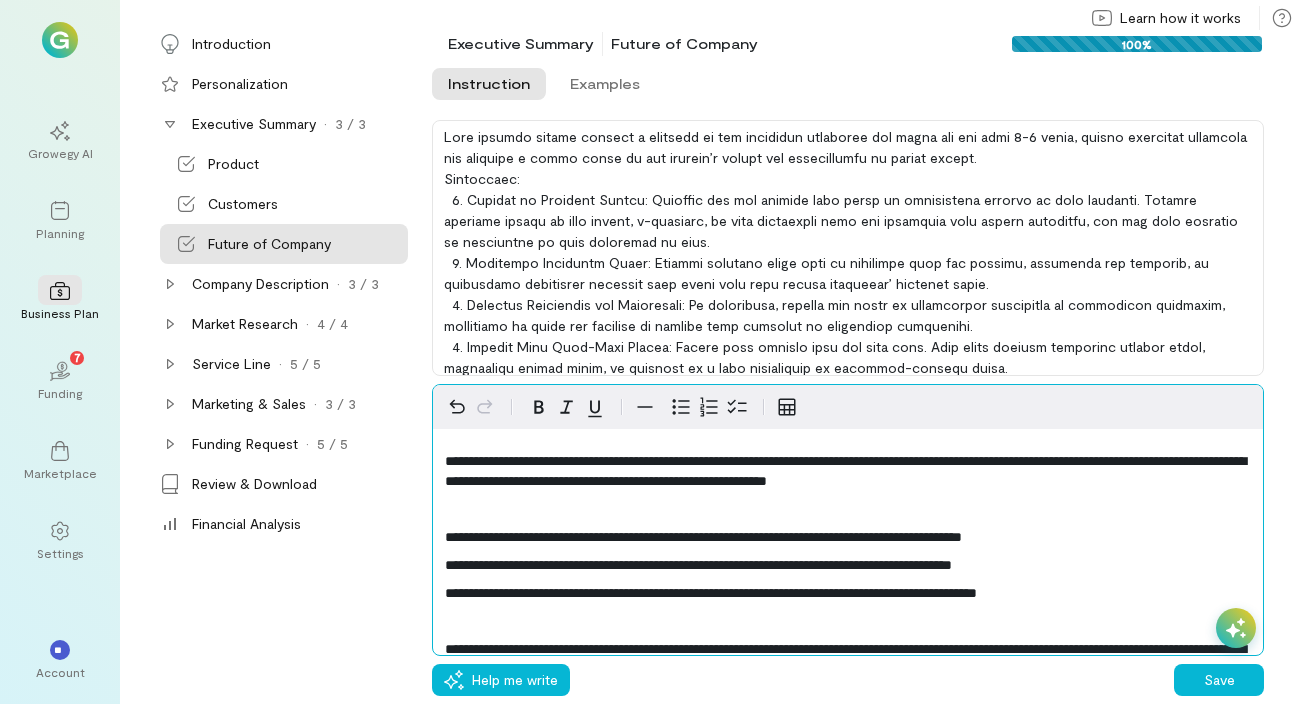 scroll, scrollTop: 89, scrollLeft: 0, axis: vertical 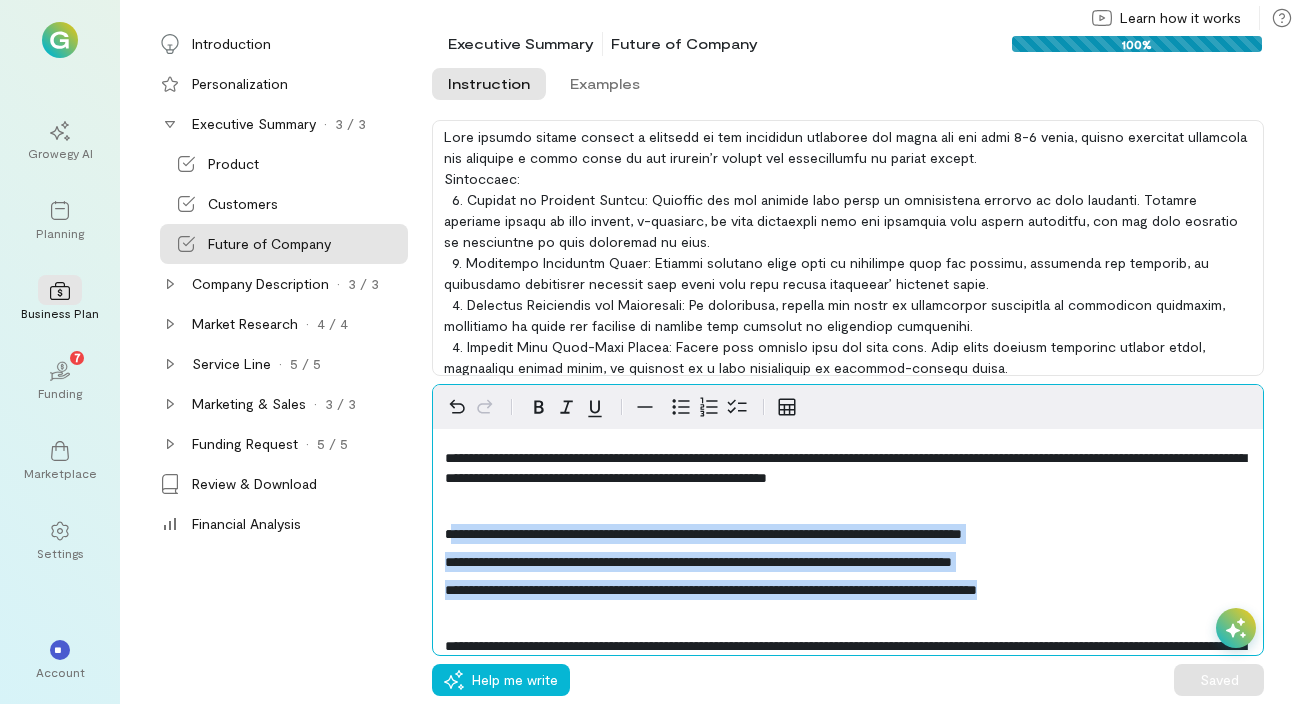 drag, startPoint x: 451, startPoint y: 553, endPoint x: 1110, endPoint y: 603, distance: 660.8941 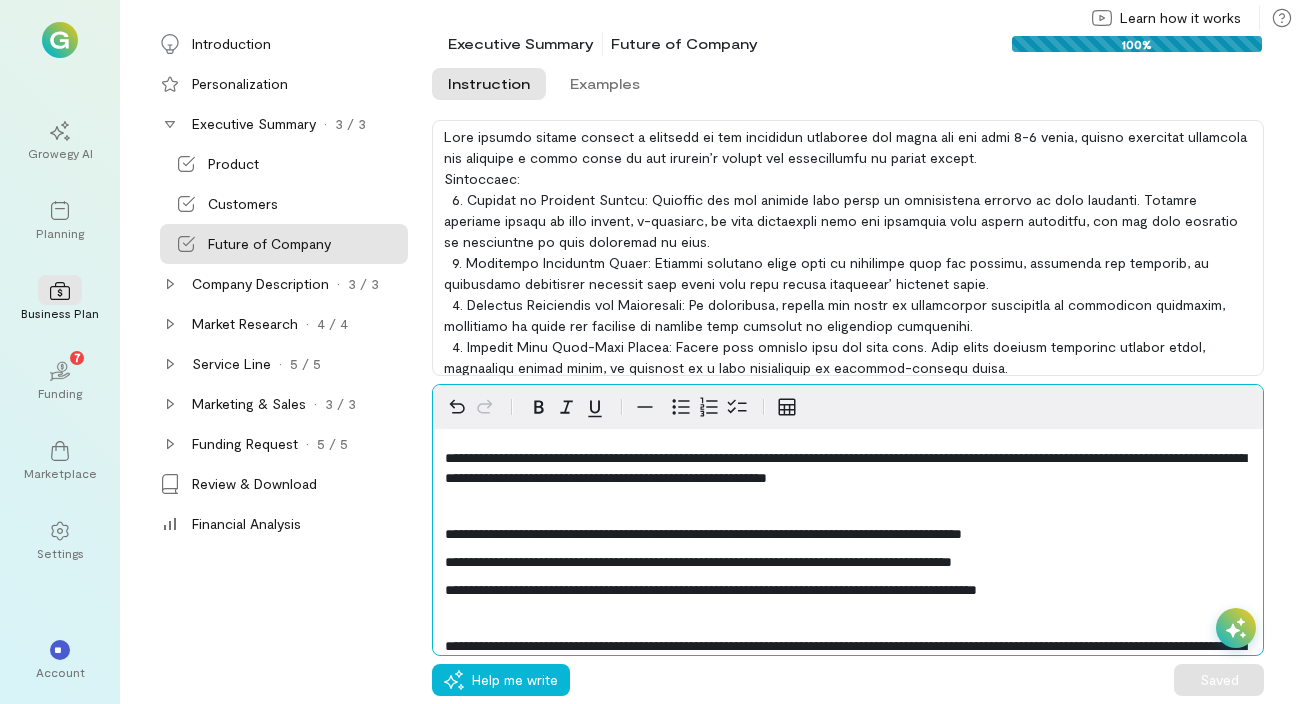 click on "**********" at bounding box center (848, 538) 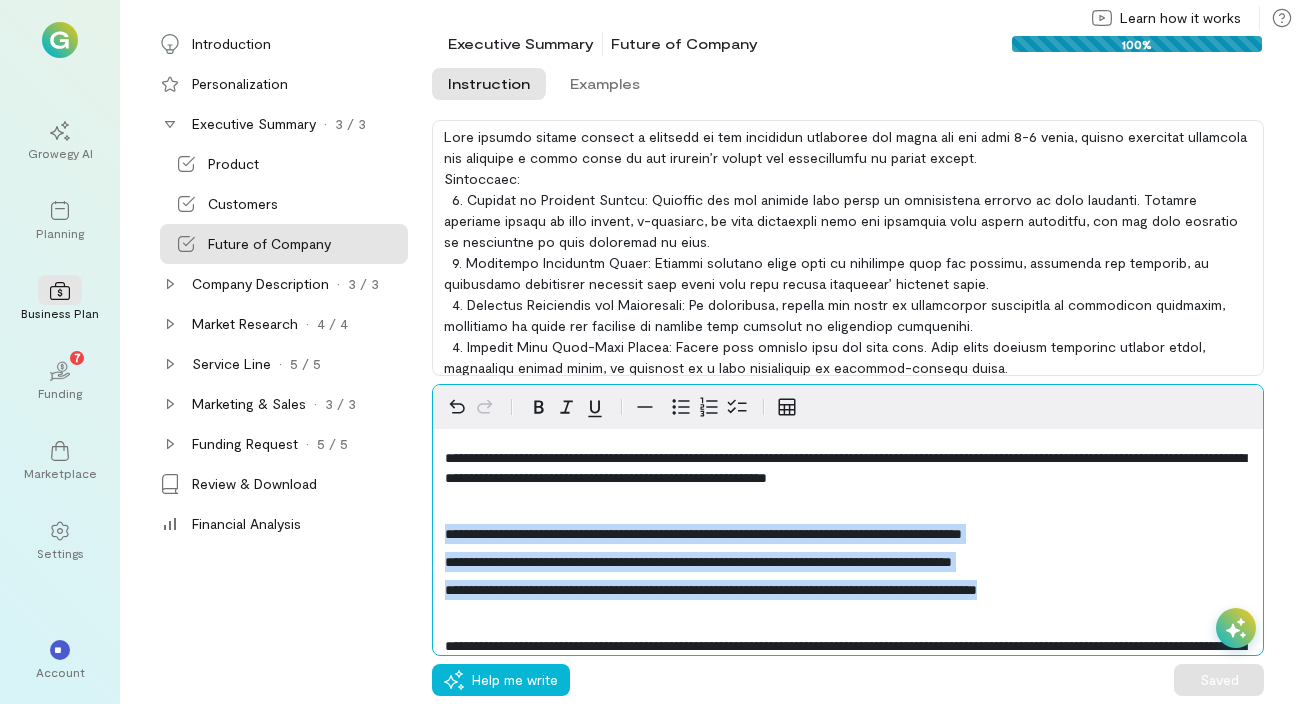 drag, startPoint x: 441, startPoint y: 552, endPoint x: 1113, endPoint y: 608, distance: 674.3293 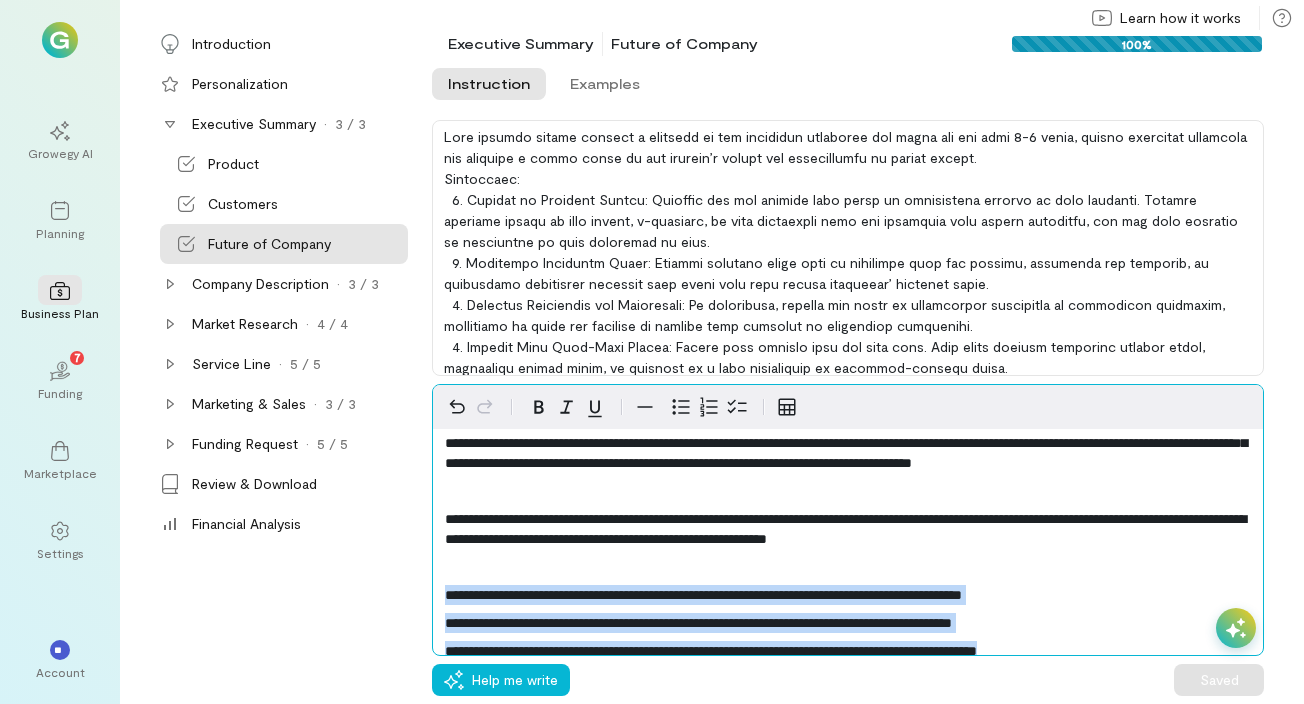 scroll, scrollTop: 30, scrollLeft: 0, axis: vertical 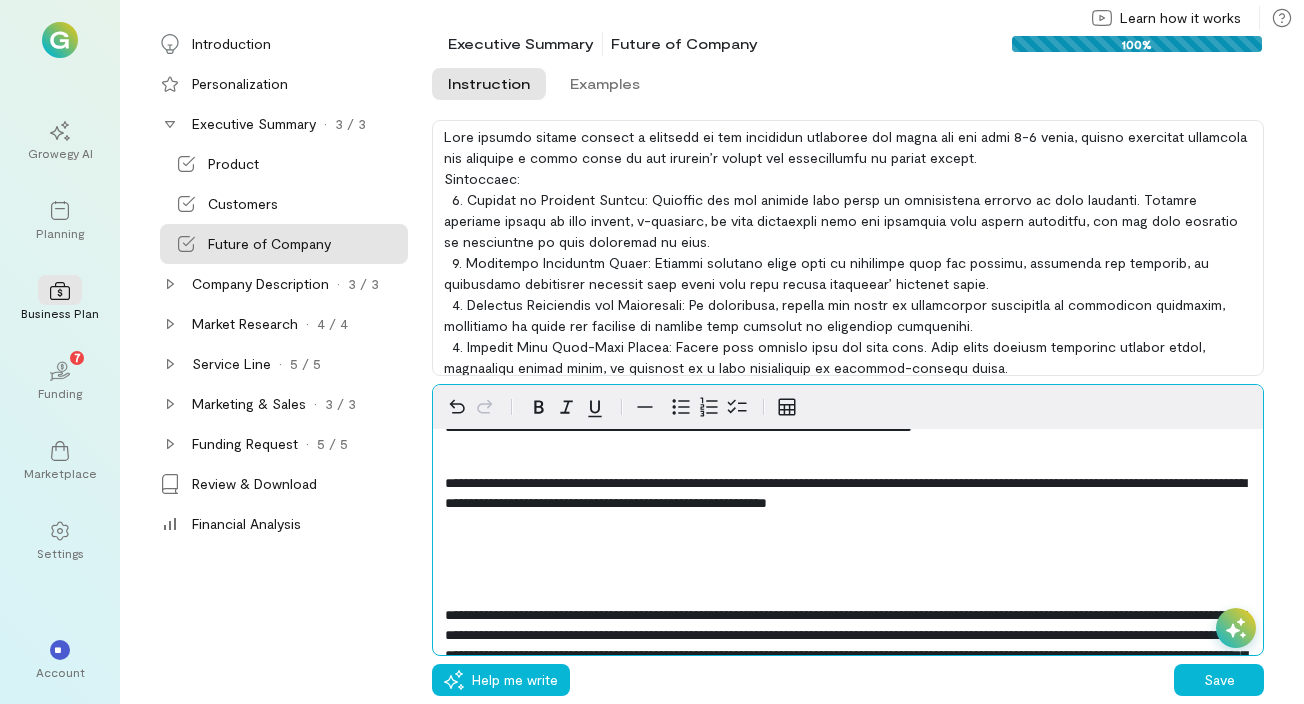 click on "**********" at bounding box center [848, 535] 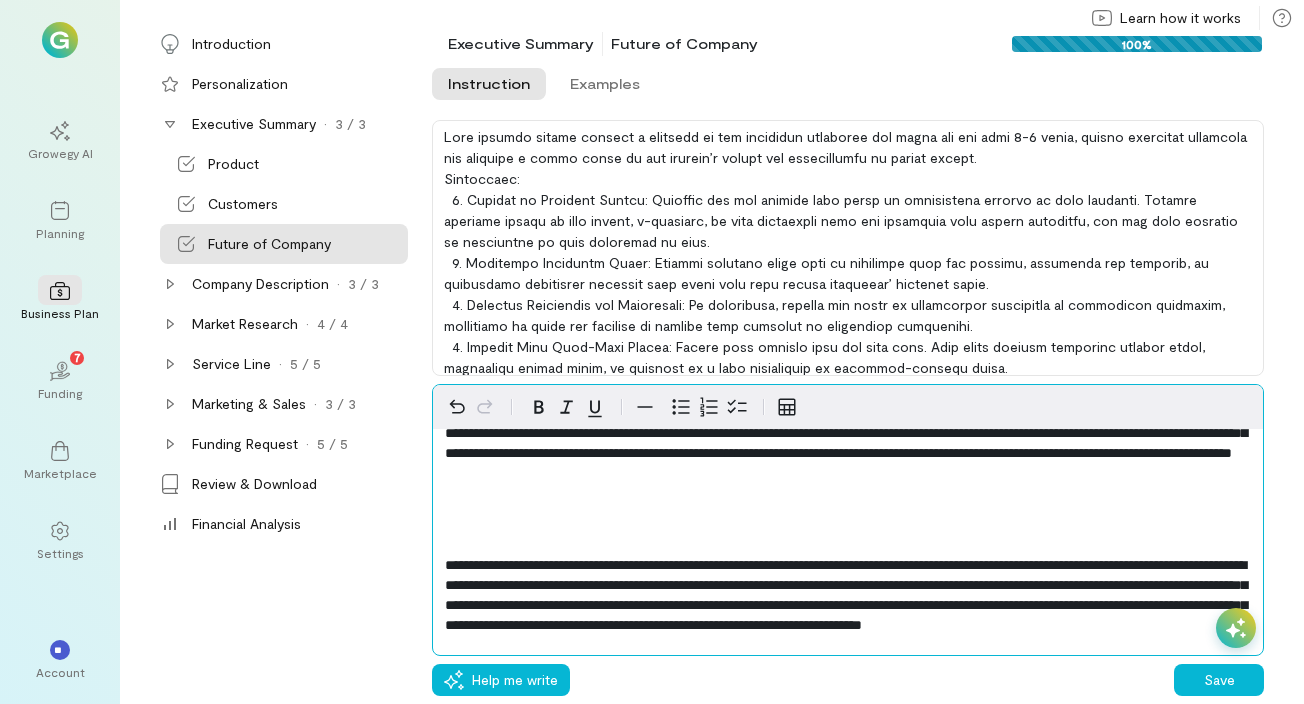 click on "**********" at bounding box center [848, 513] 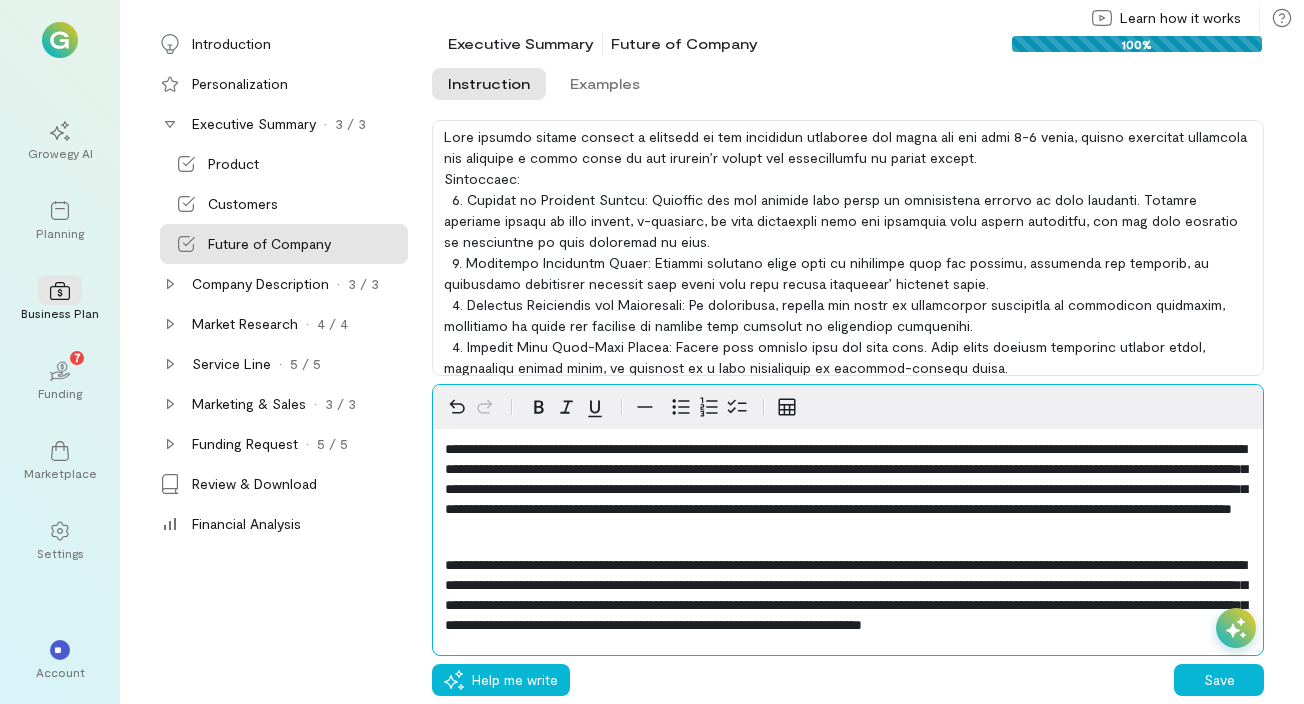 scroll, scrollTop: 34, scrollLeft: 0, axis: vertical 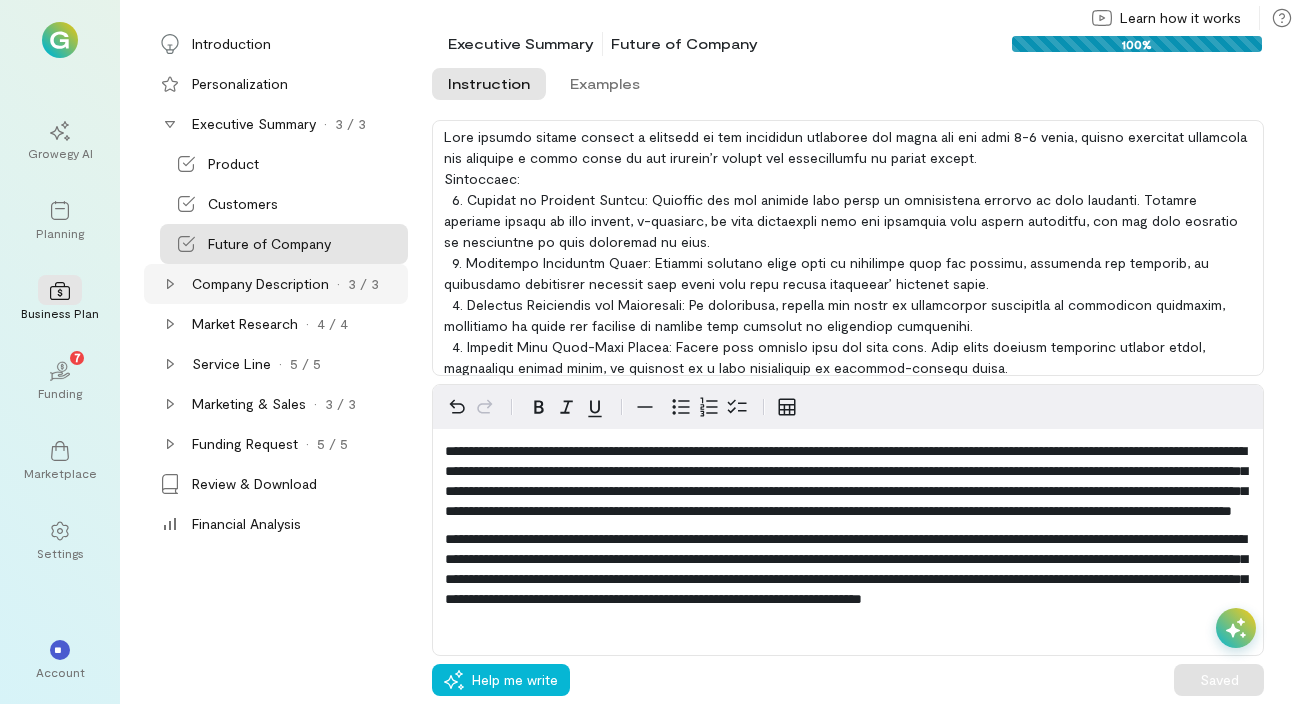 click on "Company Description" at bounding box center (260, 284) 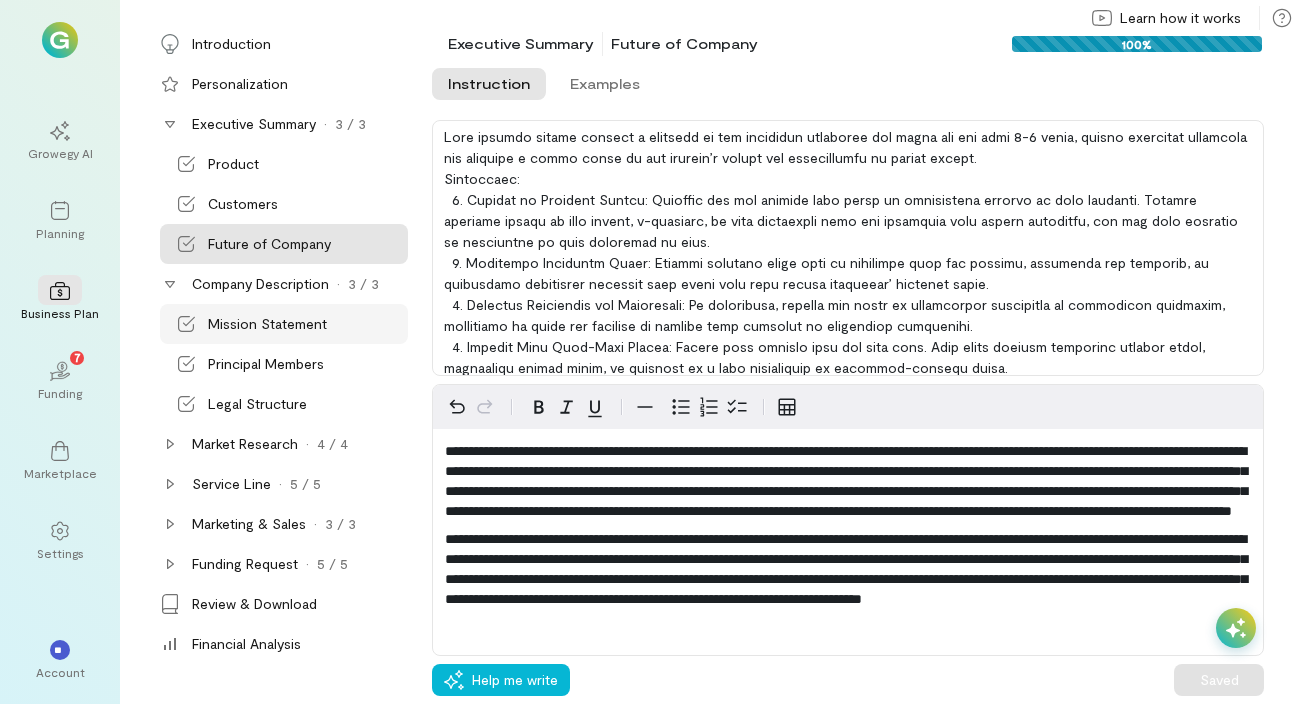 click on "Mission Statement" at bounding box center [267, 324] 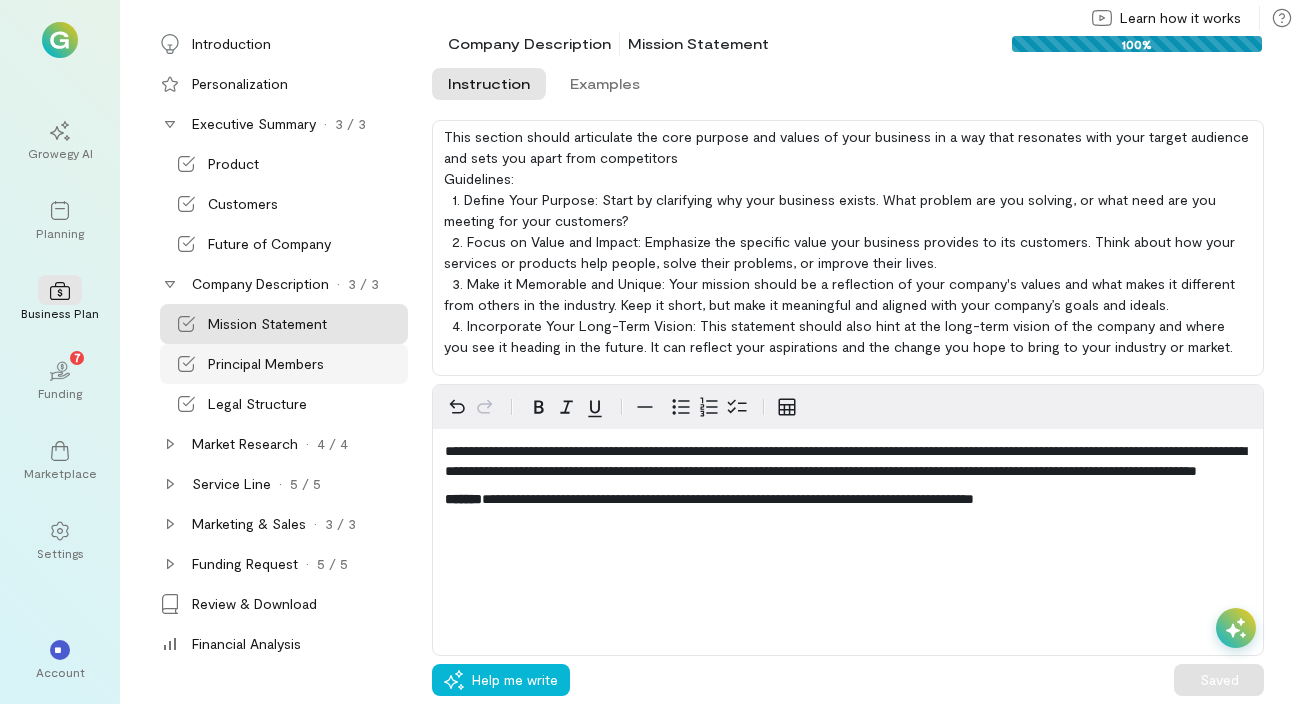click on "Principal Members" at bounding box center [284, 364] 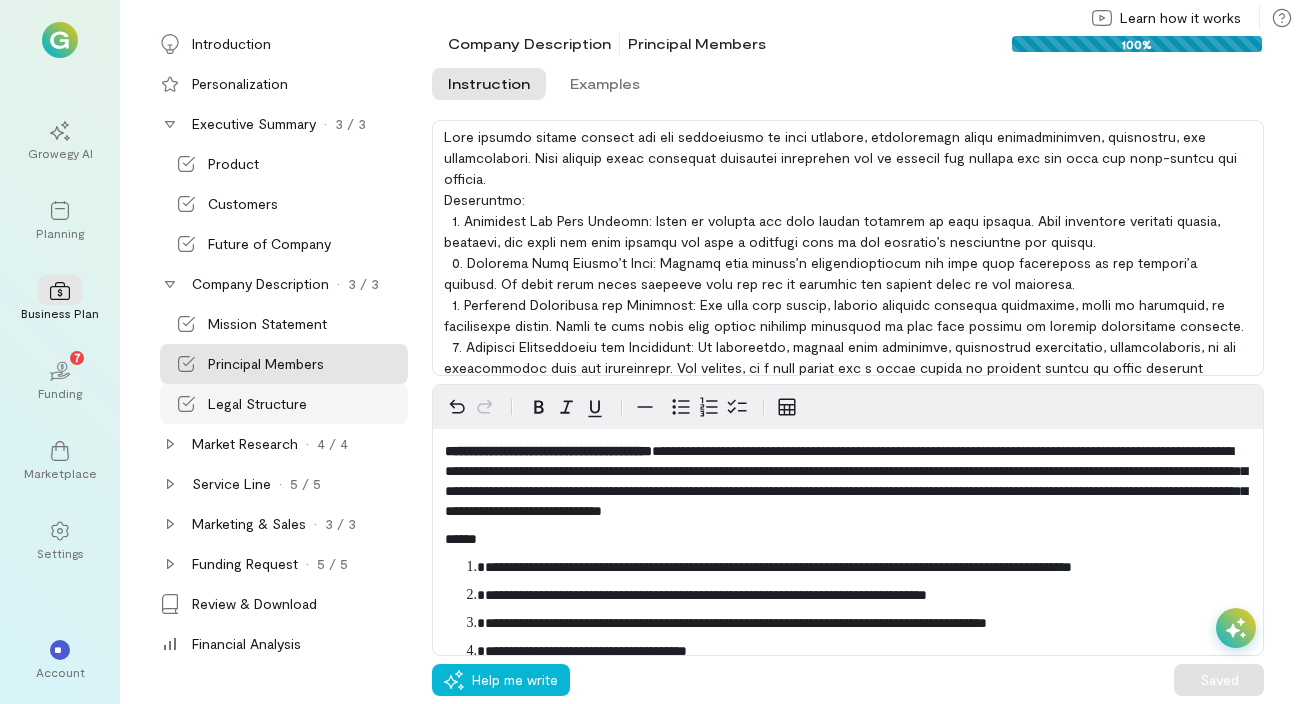 click on "Legal Structure" at bounding box center (257, 404) 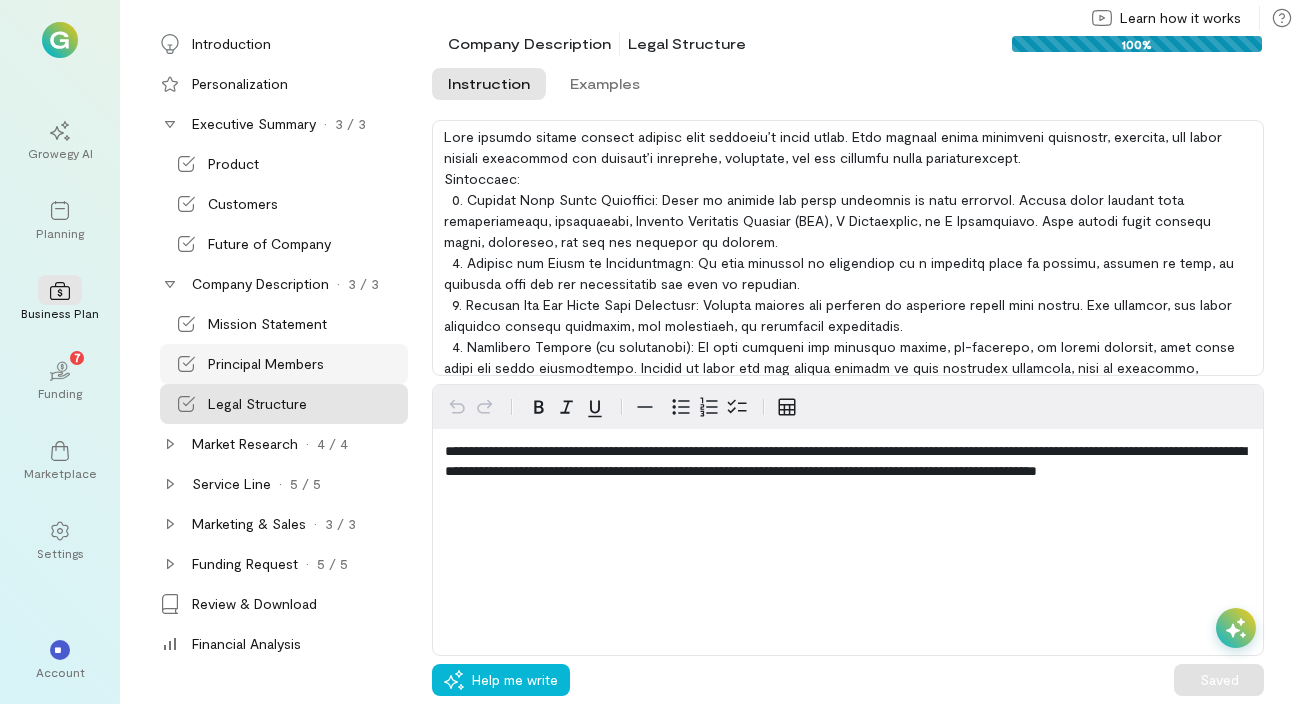 click on "Principal Members" at bounding box center [266, 364] 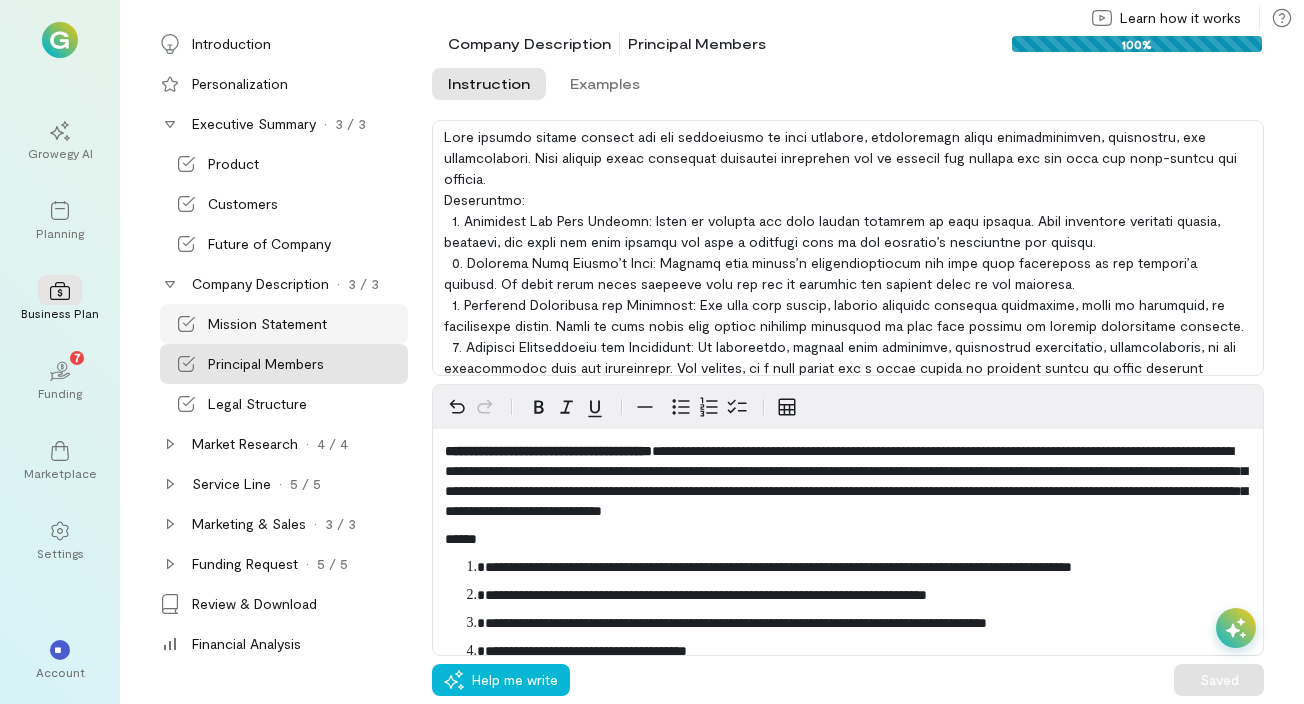 click on "Mission Statement" at bounding box center (267, 324) 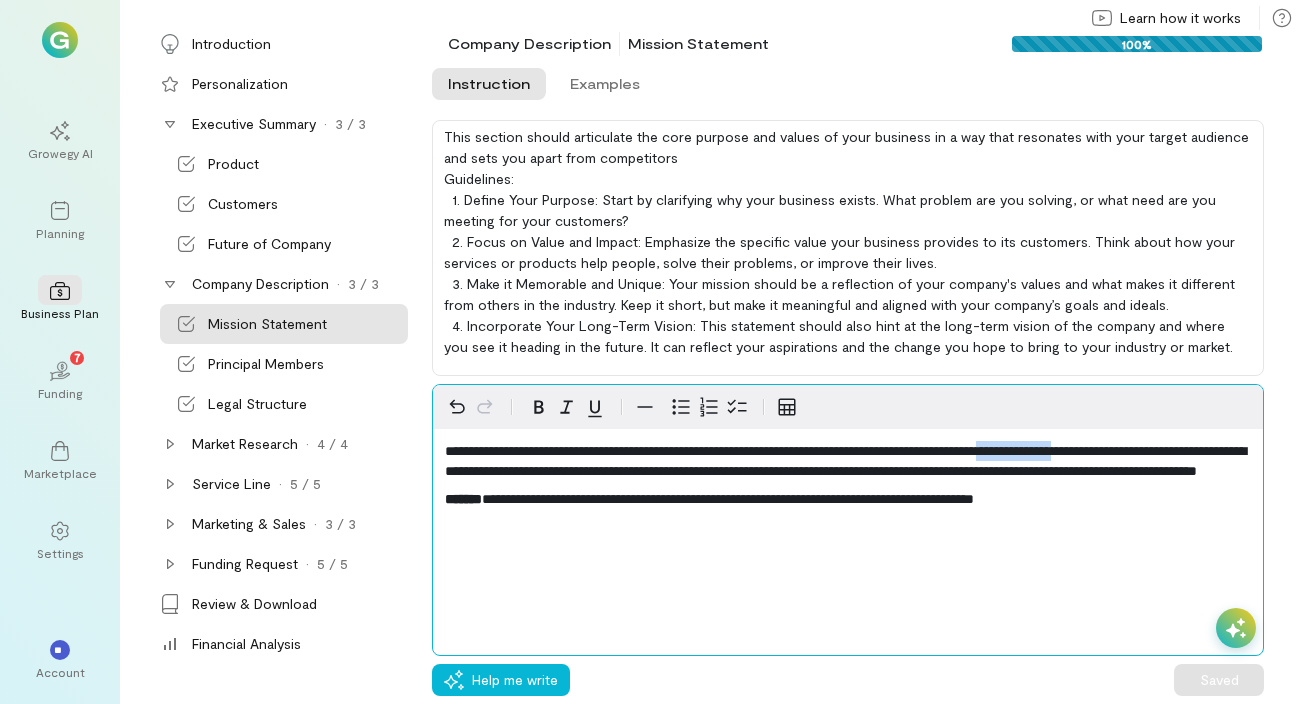 drag, startPoint x: 1108, startPoint y: 454, endPoint x: 1203, endPoint y: 450, distance: 95.084175 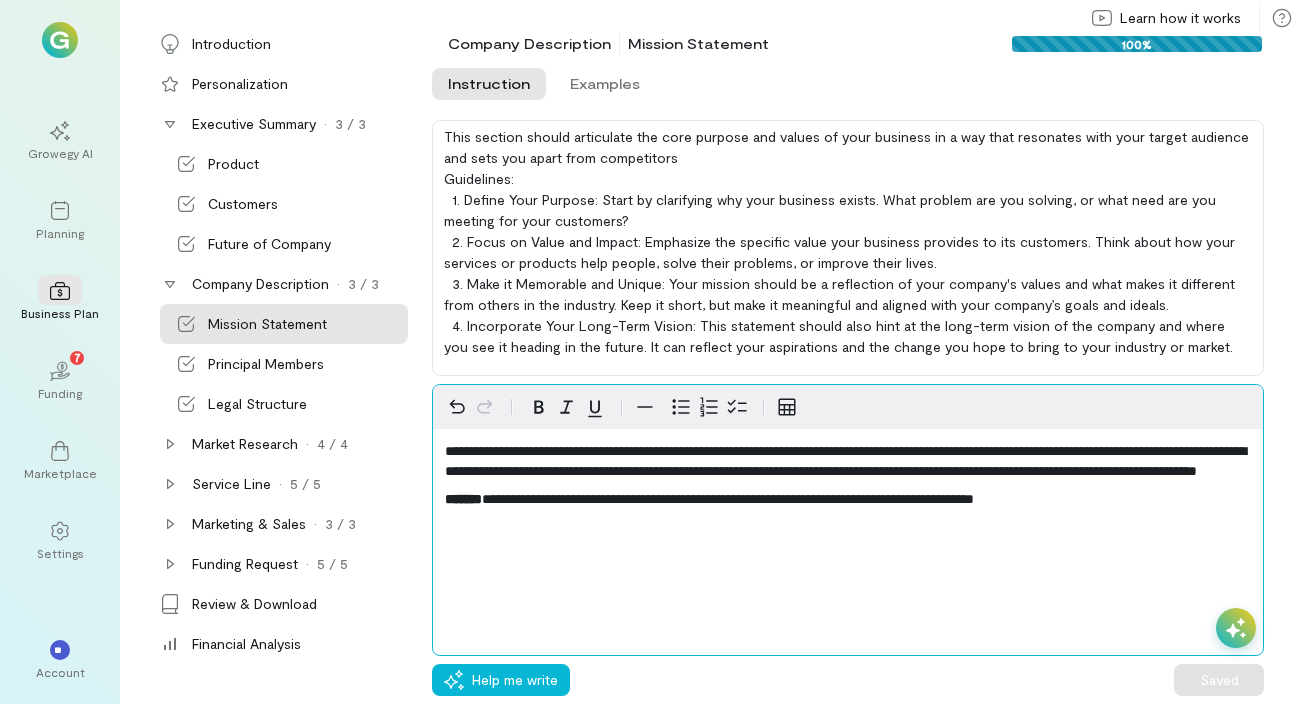 click on "**********" at bounding box center [848, 499] 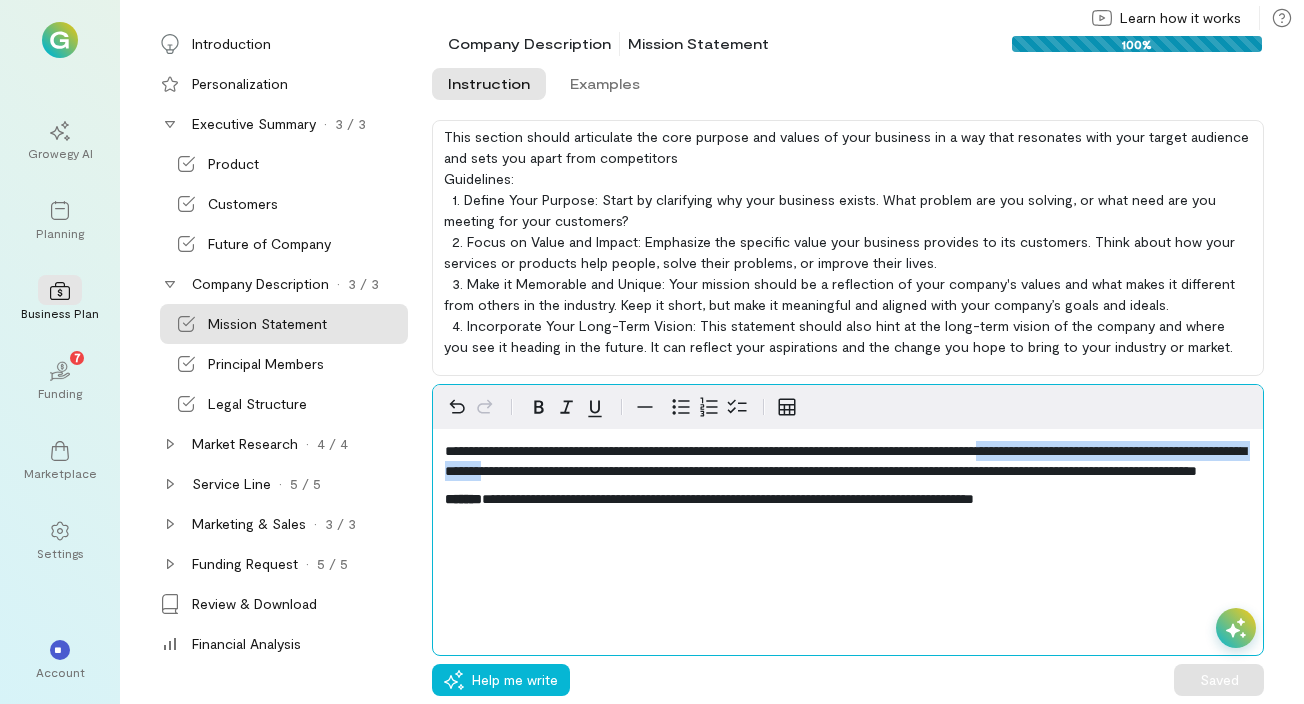 drag, startPoint x: 1111, startPoint y: 449, endPoint x: 682, endPoint y: 473, distance: 429.6708 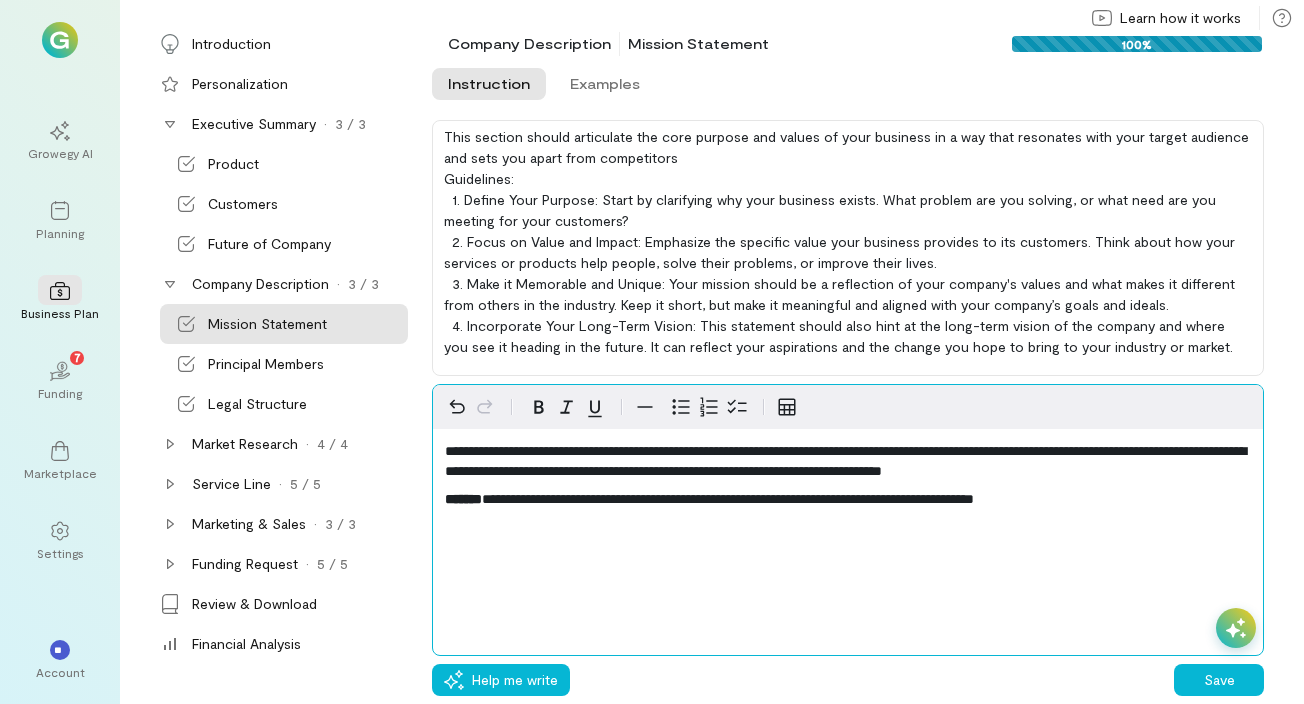 type 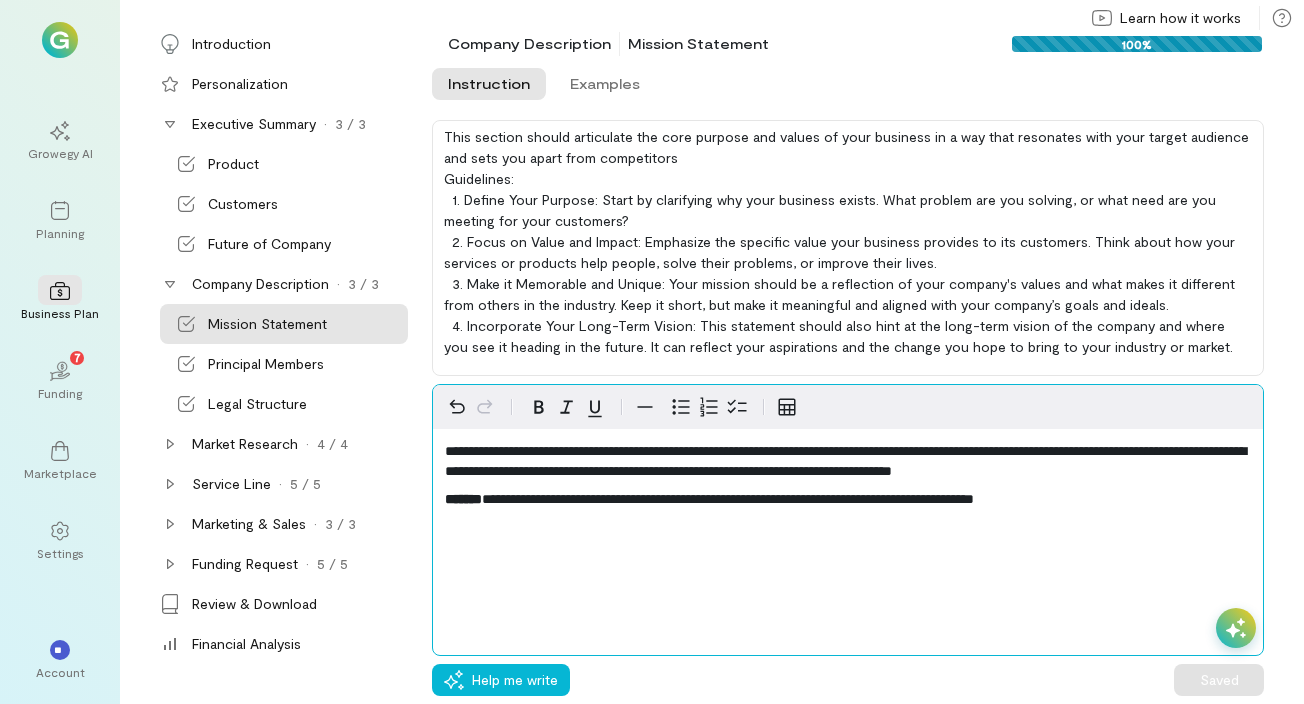 click on "**********" at bounding box center [848, 461] 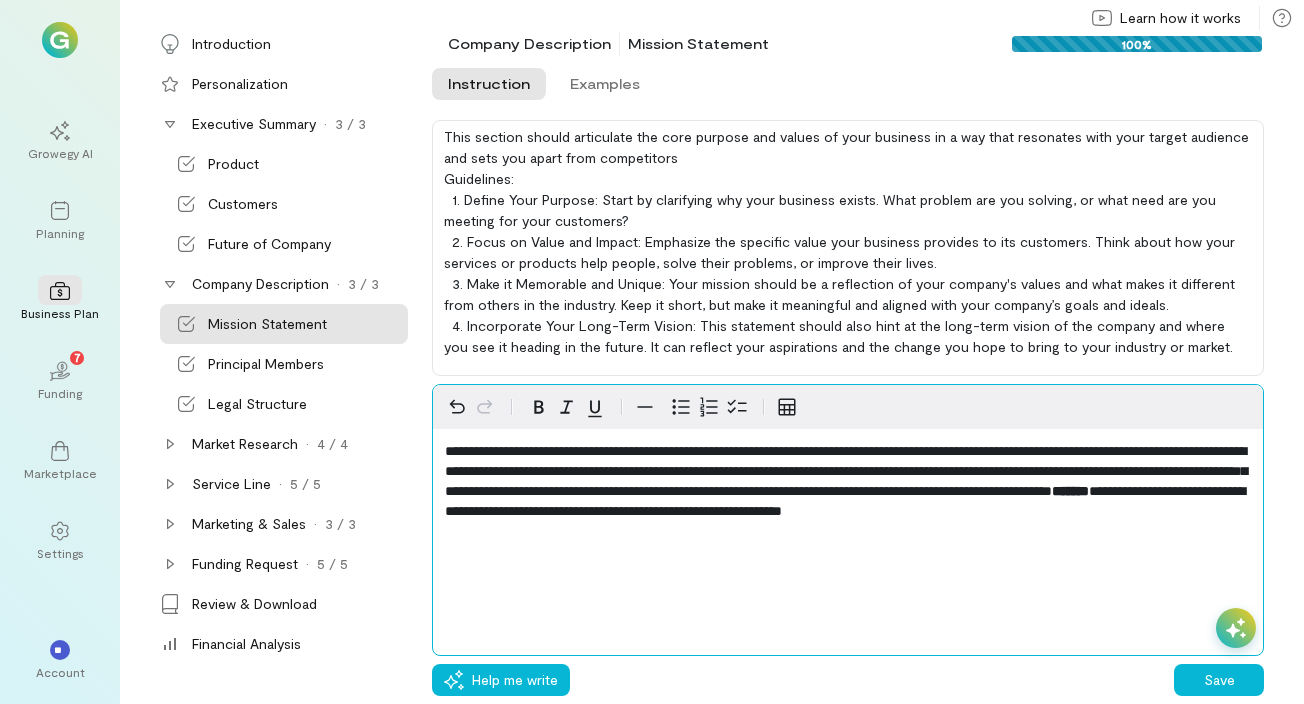 click on "**********" at bounding box center (846, 471) 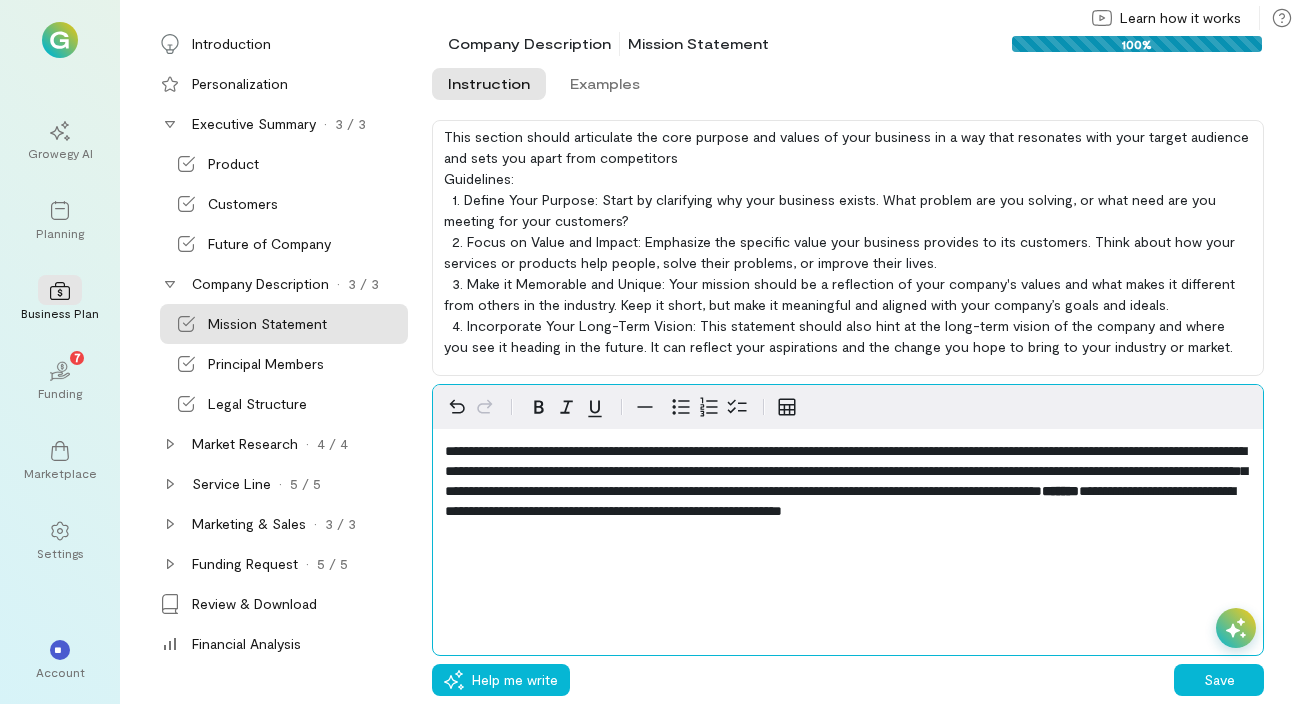 click on "*******" at bounding box center [1060, 491] 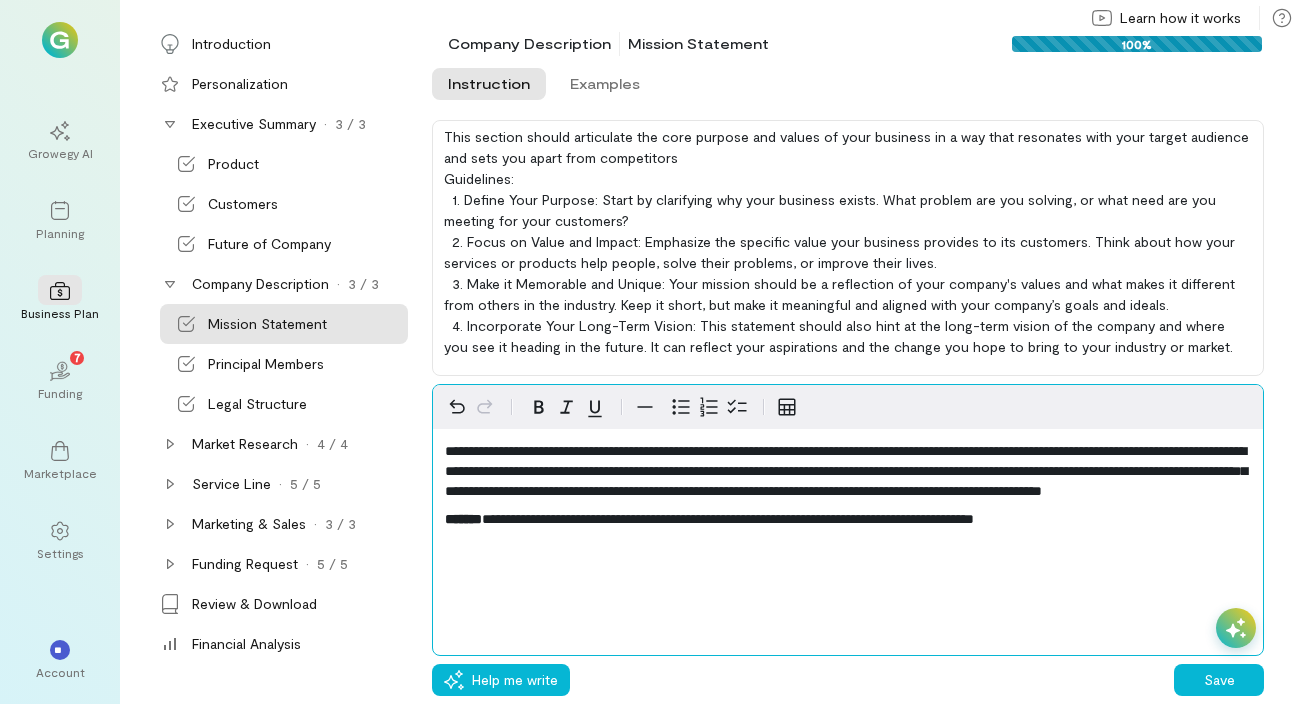 click on "**********" at bounding box center (846, 471) 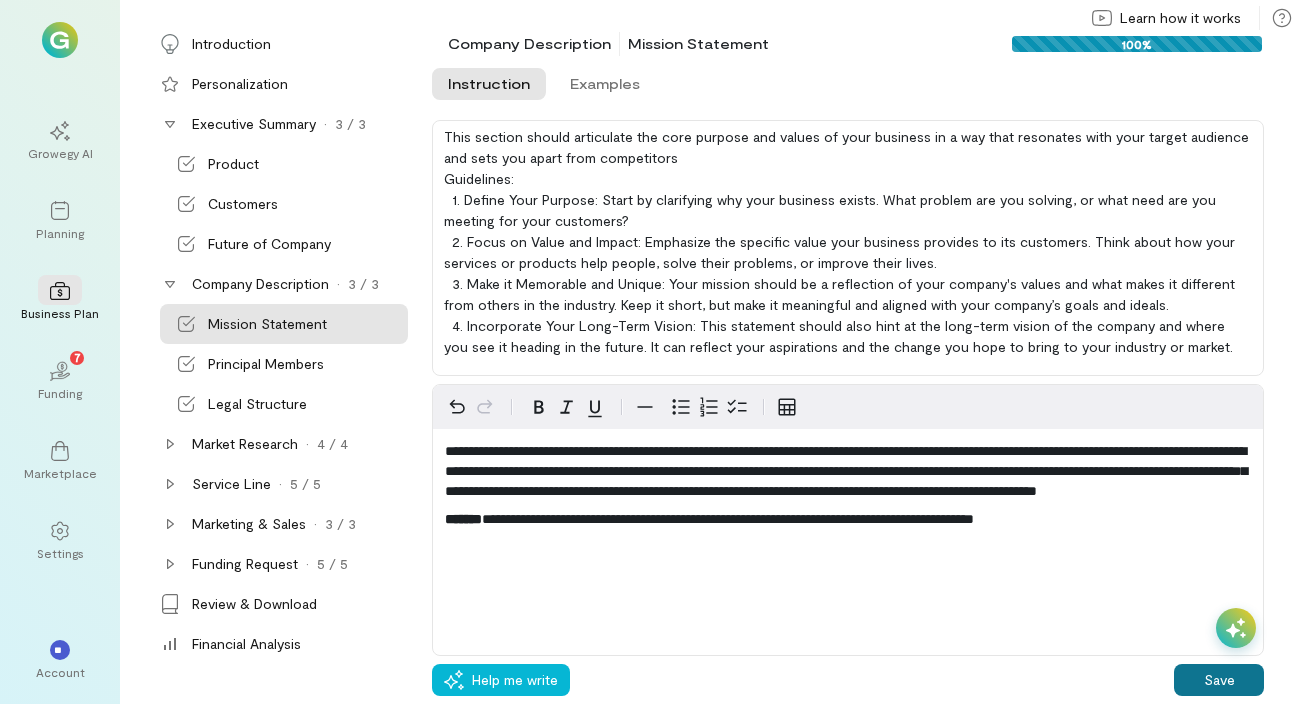 click on "Save" at bounding box center [1219, 680] 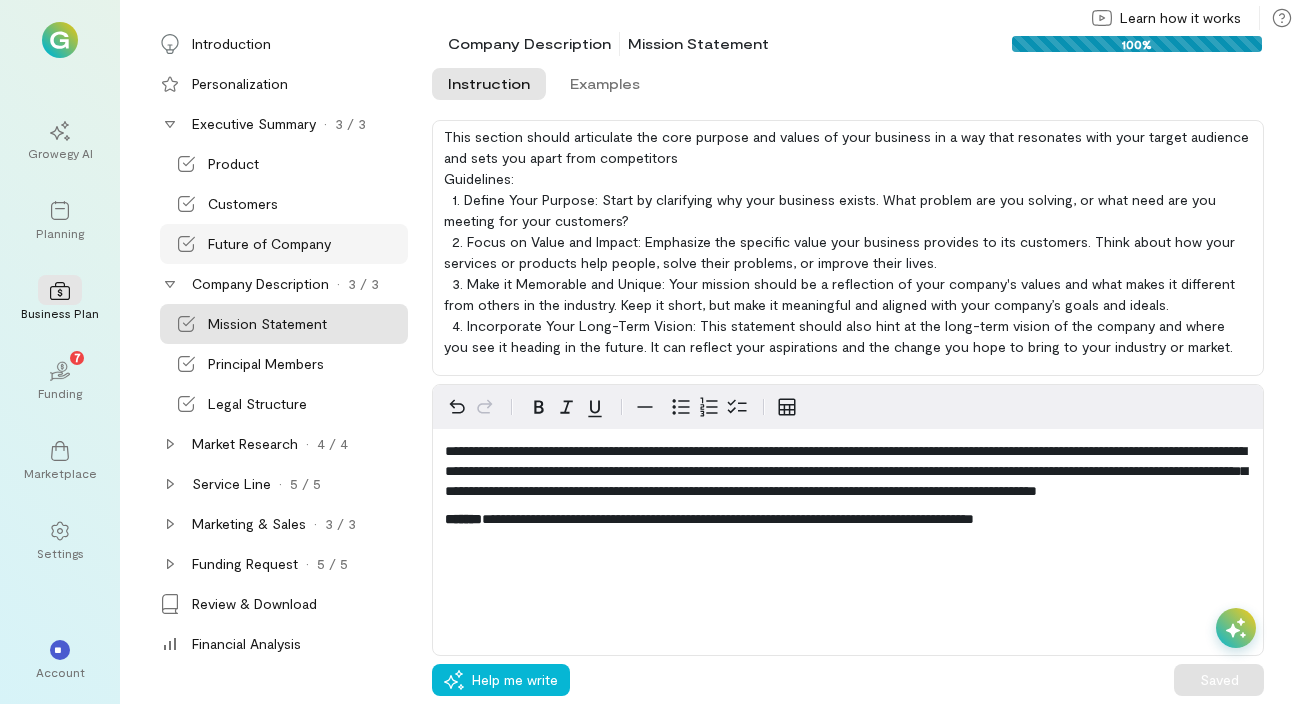 click on "Future of Company" at bounding box center (284, 244) 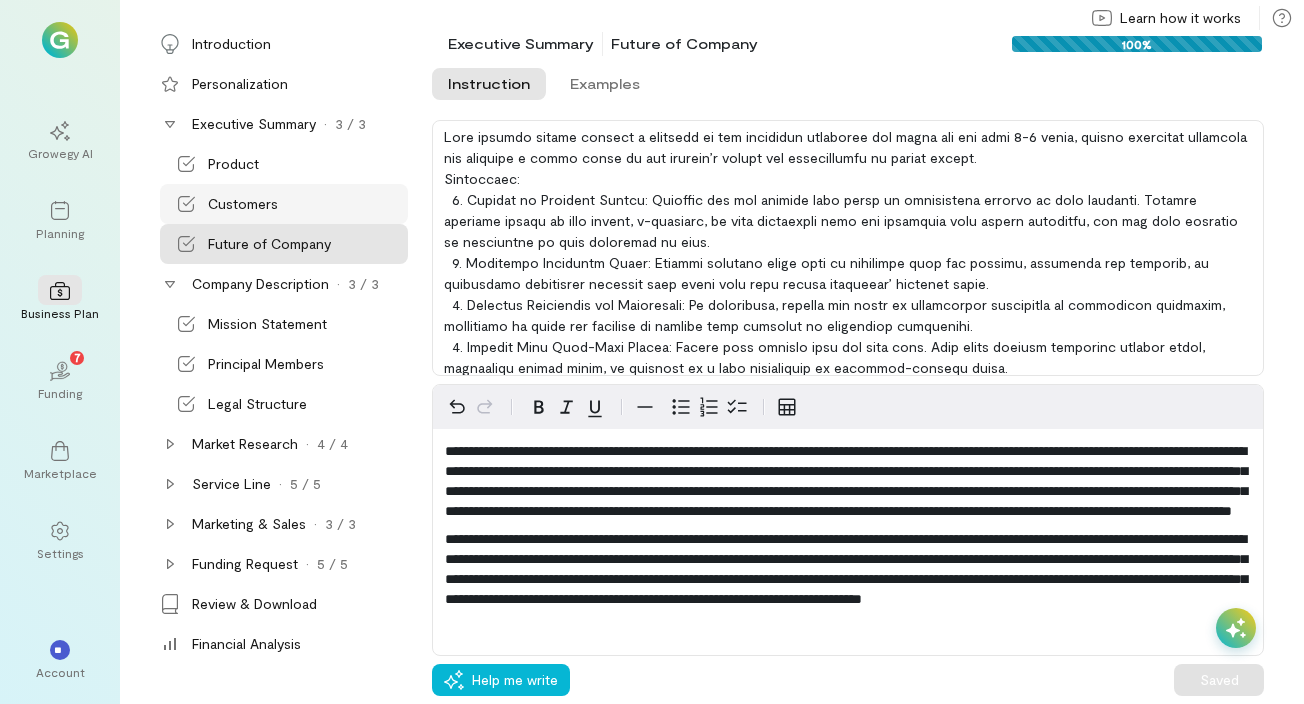 click on "Customers" at bounding box center [243, 204] 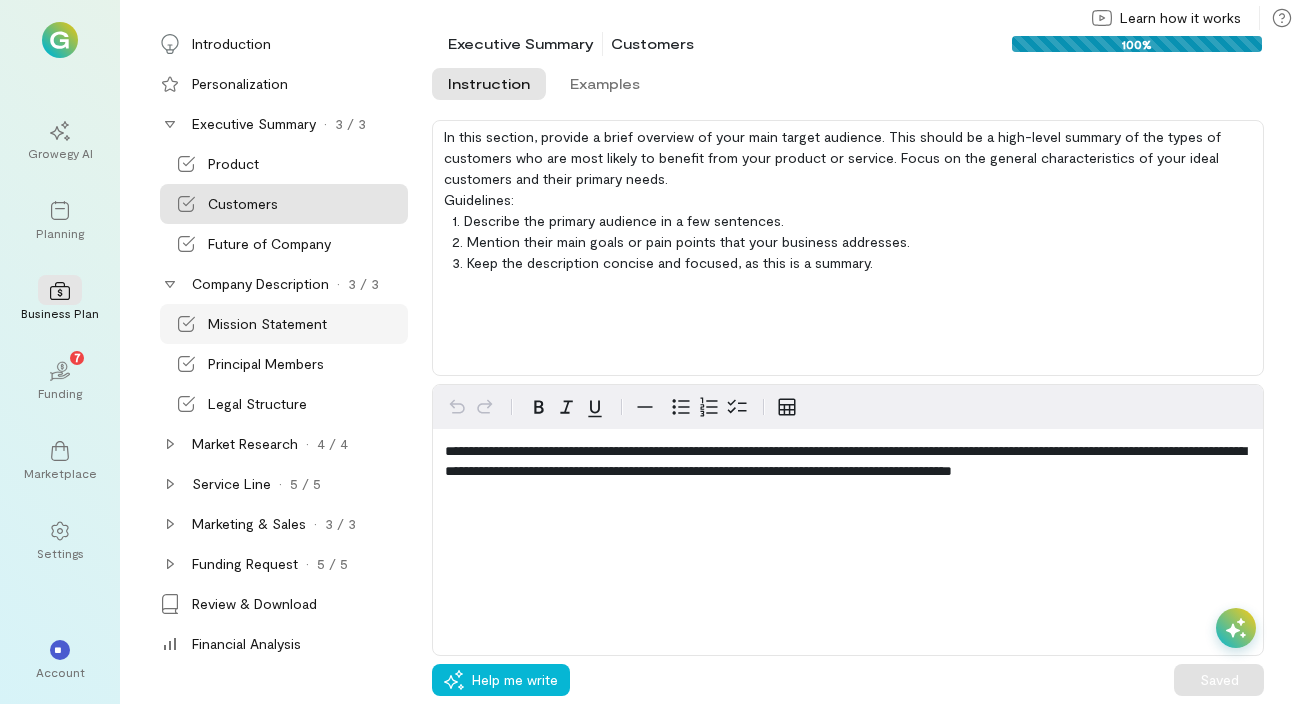 click on "Mission Statement" at bounding box center (284, 324) 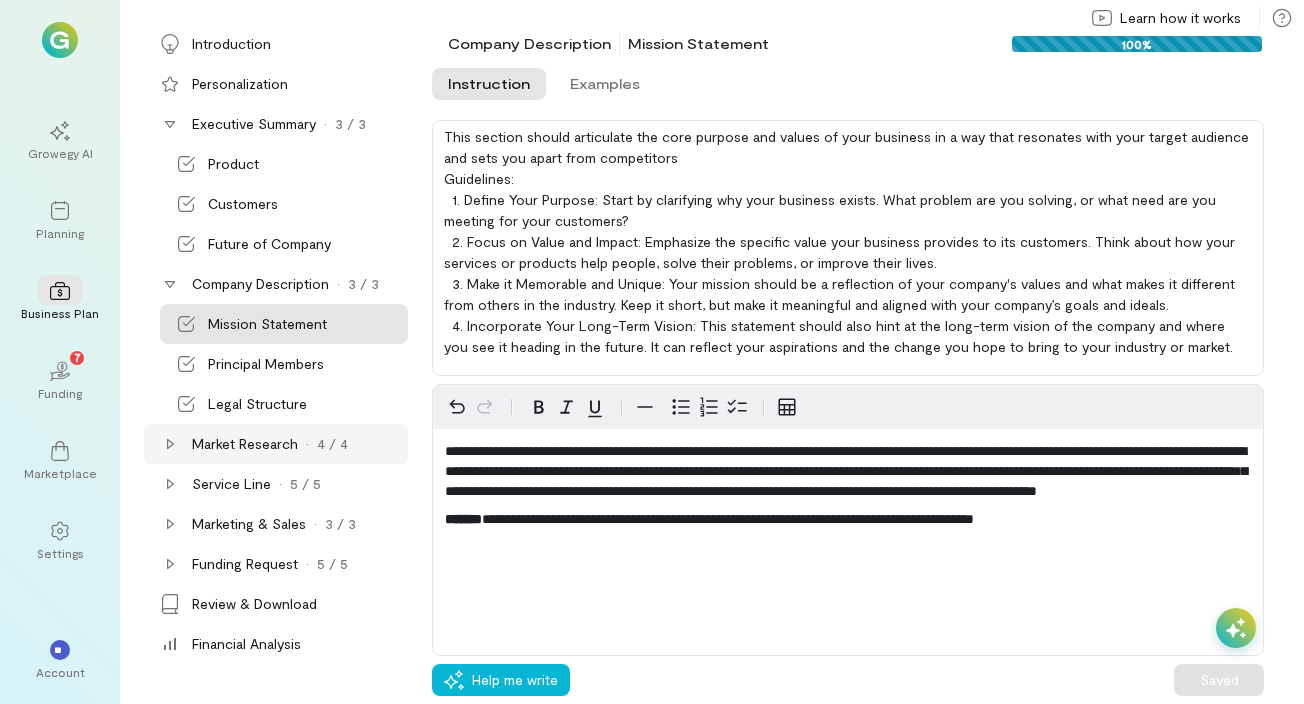 click on "Market Research" at bounding box center [245, 444] 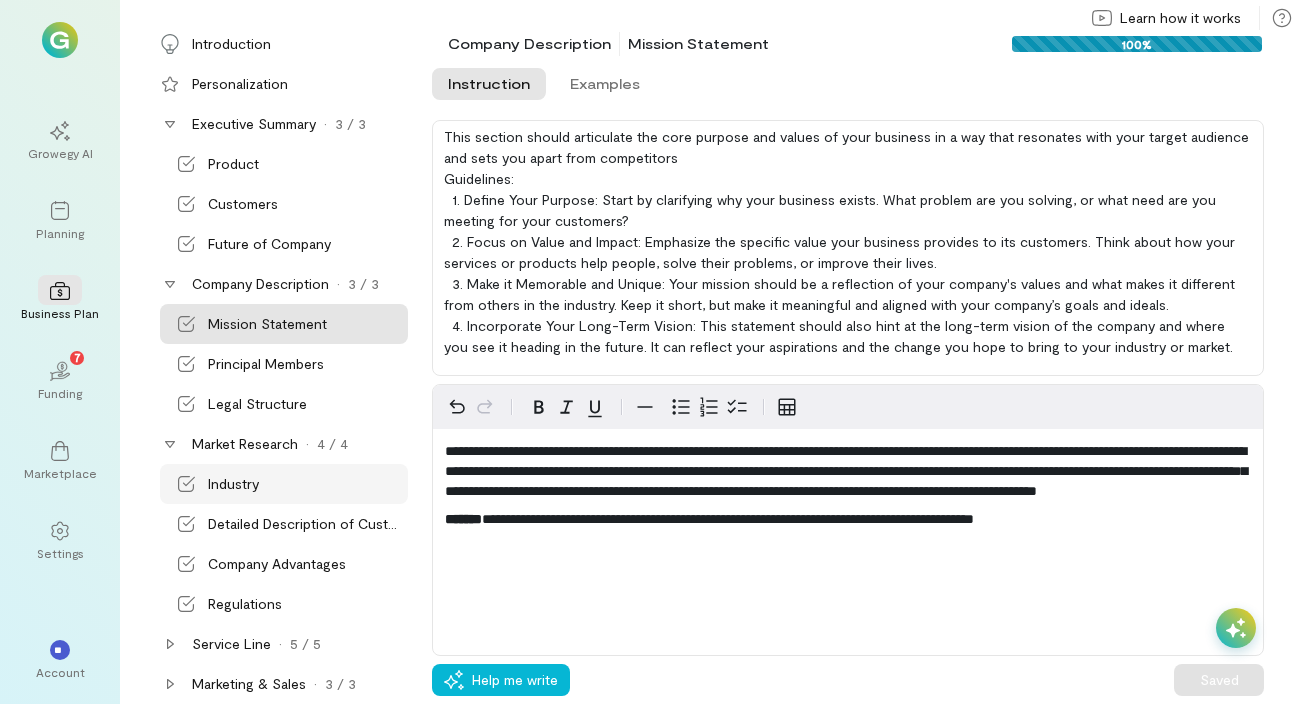 click on "Industry" at bounding box center [233, 484] 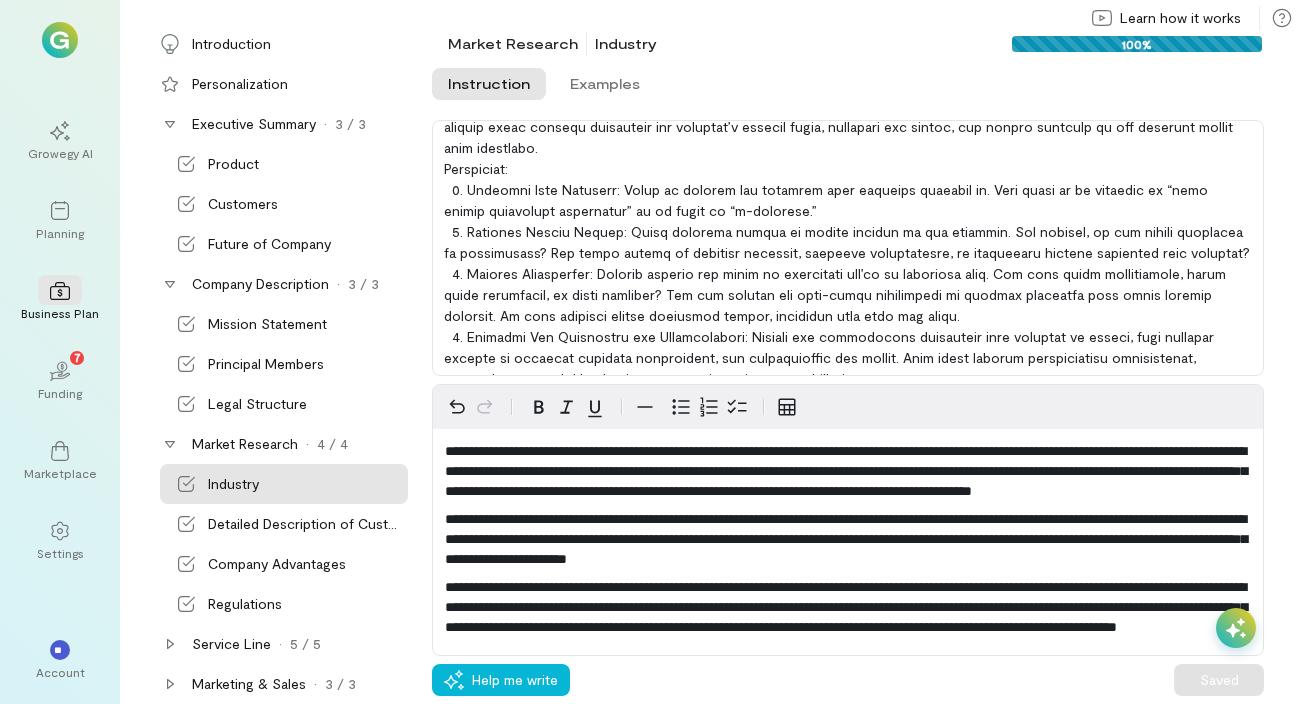 scroll, scrollTop: 36, scrollLeft: 0, axis: vertical 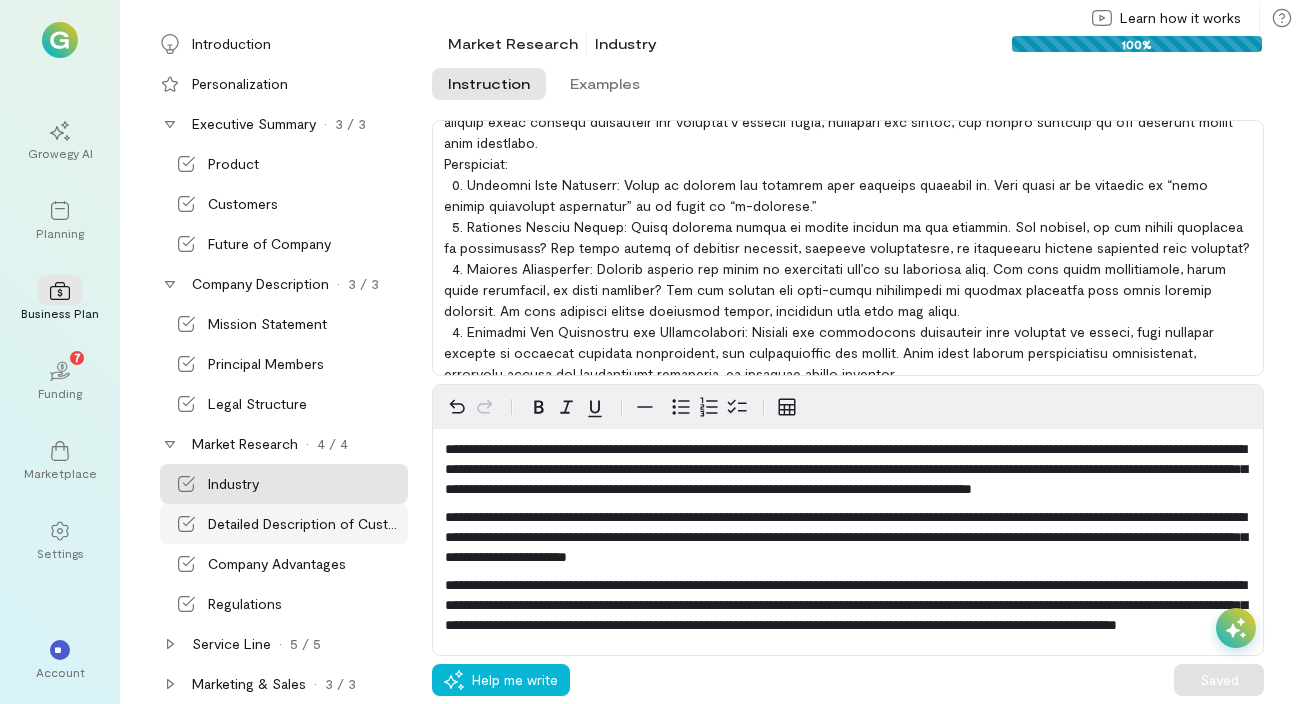 click on "Detailed Description of Customers" at bounding box center [306, 524] 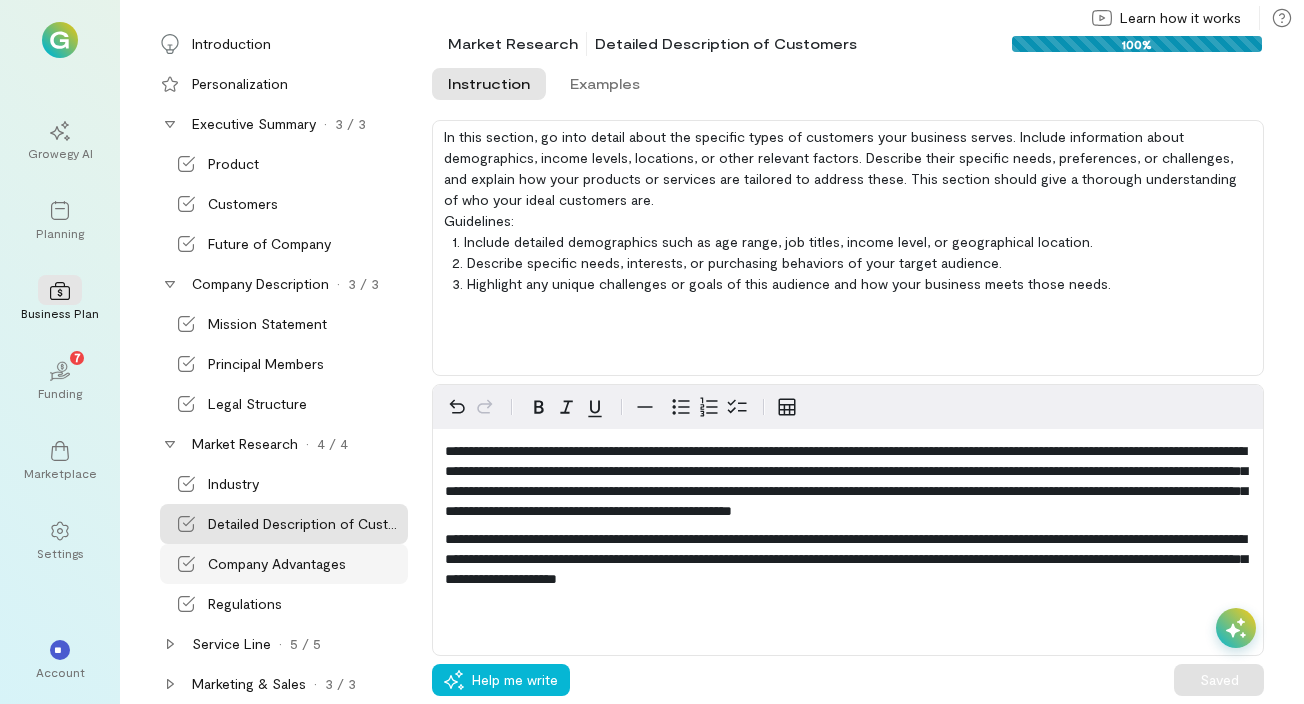 click on "Company Advantages" at bounding box center [277, 564] 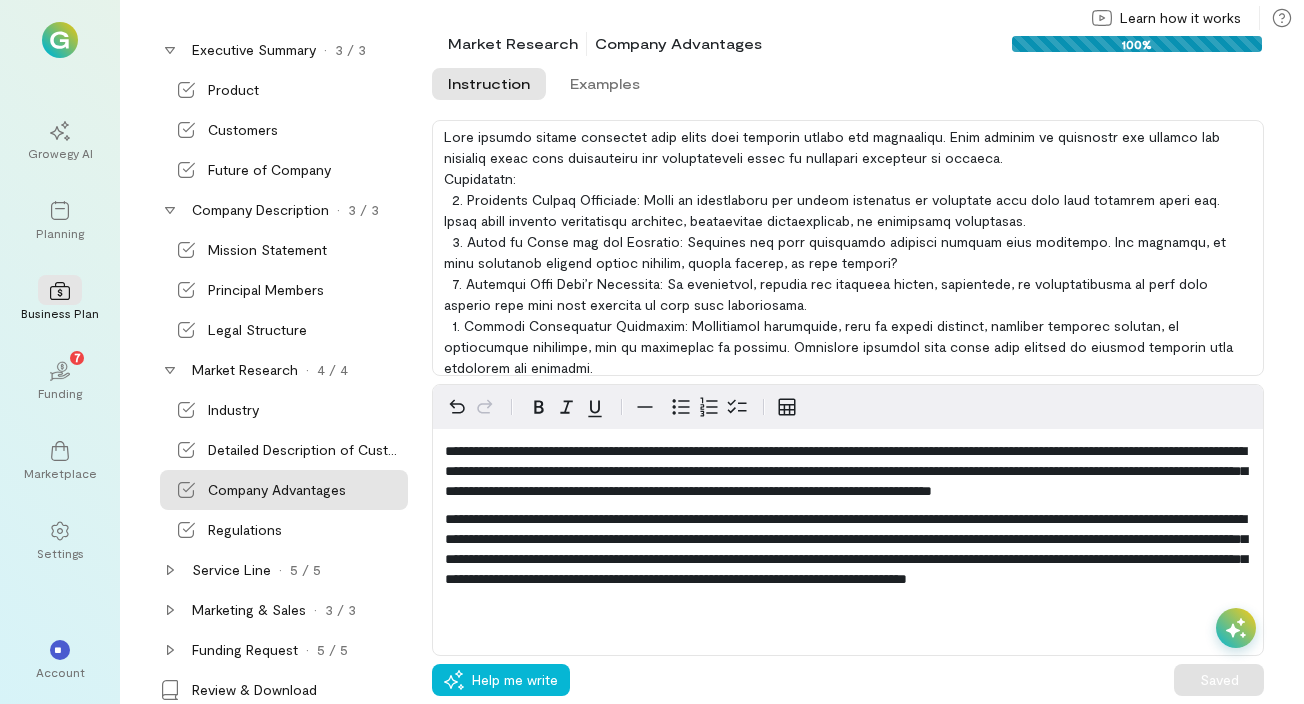 scroll, scrollTop: 136, scrollLeft: 0, axis: vertical 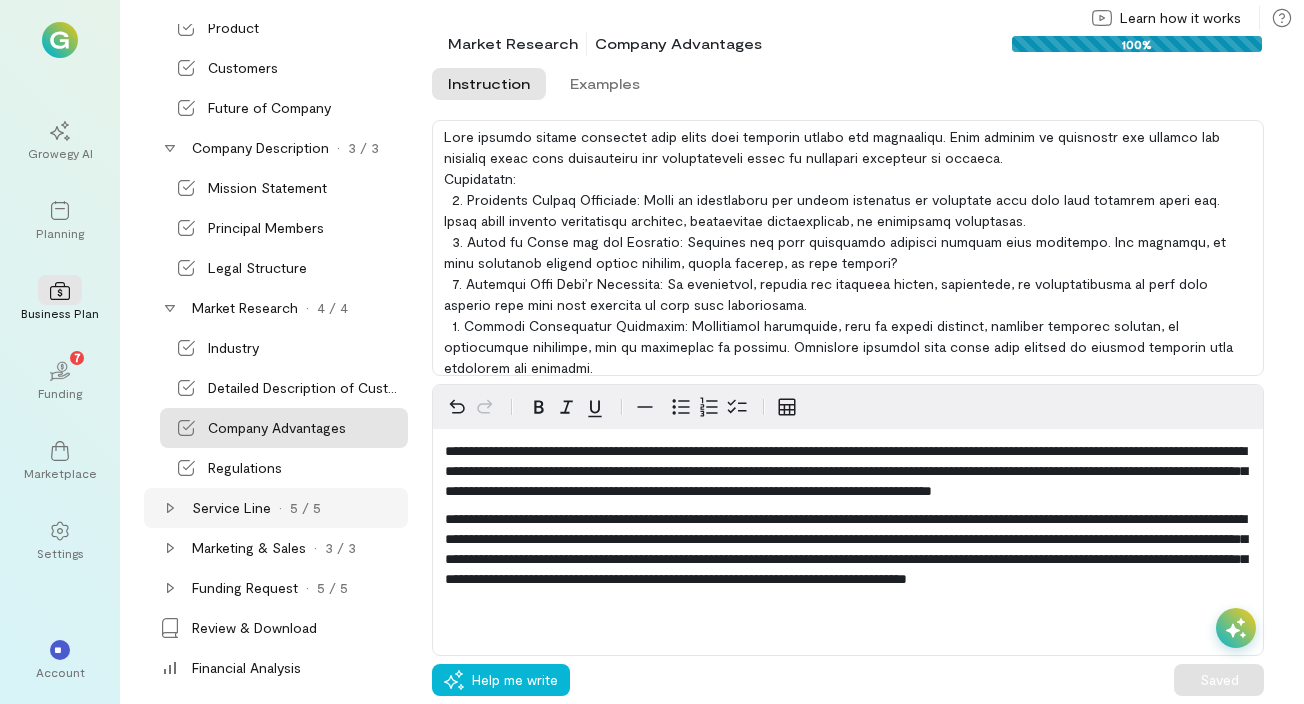 click on "Service Line" at bounding box center [231, 508] 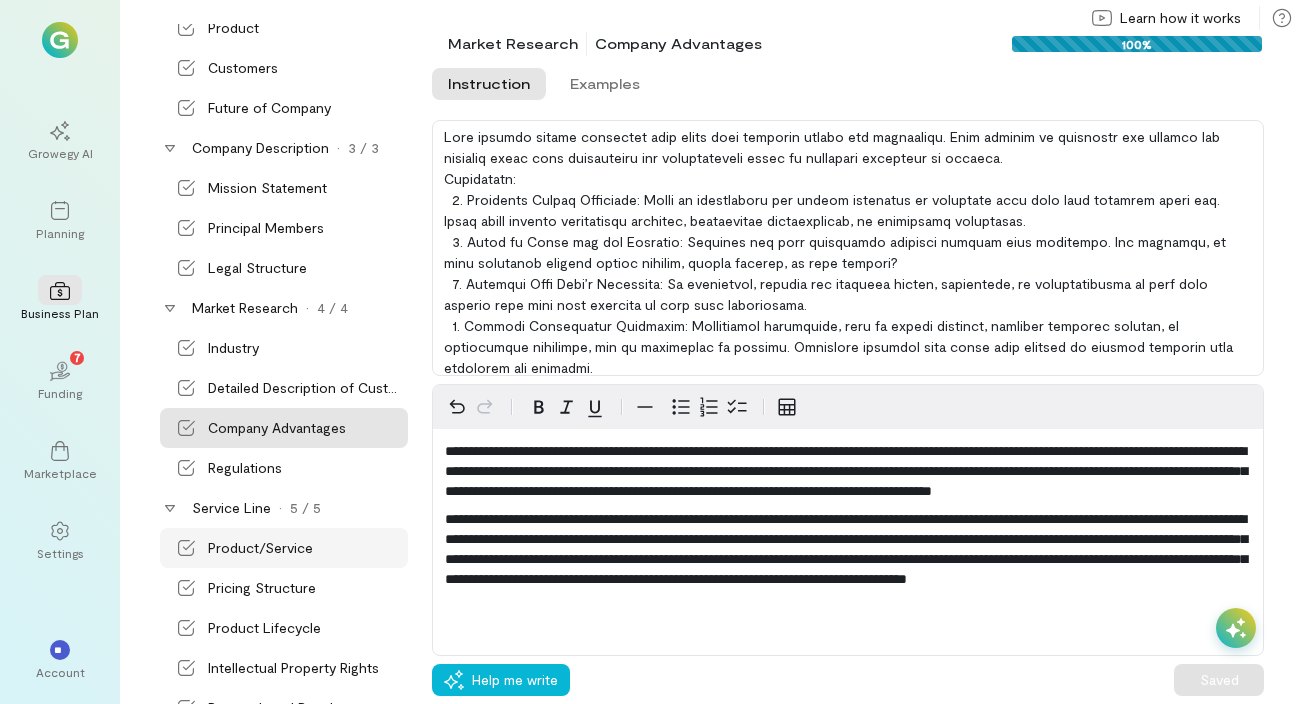 click on "Product/Service" at bounding box center [260, 548] 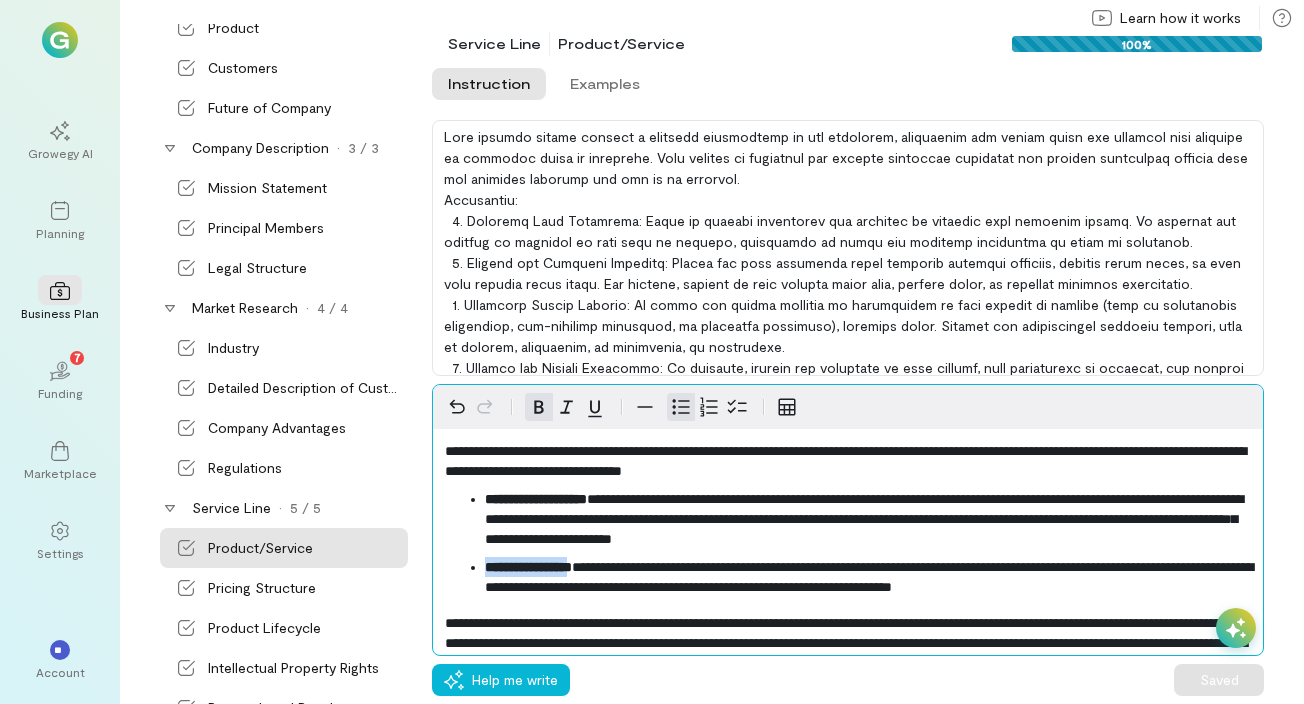 drag, startPoint x: 488, startPoint y: 564, endPoint x: 598, endPoint y: 573, distance: 110.36757 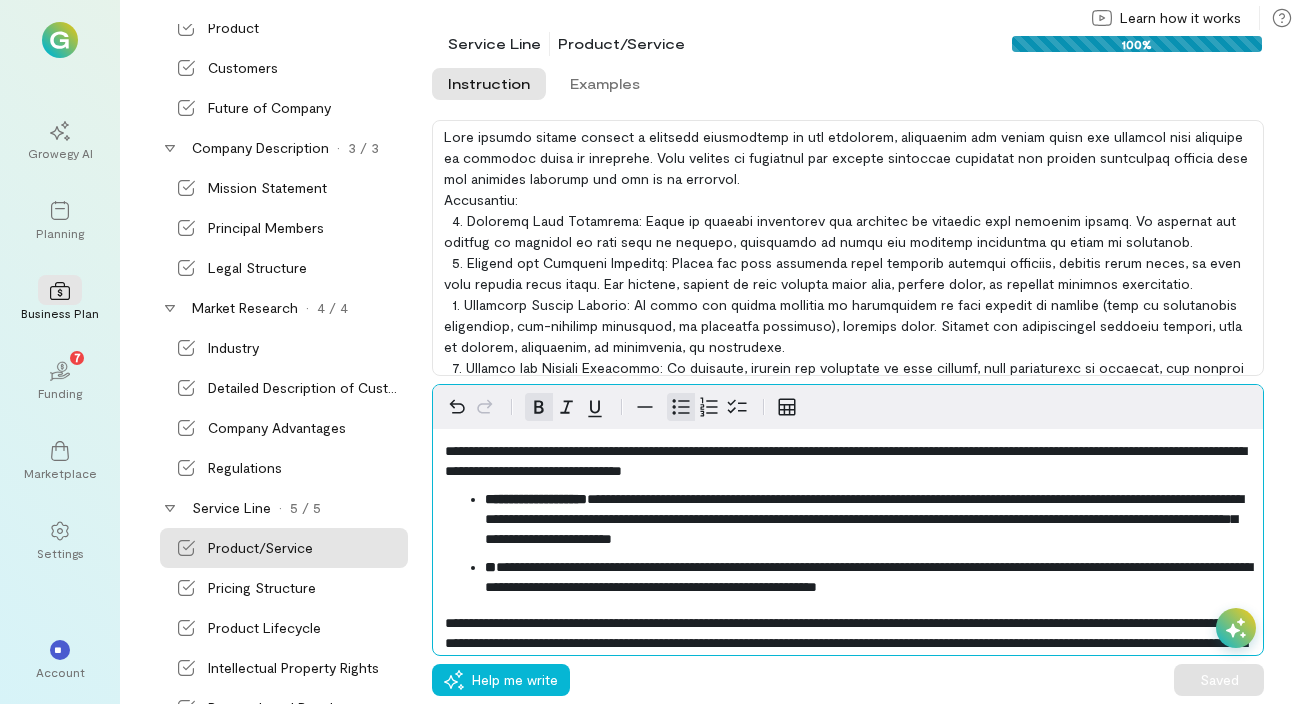 type 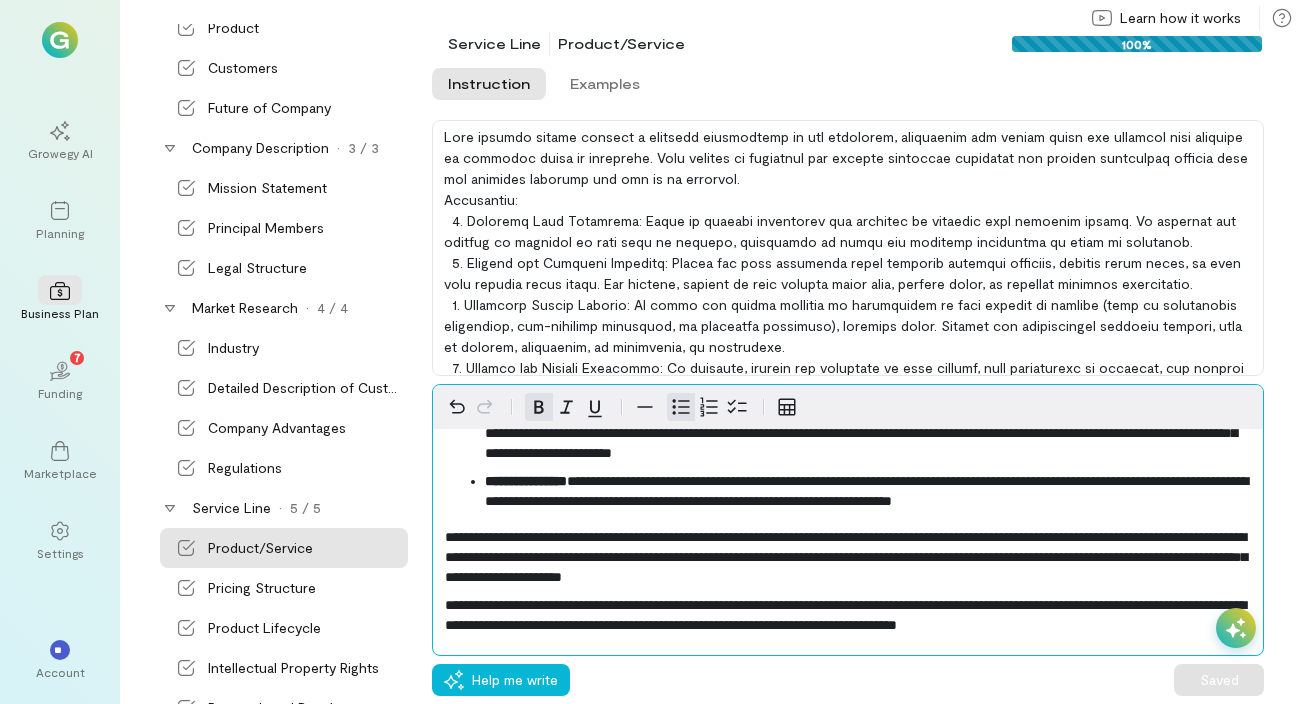 scroll, scrollTop: 95, scrollLeft: 0, axis: vertical 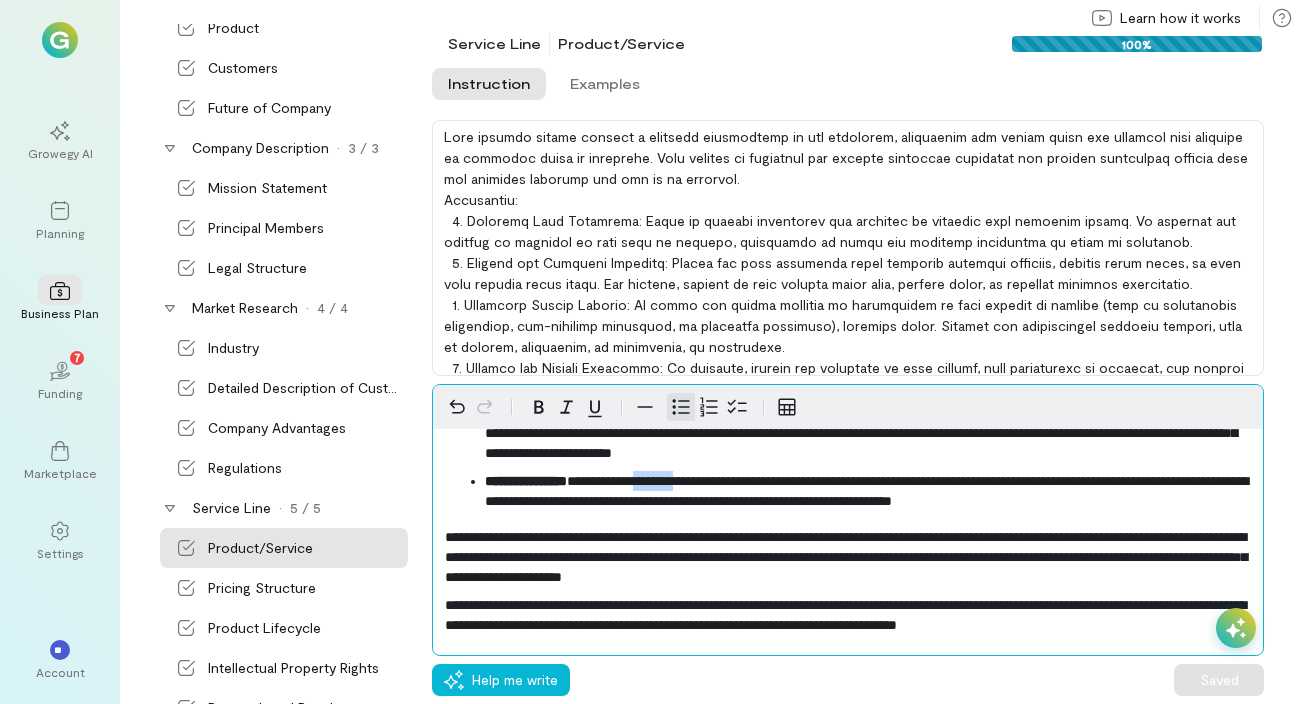 drag, startPoint x: 669, startPoint y: 473, endPoint x: 725, endPoint y: 478, distance: 56.22277 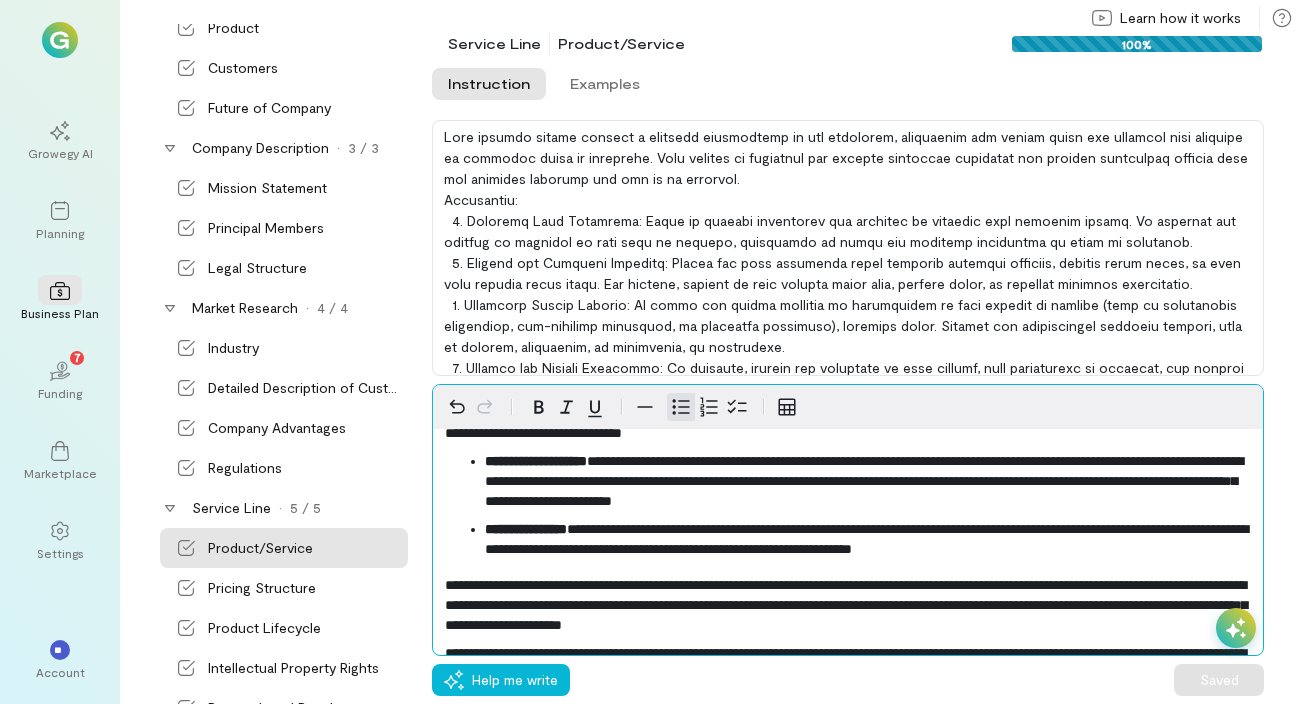 scroll, scrollTop: 42, scrollLeft: 0, axis: vertical 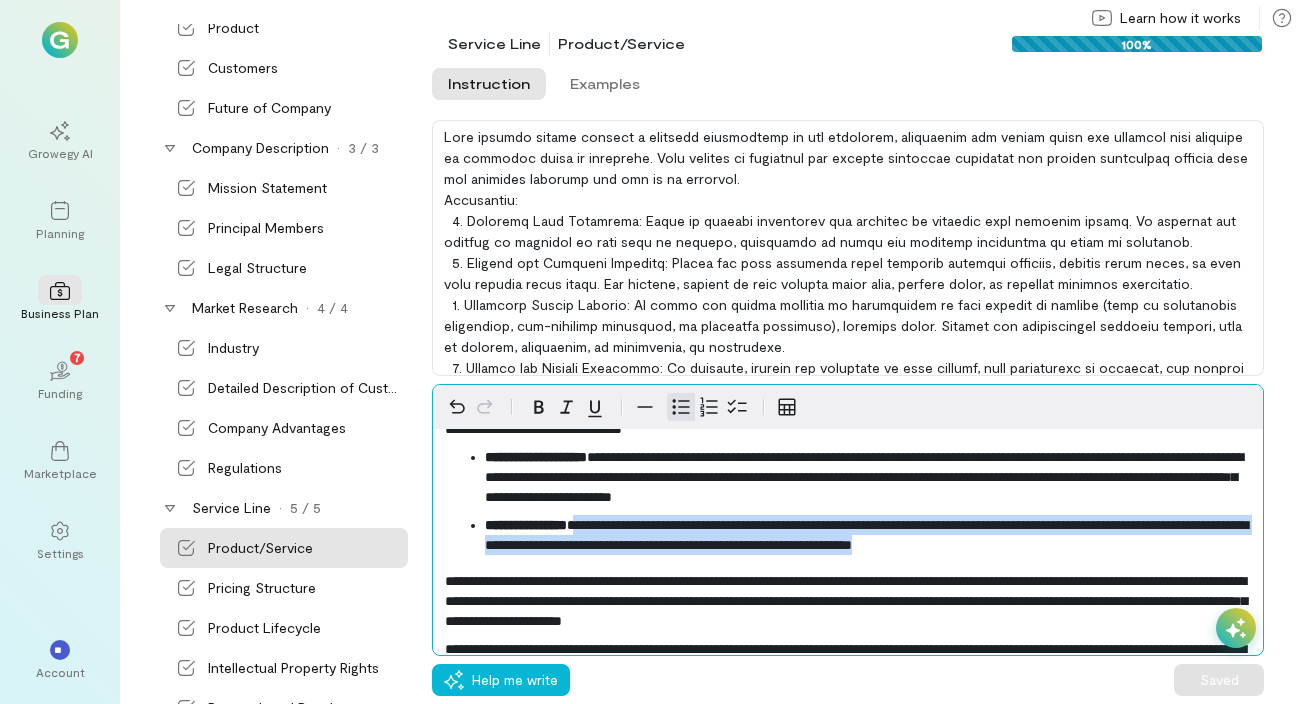 drag, startPoint x: 588, startPoint y: 527, endPoint x: 1201, endPoint y: 542, distance: 613.1835 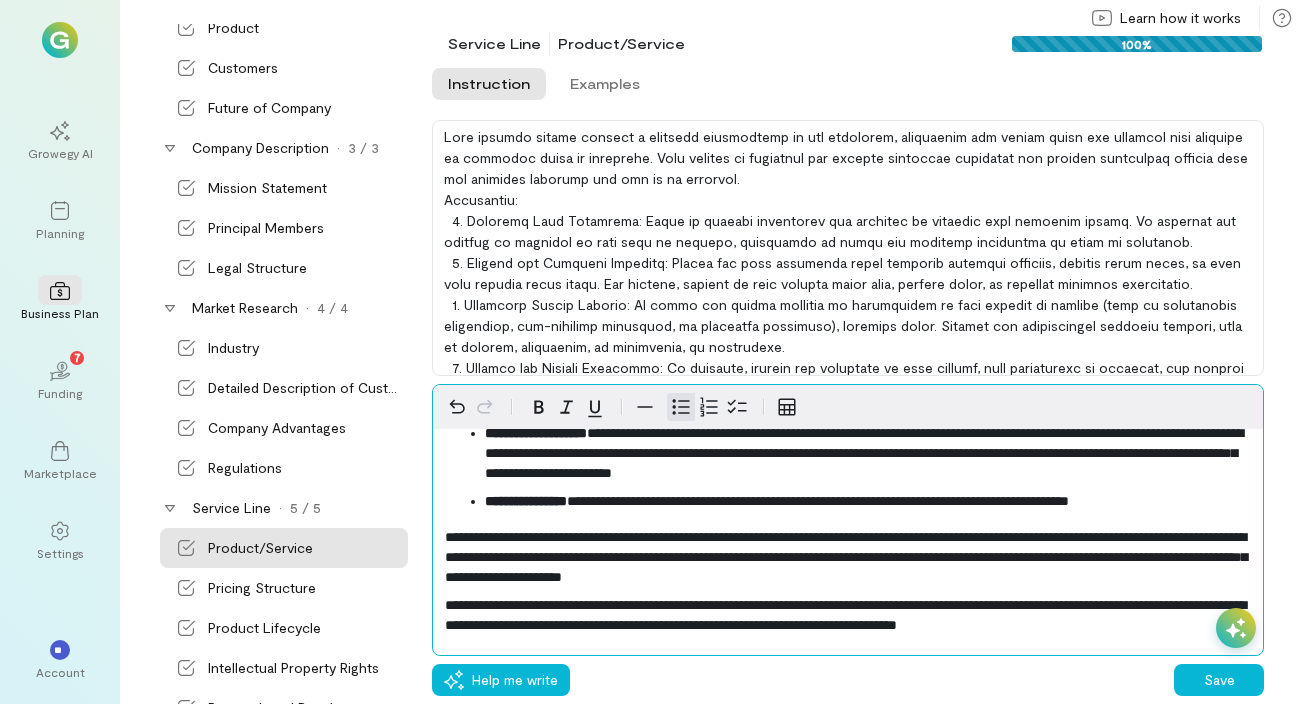 scroll, scrollTop: 86, scrollLeft: 0, axis: vertical 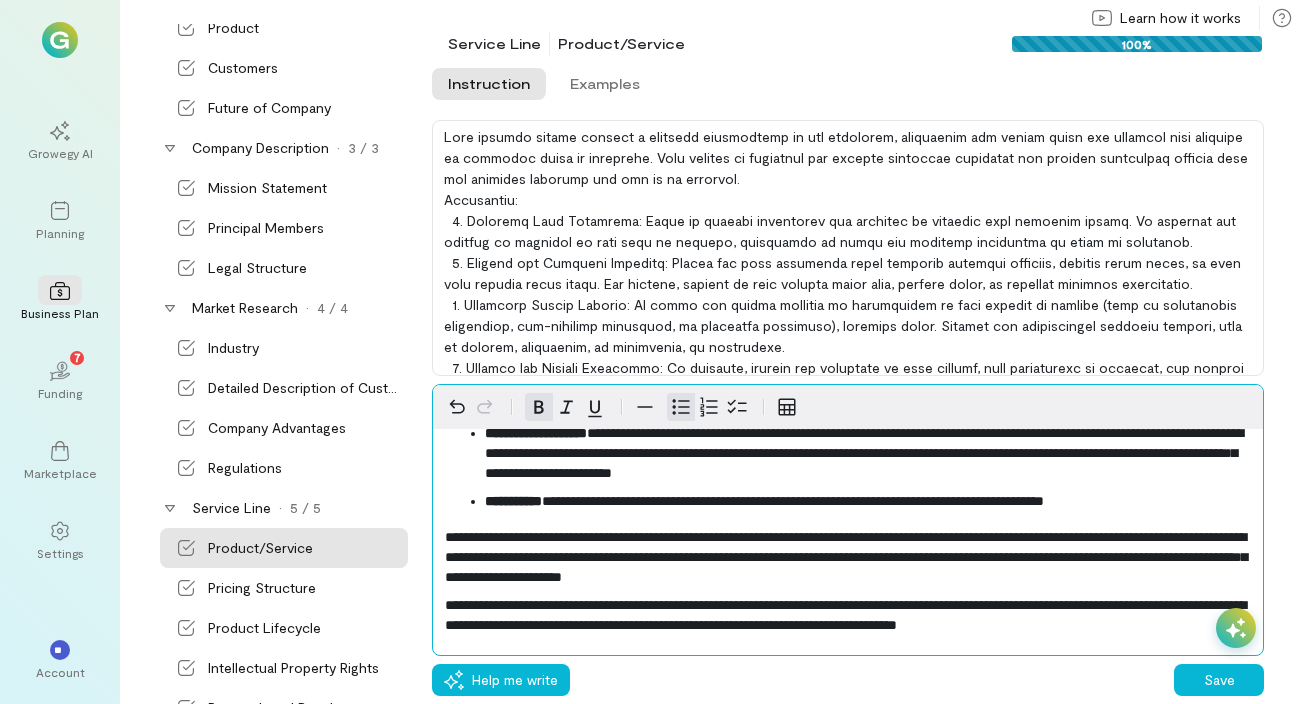click on "**********" at bounding box center [513, 501] 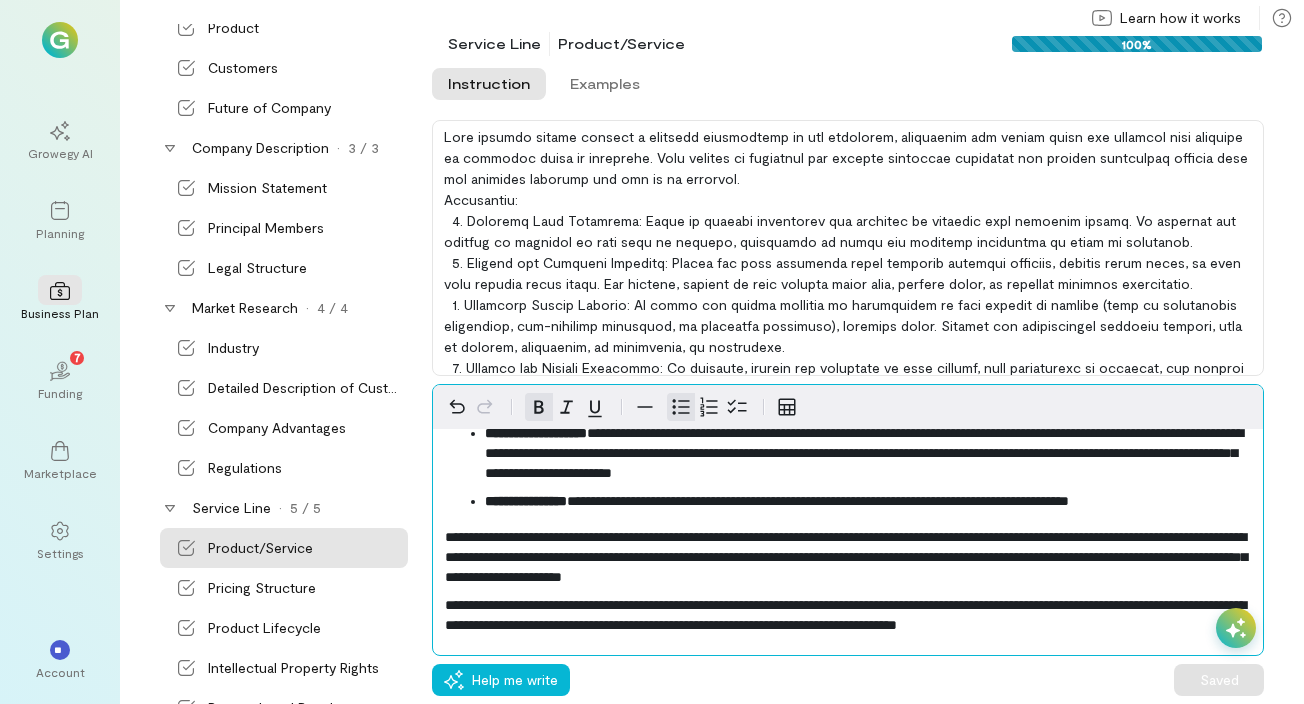click on "**********" at bounding box center (868, 501) 